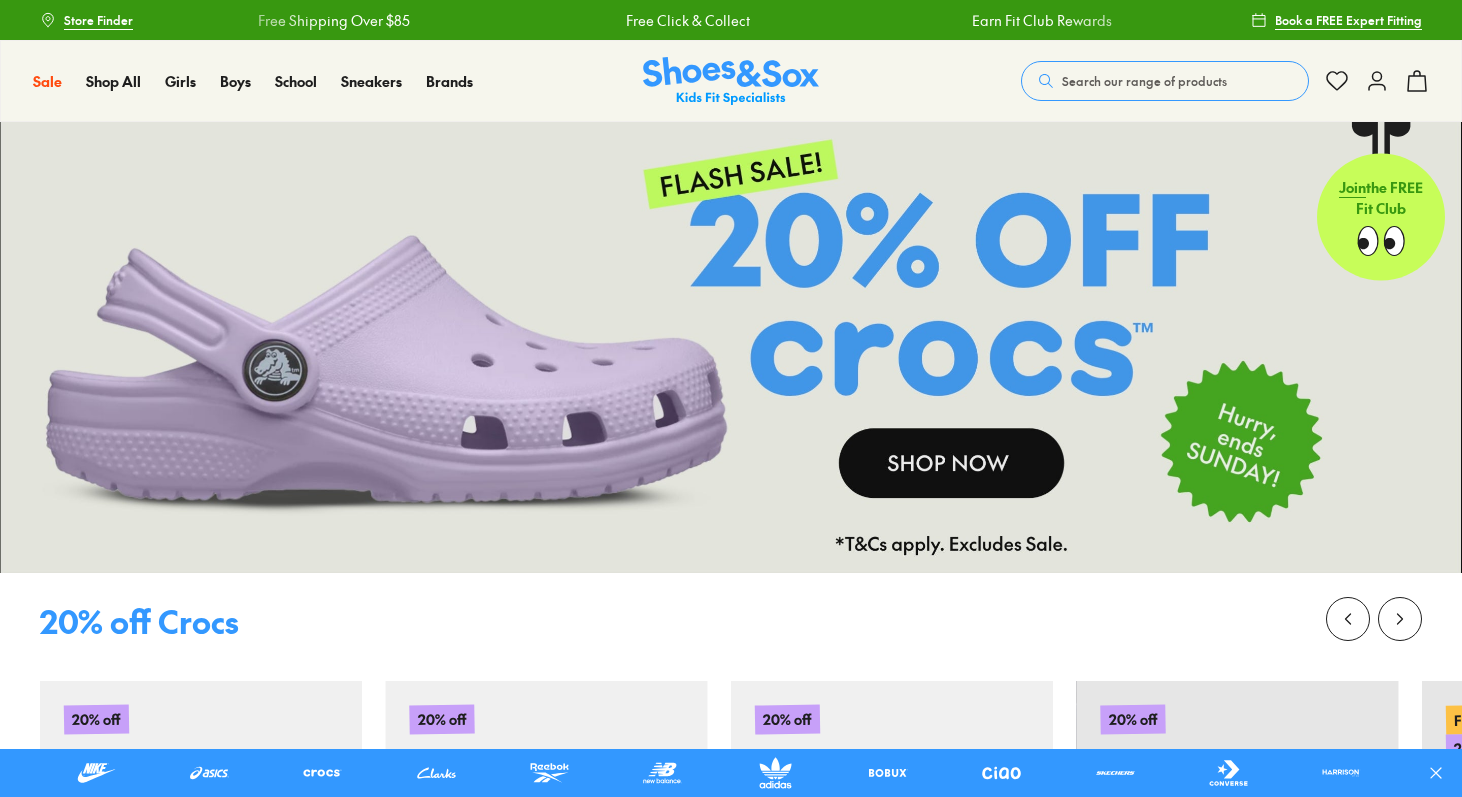 scroll, scrollTop: 0, scrollLeft: 0, axis: both 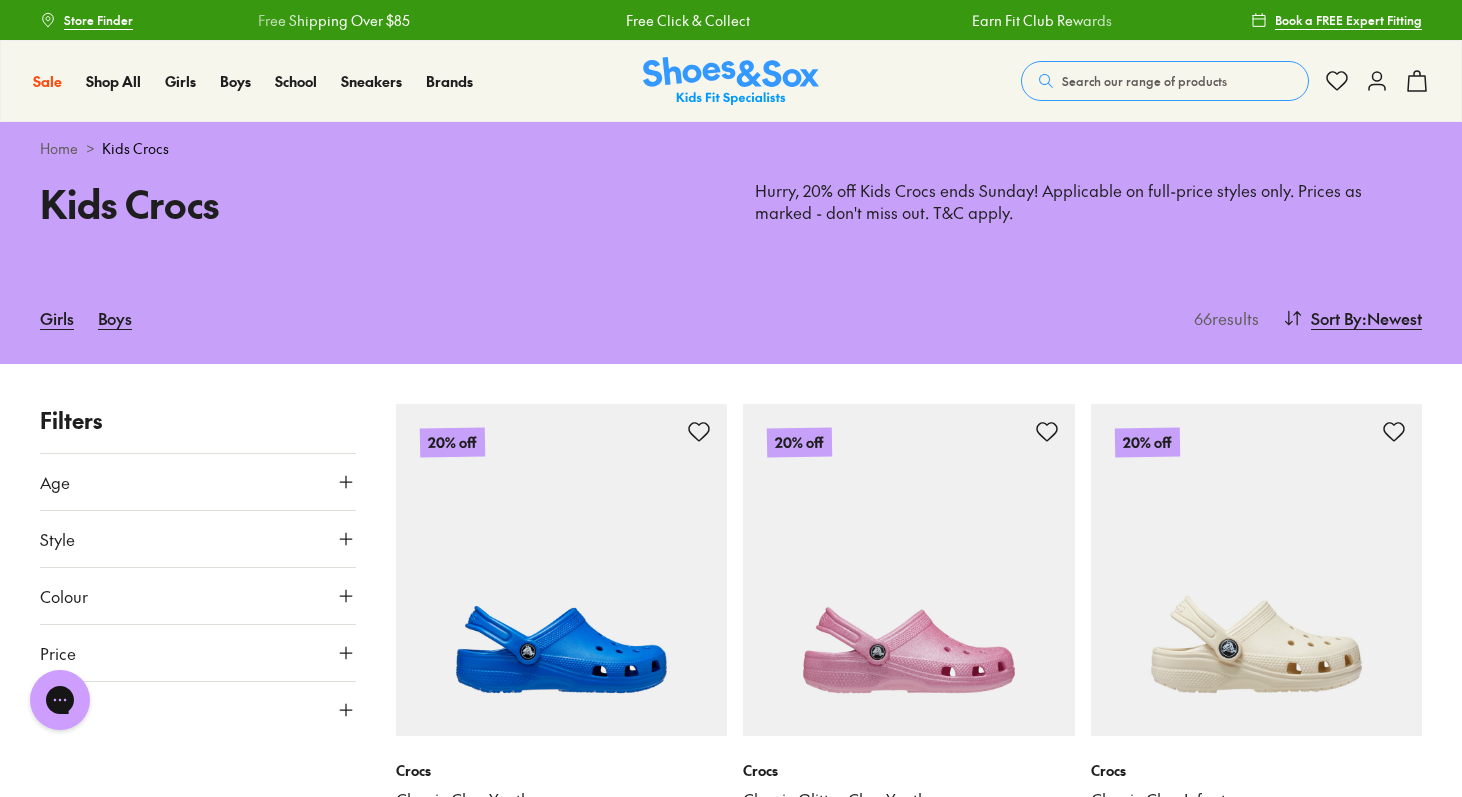click on "Age" at bounding box center (55, 482) 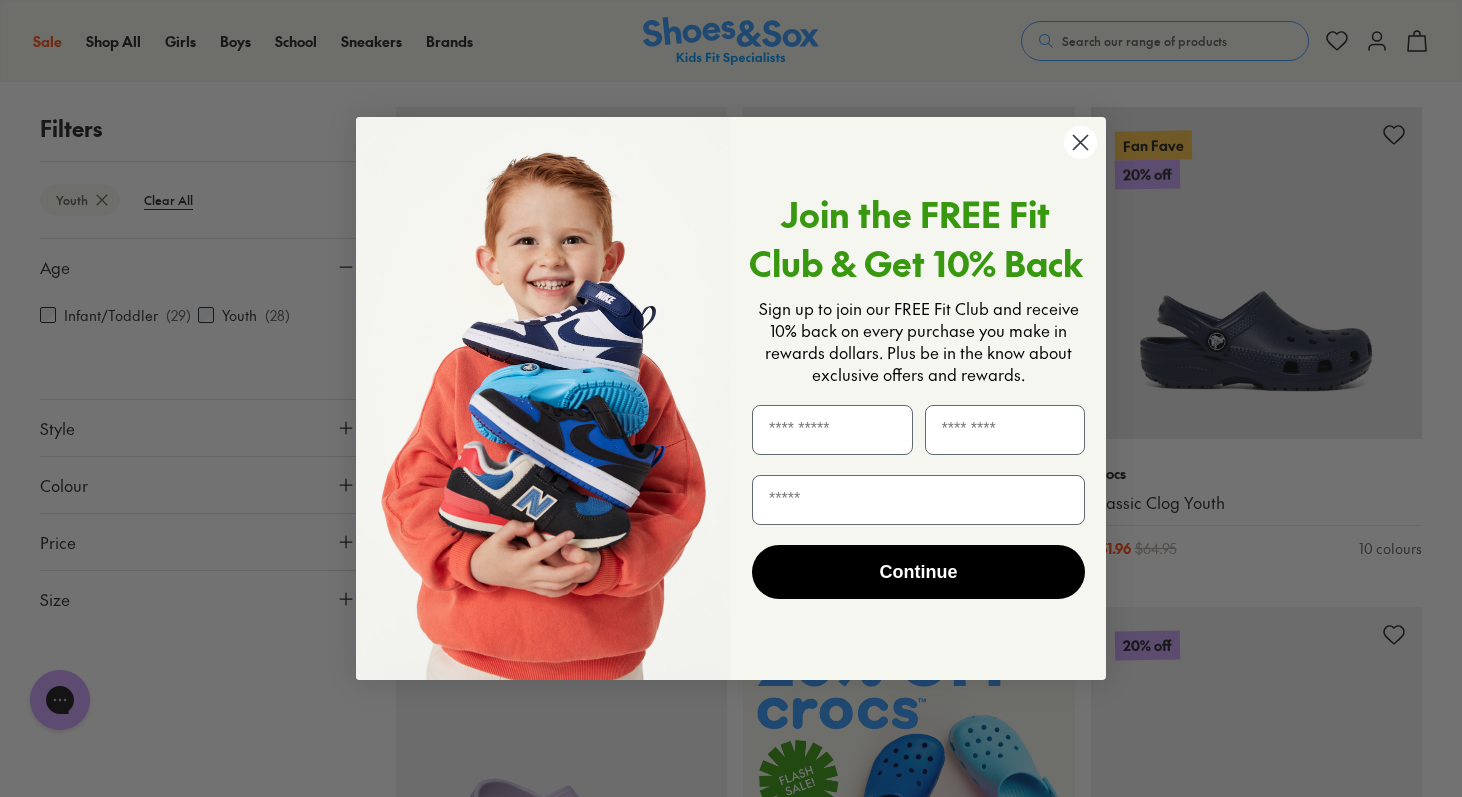 scroll, scrollTop: 298, scrollLeft: 0, axis: vertical 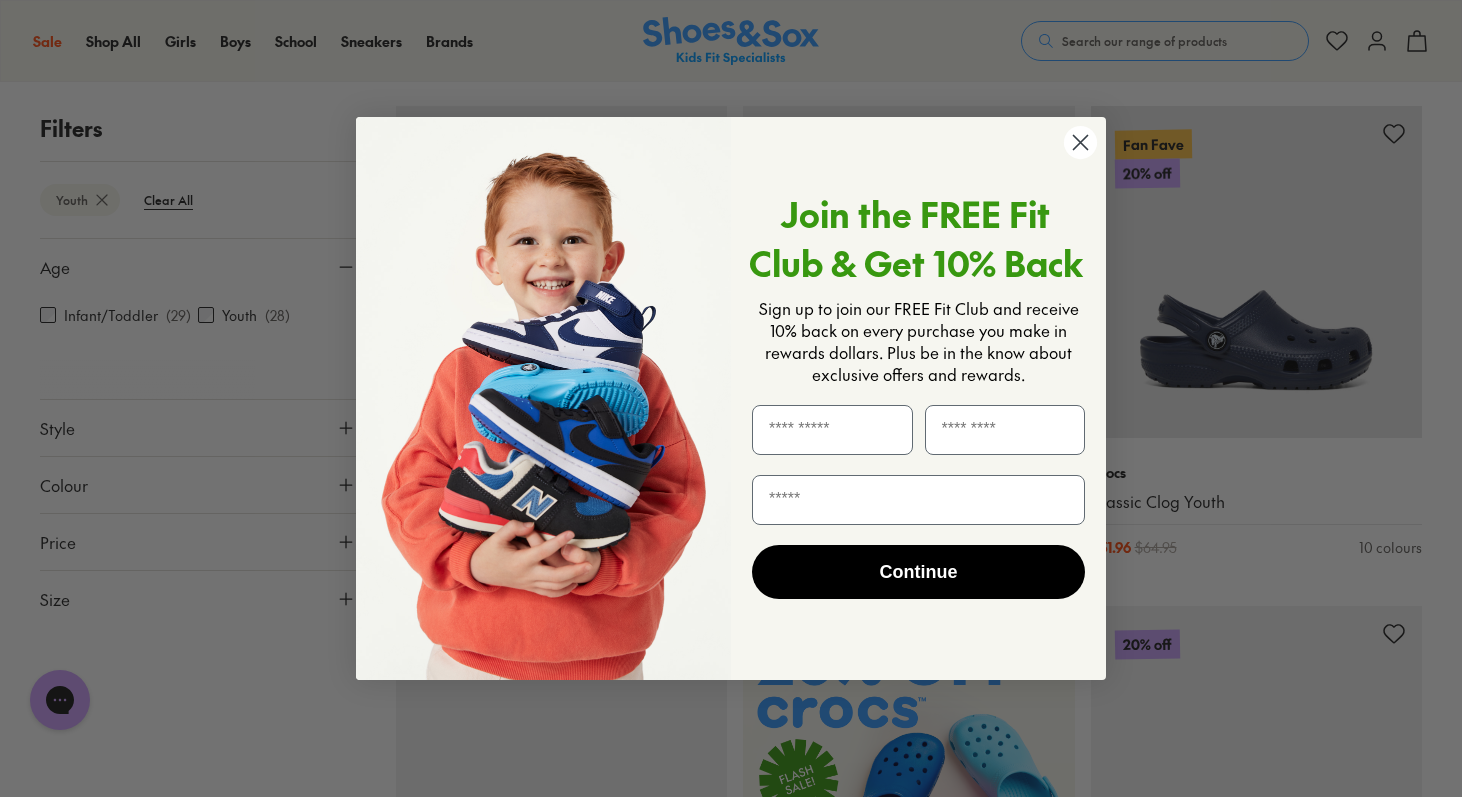 click 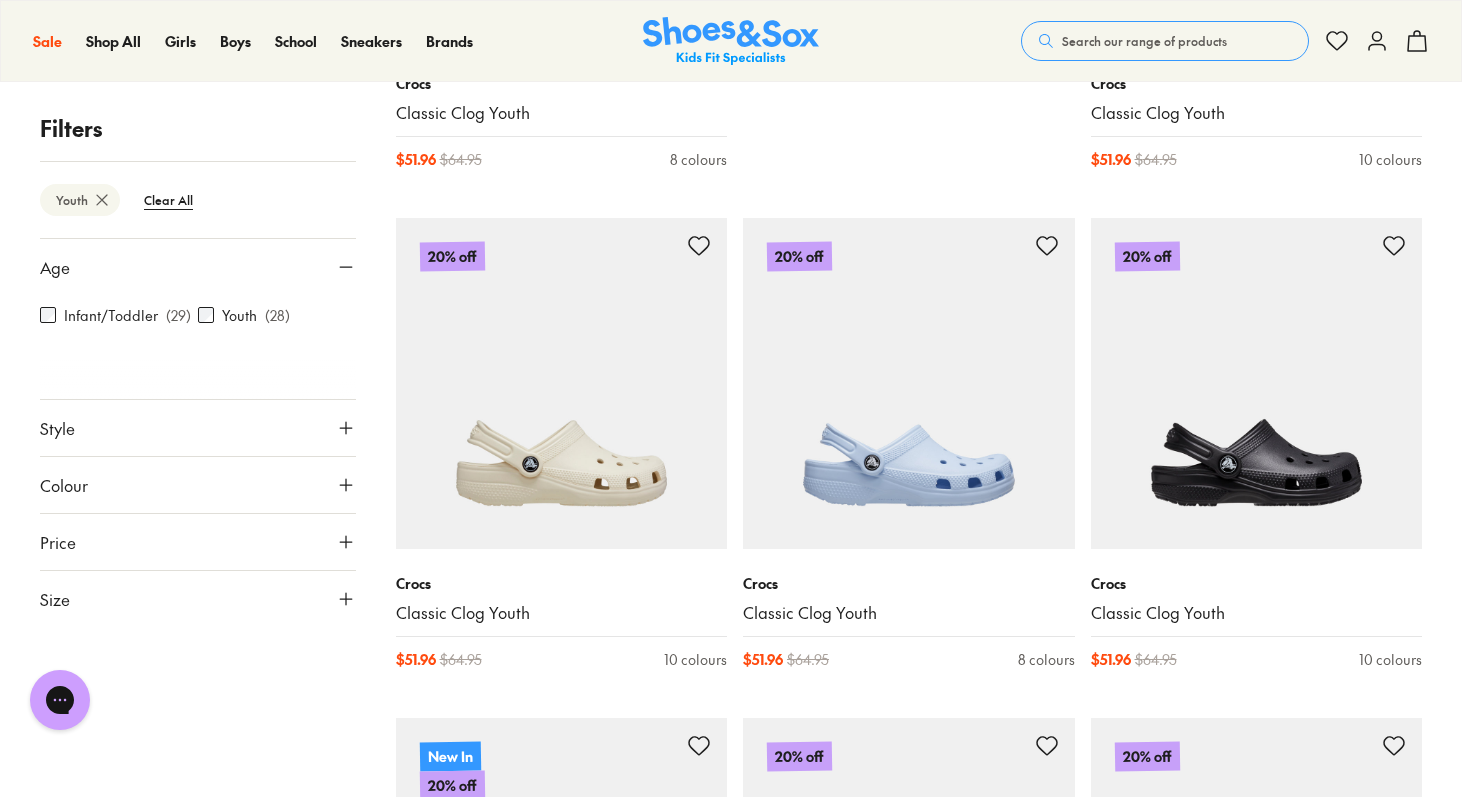 scroll, scrollTop: 1190, scrollLeft: 0, axis: vertical 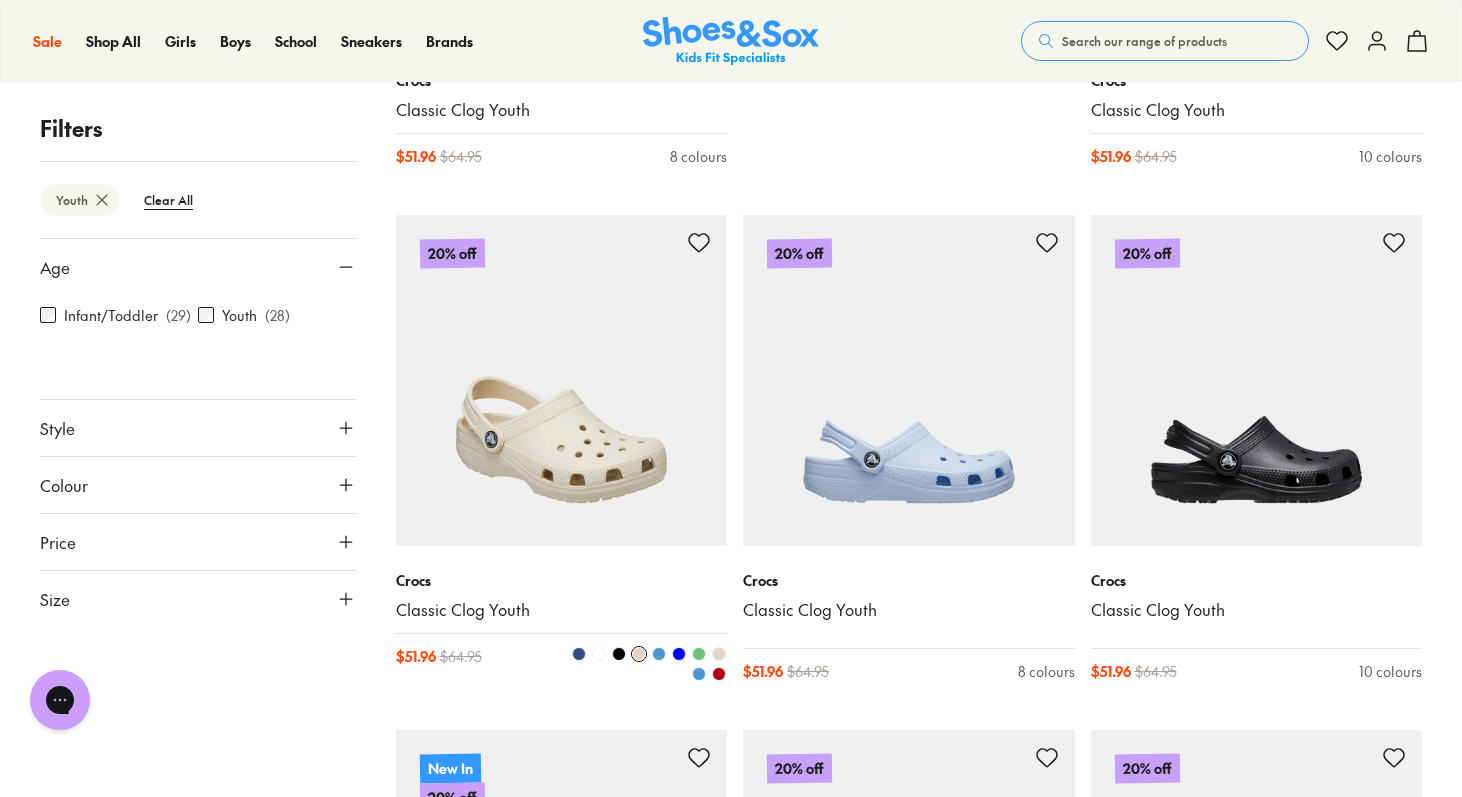 type on "****" 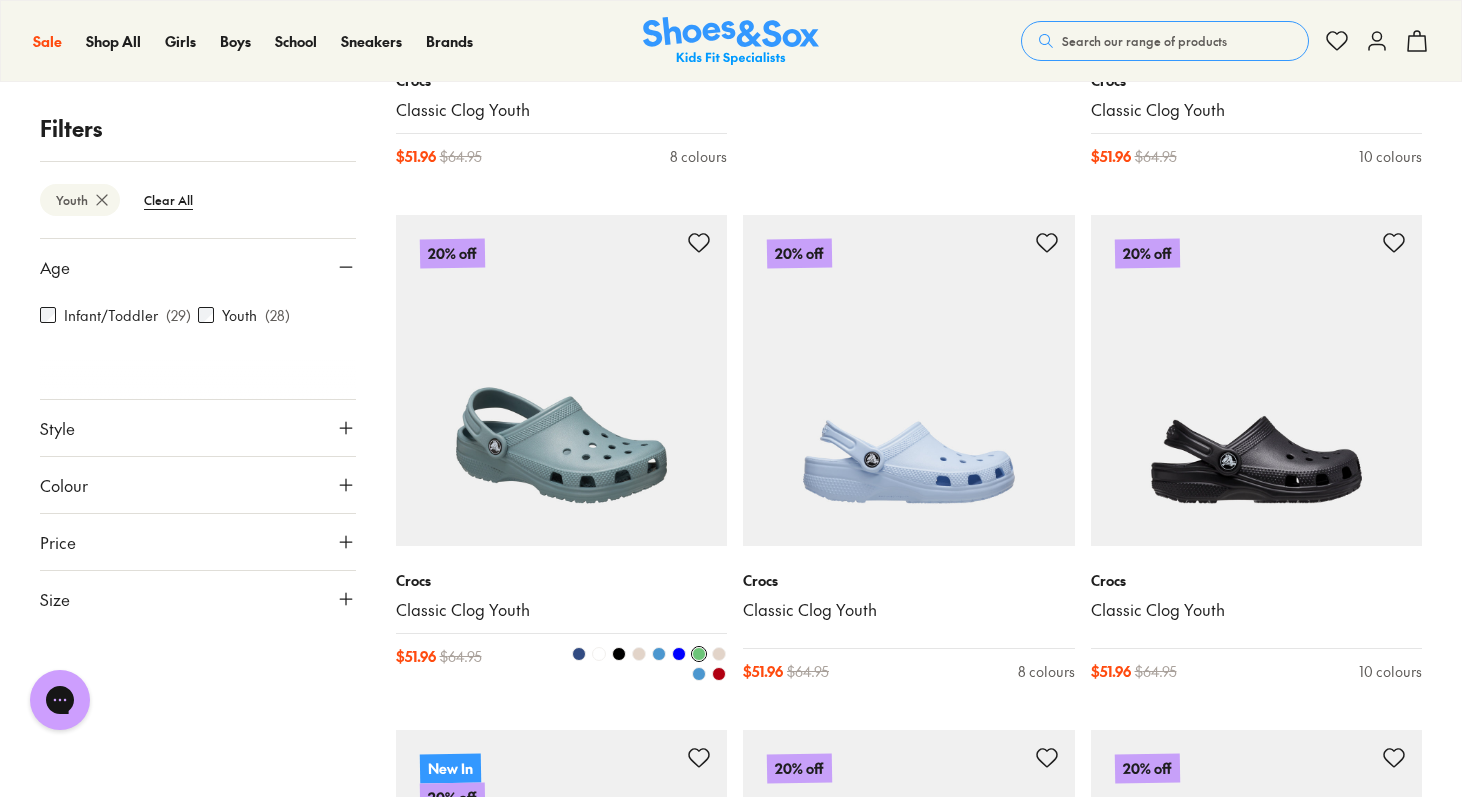 click at bounding box center (719, 654) 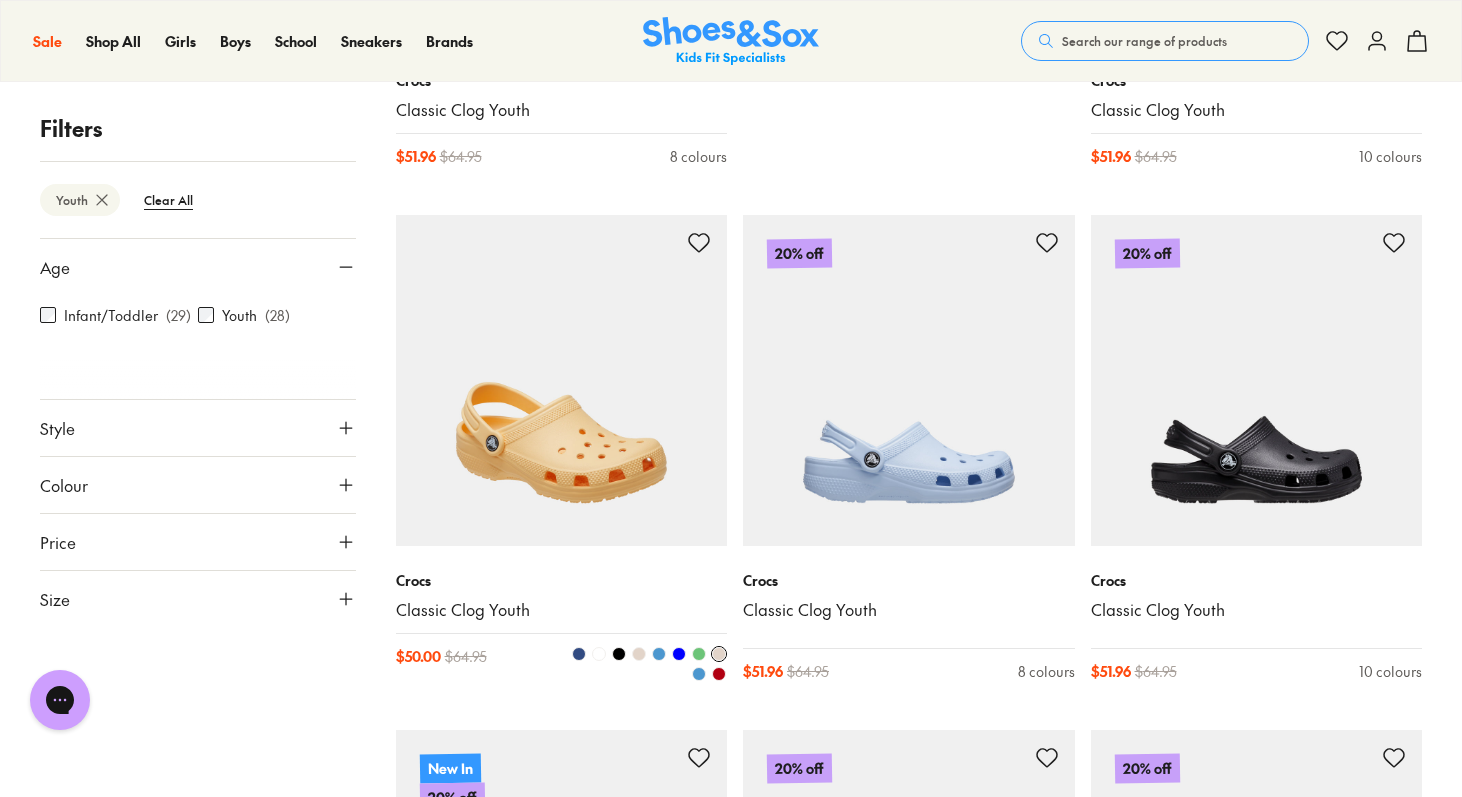 click at bounding box center (699, 674) 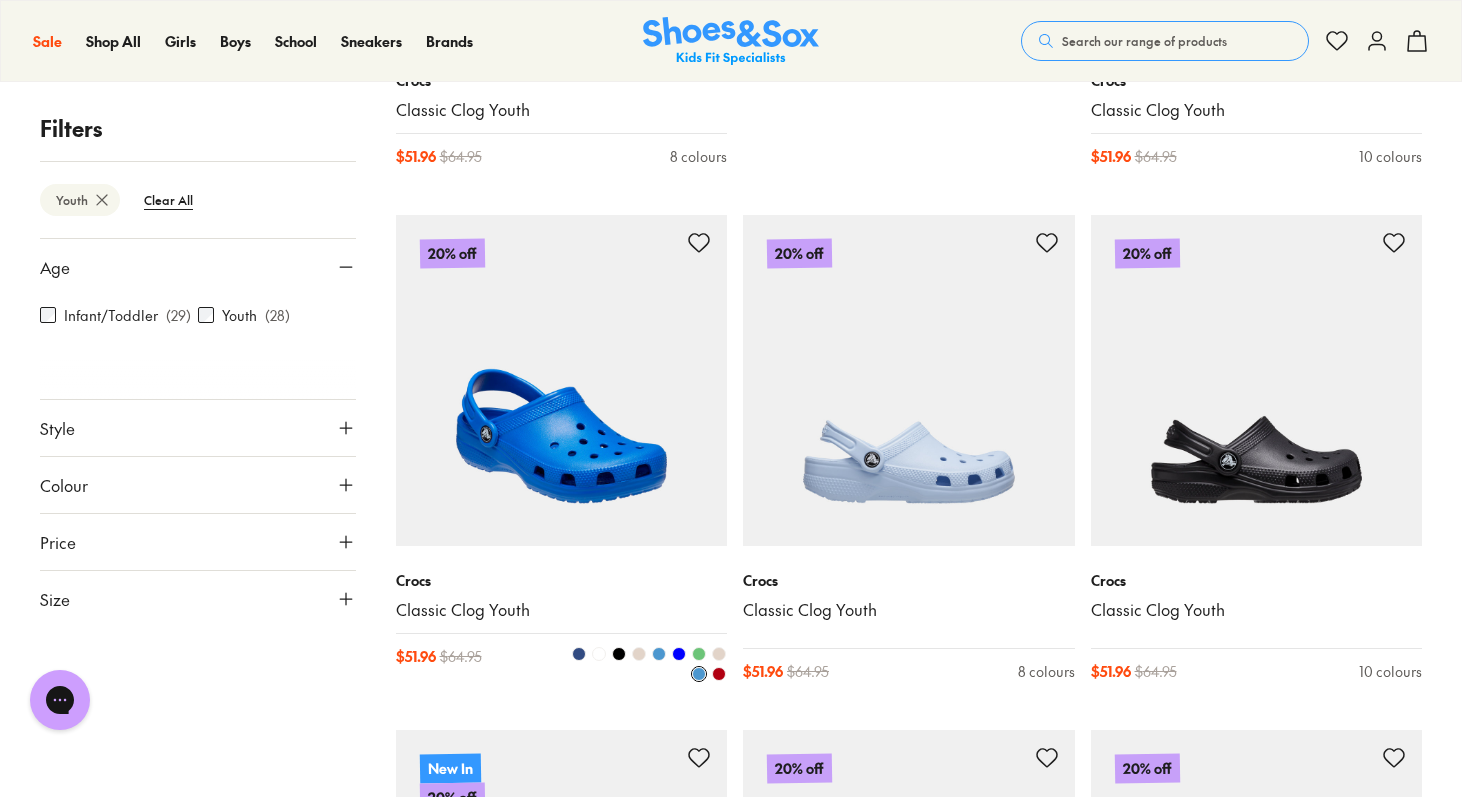 click at bounding box center (699, 654) 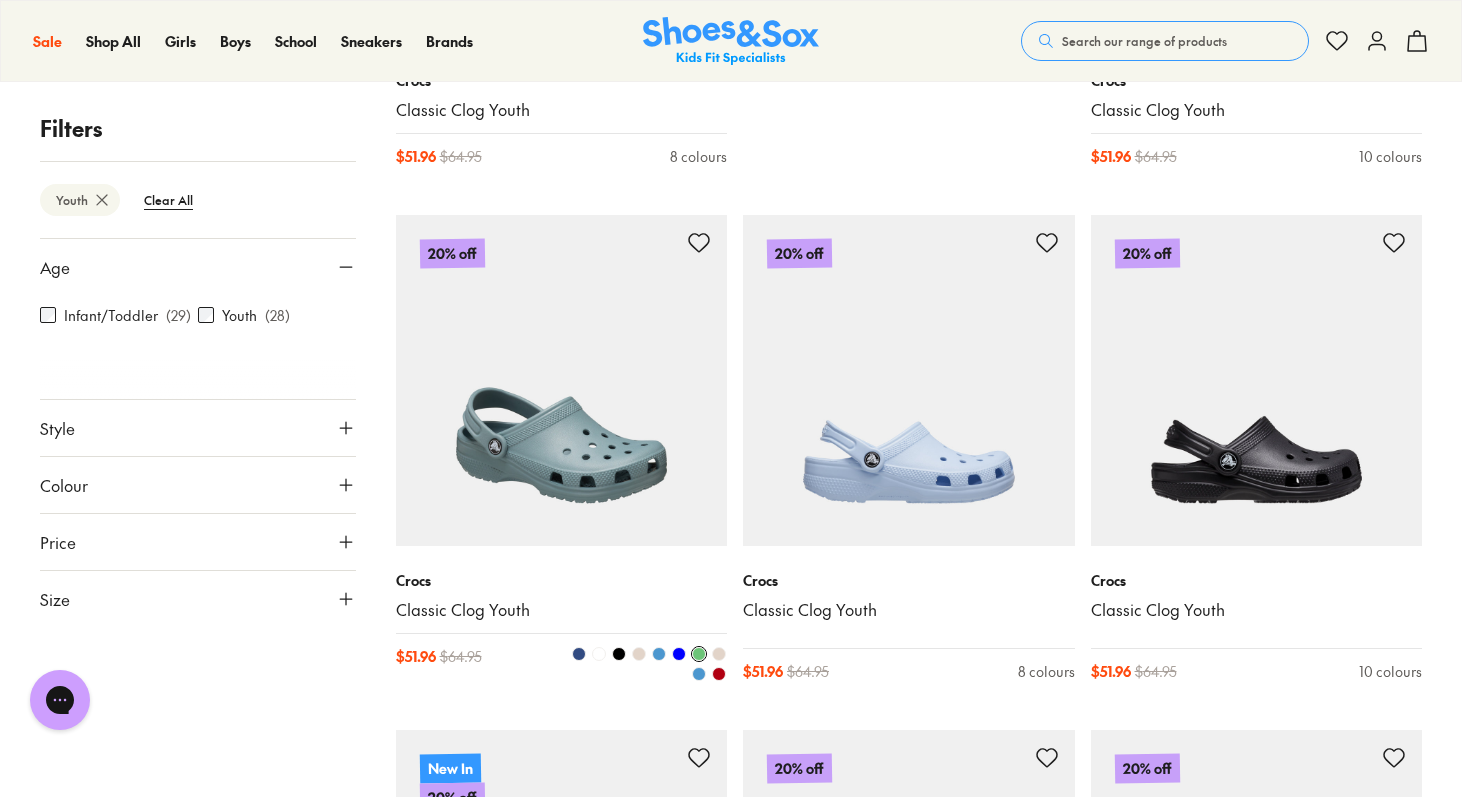 click at bounding box center (562, 381) 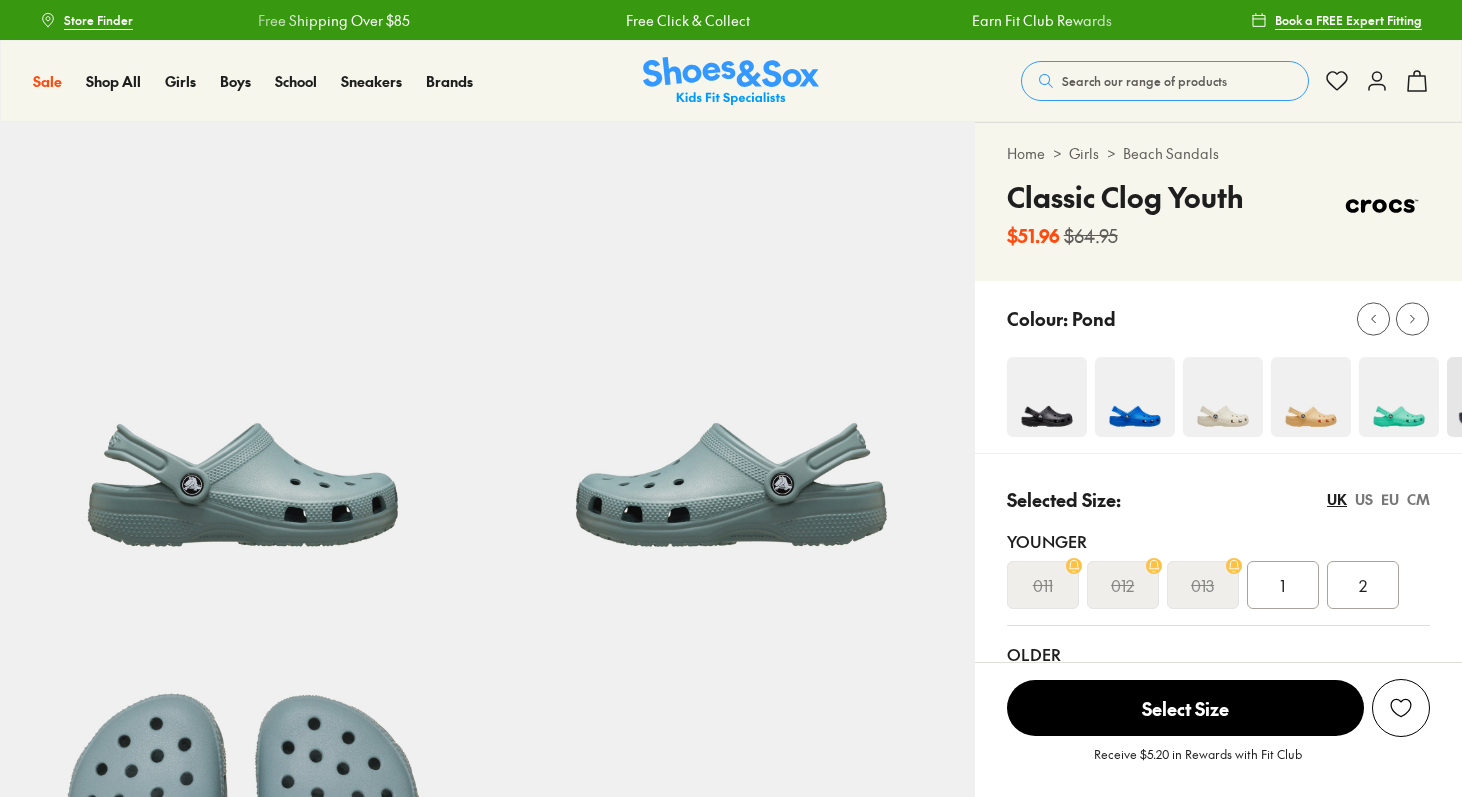scroll, scrollTop: 0, scrollLeft: 0, axis: both 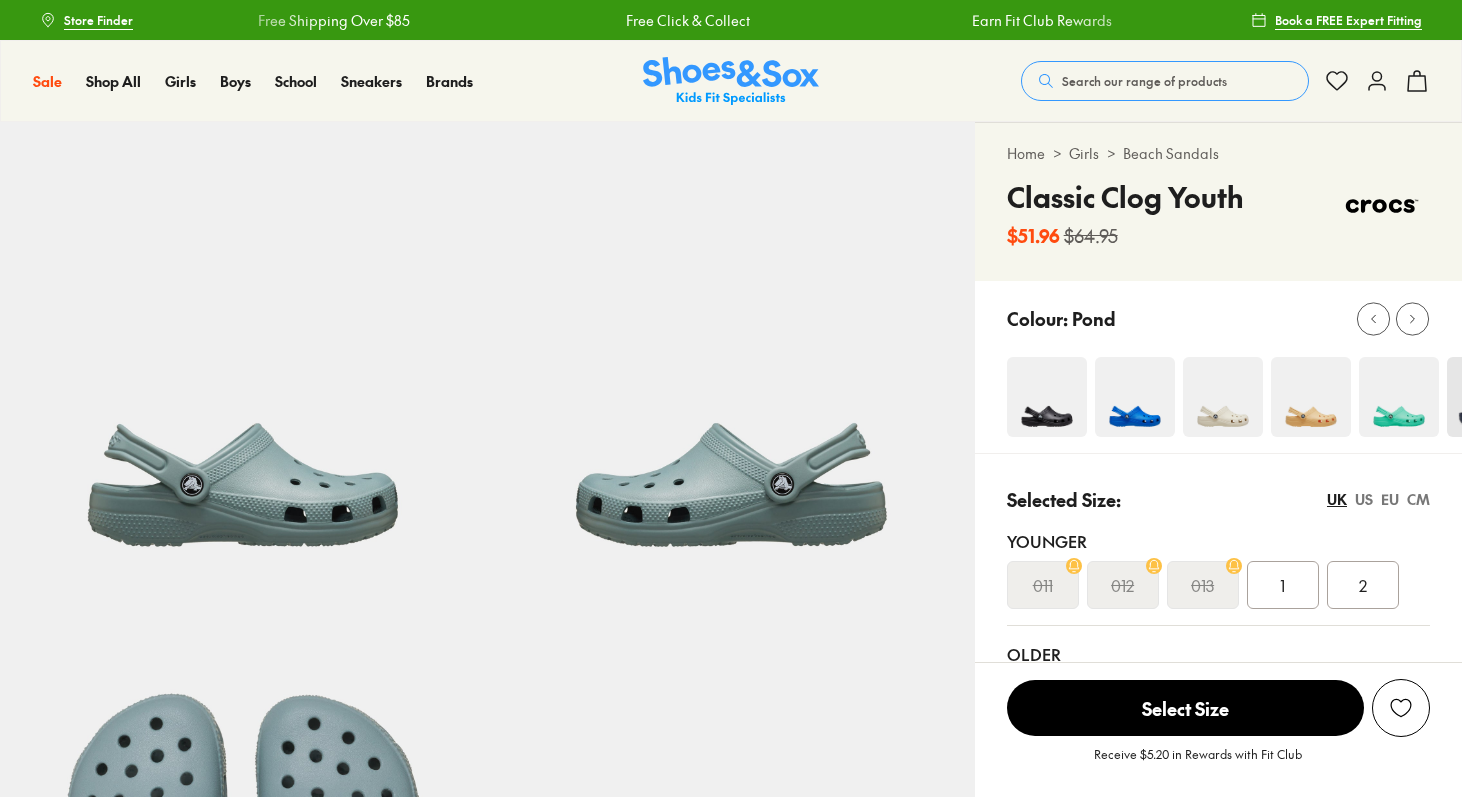 select on "*" 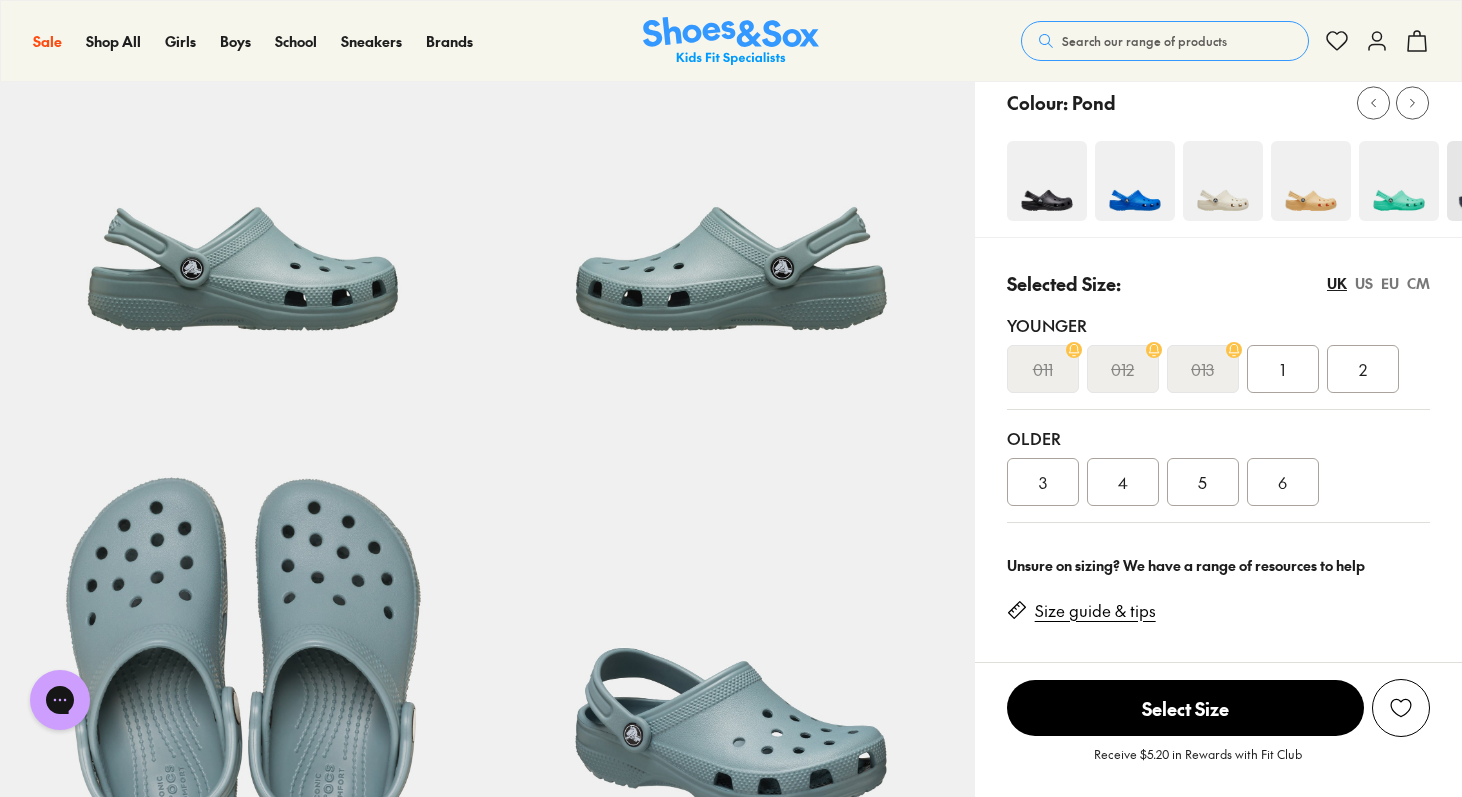 scroll, scrollTop: 224, scrollLeft: 0, axis: vertical 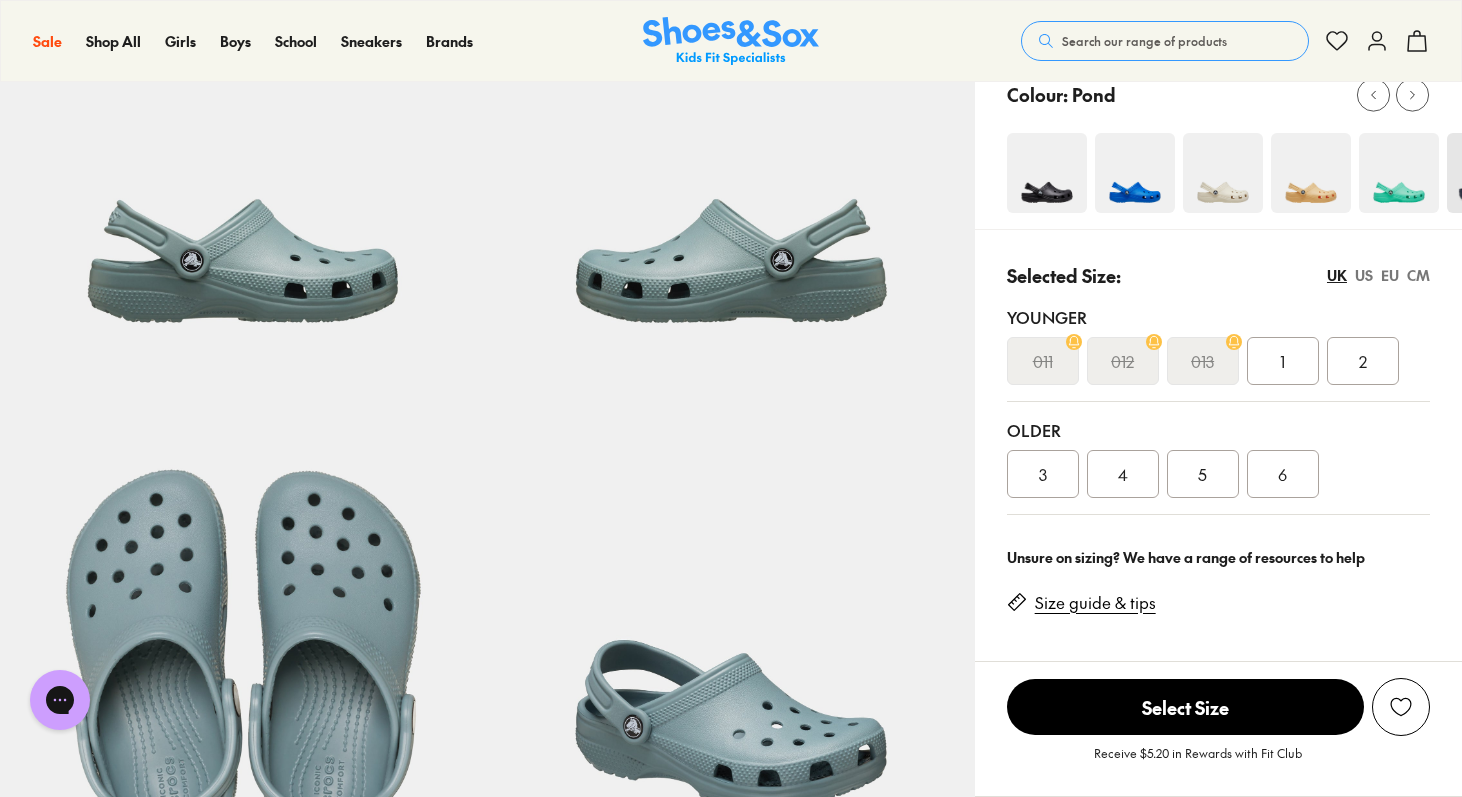 click on "US" at bounding box center (1364, 275) 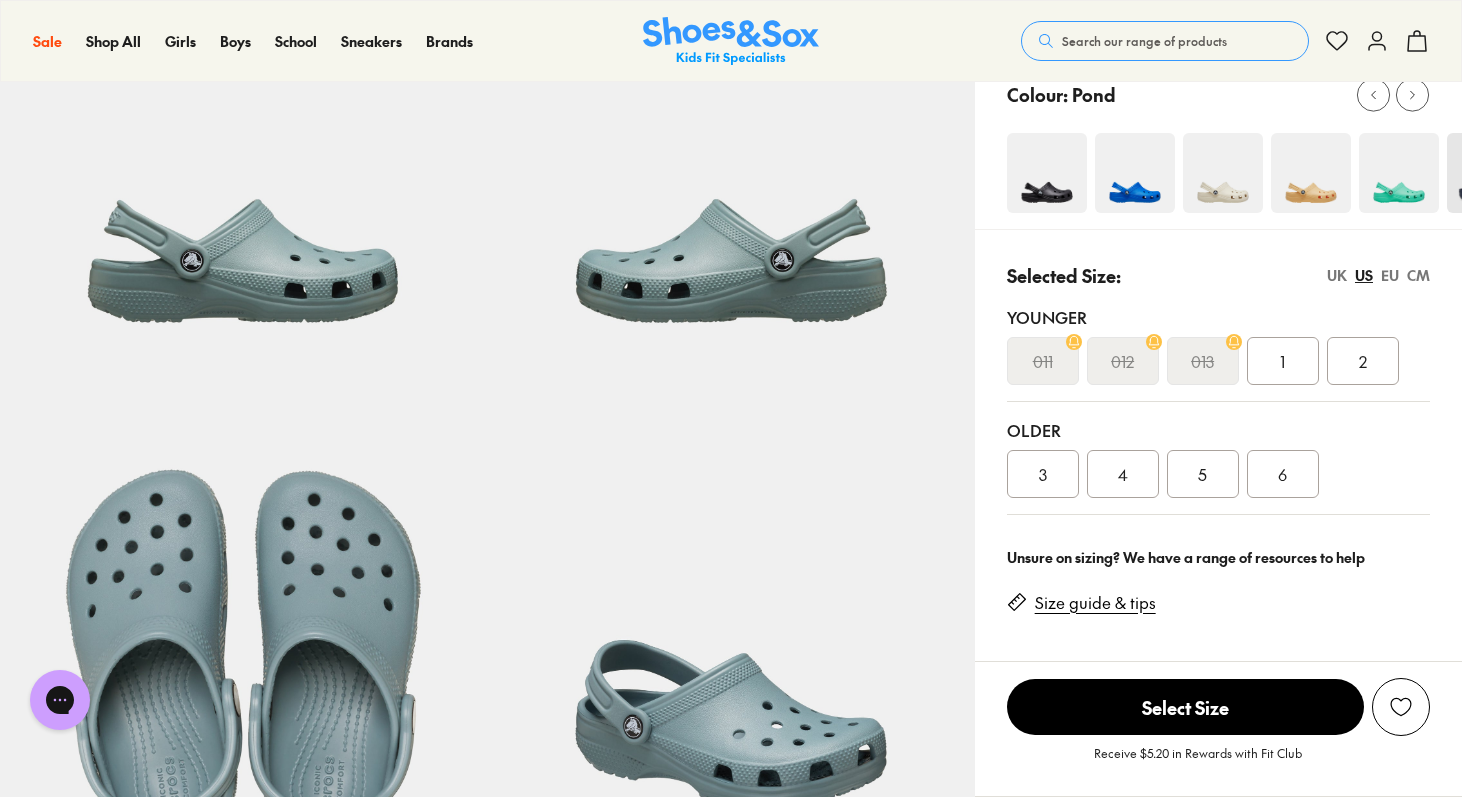 click on "Size guide & tips" at bounding box center [1095, 603] 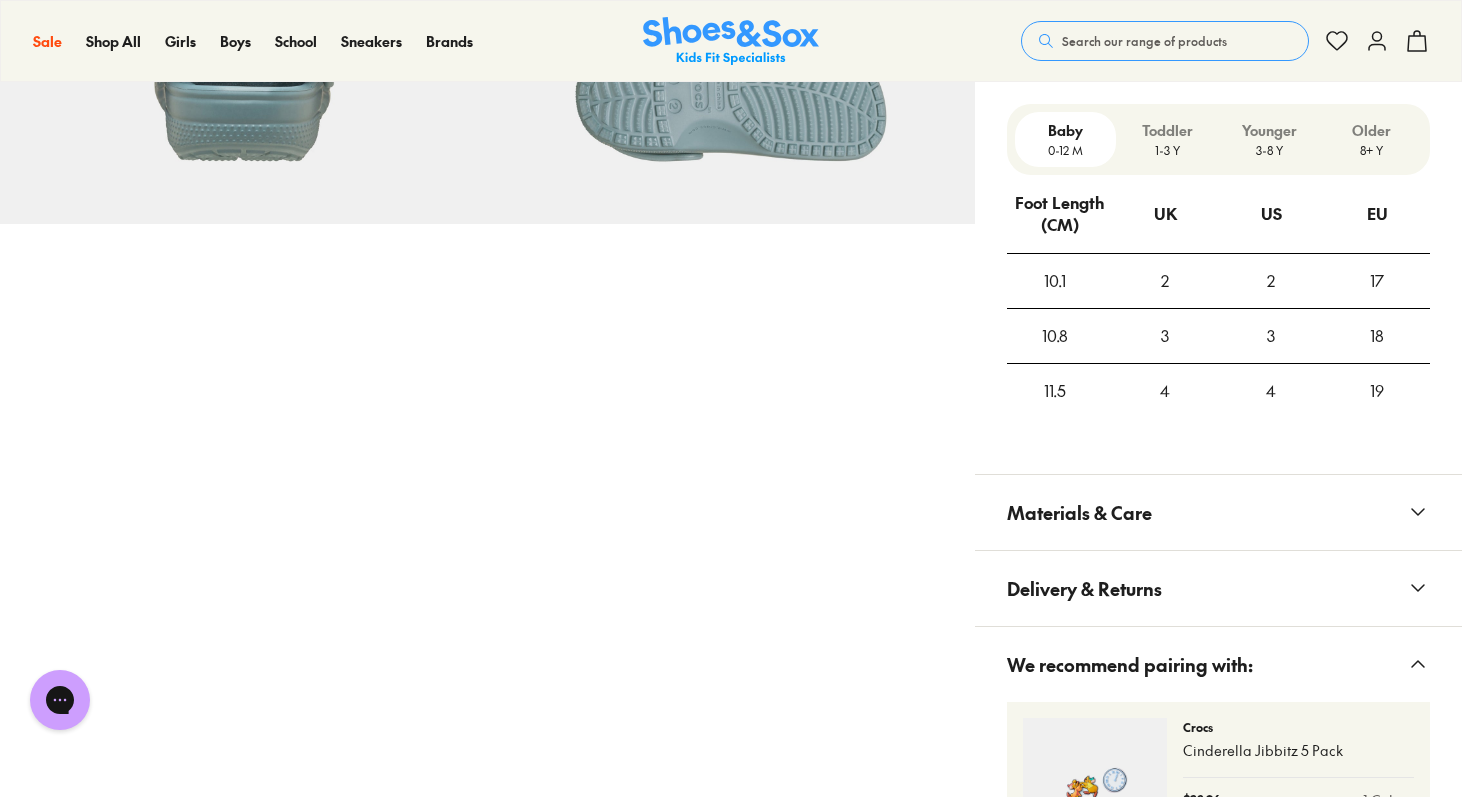 scroll, scrollTop: 1371, scrollLeft: 0, axis: vertical 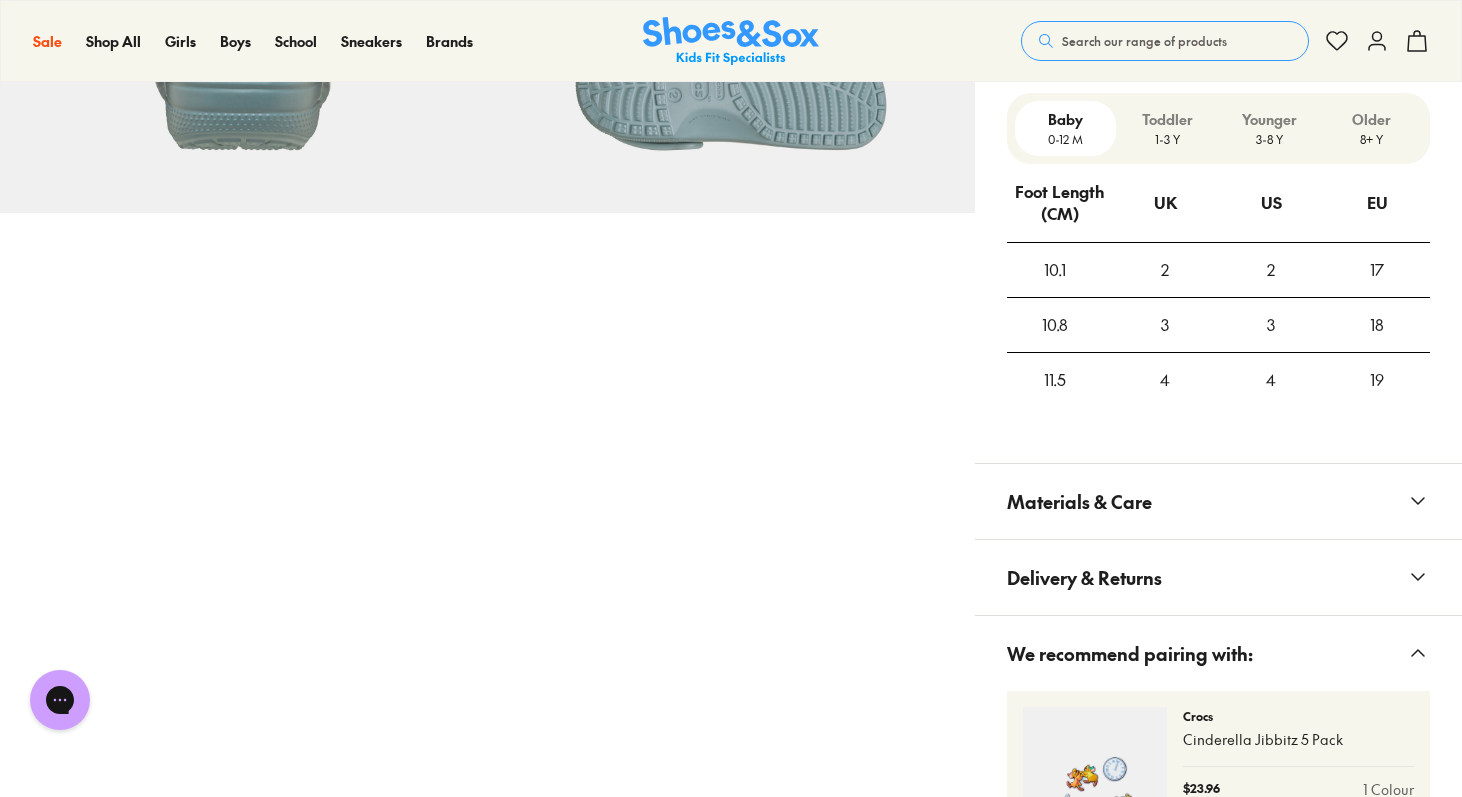 click on "Older" at bounding box center [1371, 119] 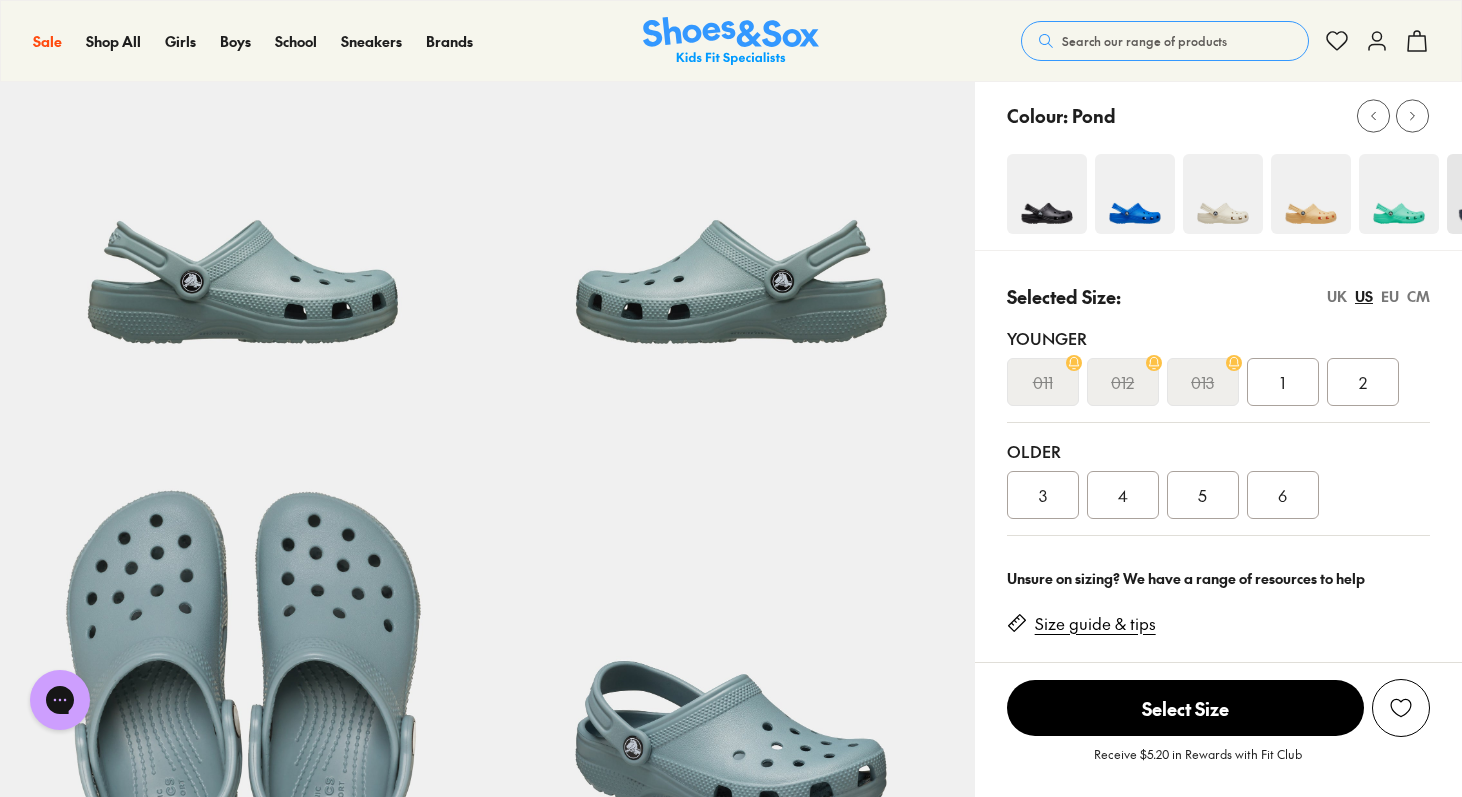 scroll, scrollTop: 193, scrollLeft: 0, axis: vertical 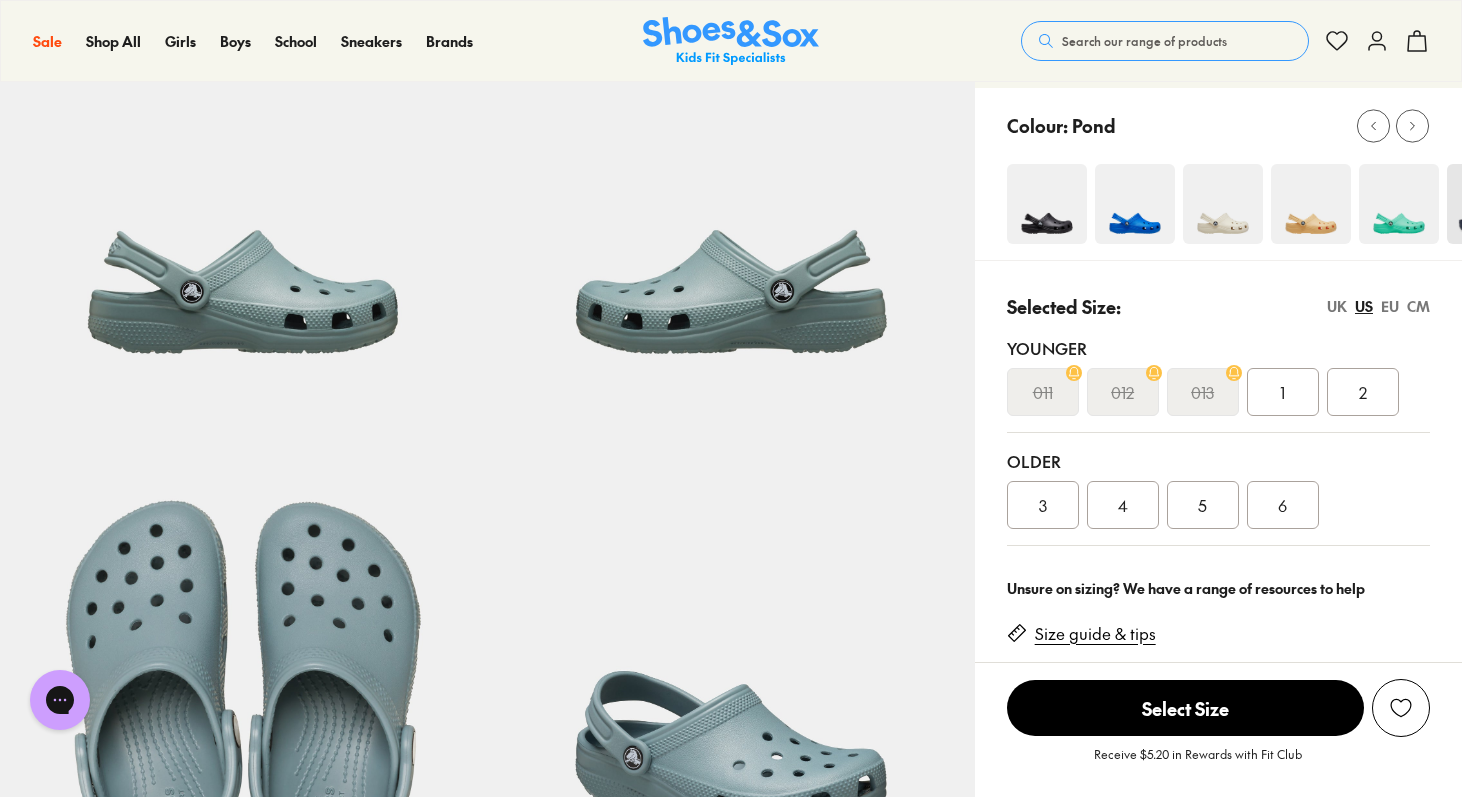 click on "5" at bounding box center [1203, 505] 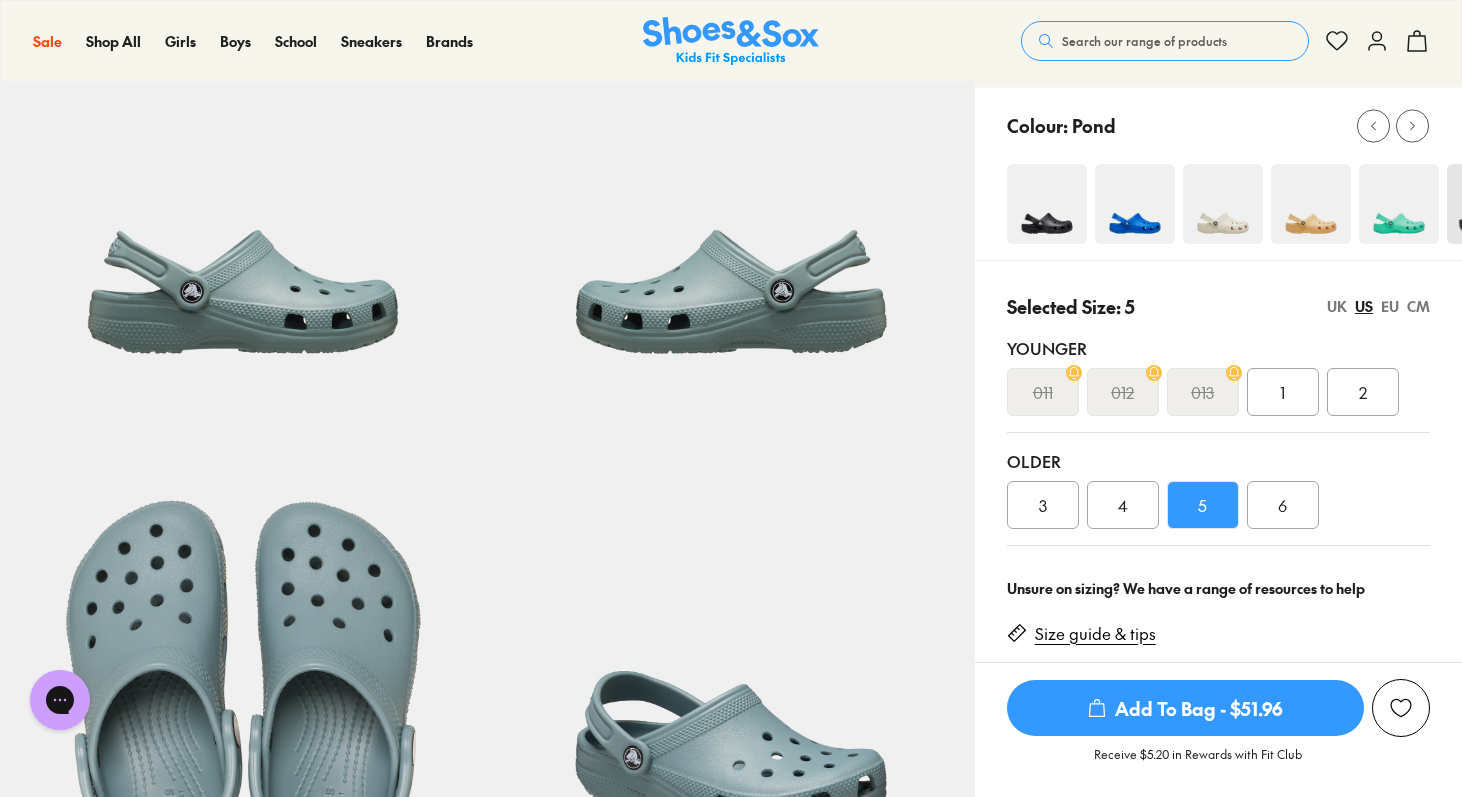 click on "Add To Bag - $51.96" at bounding box center [1185, 708] 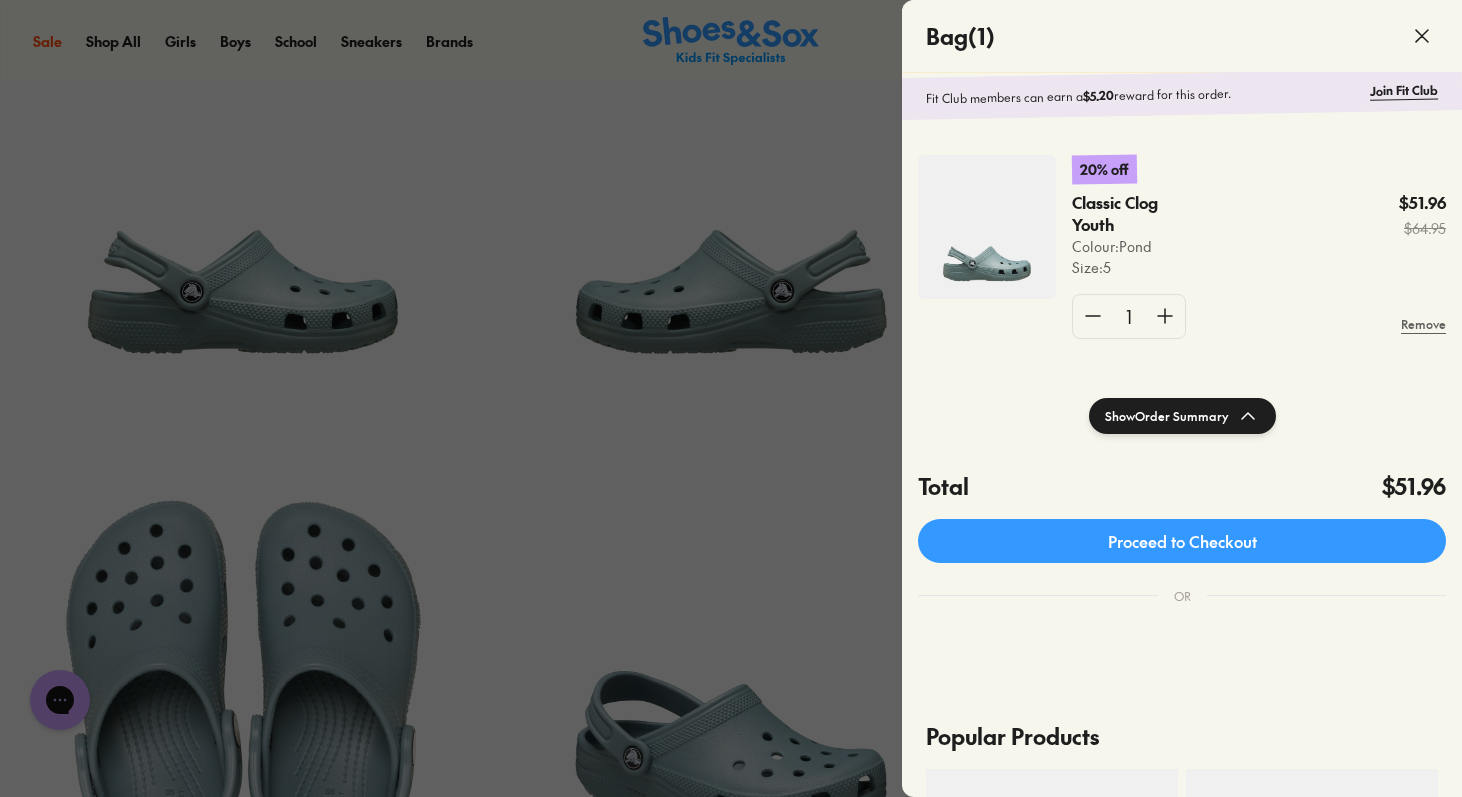 scroll, scrollTop: 0, scrollLeft: 0, axis: both 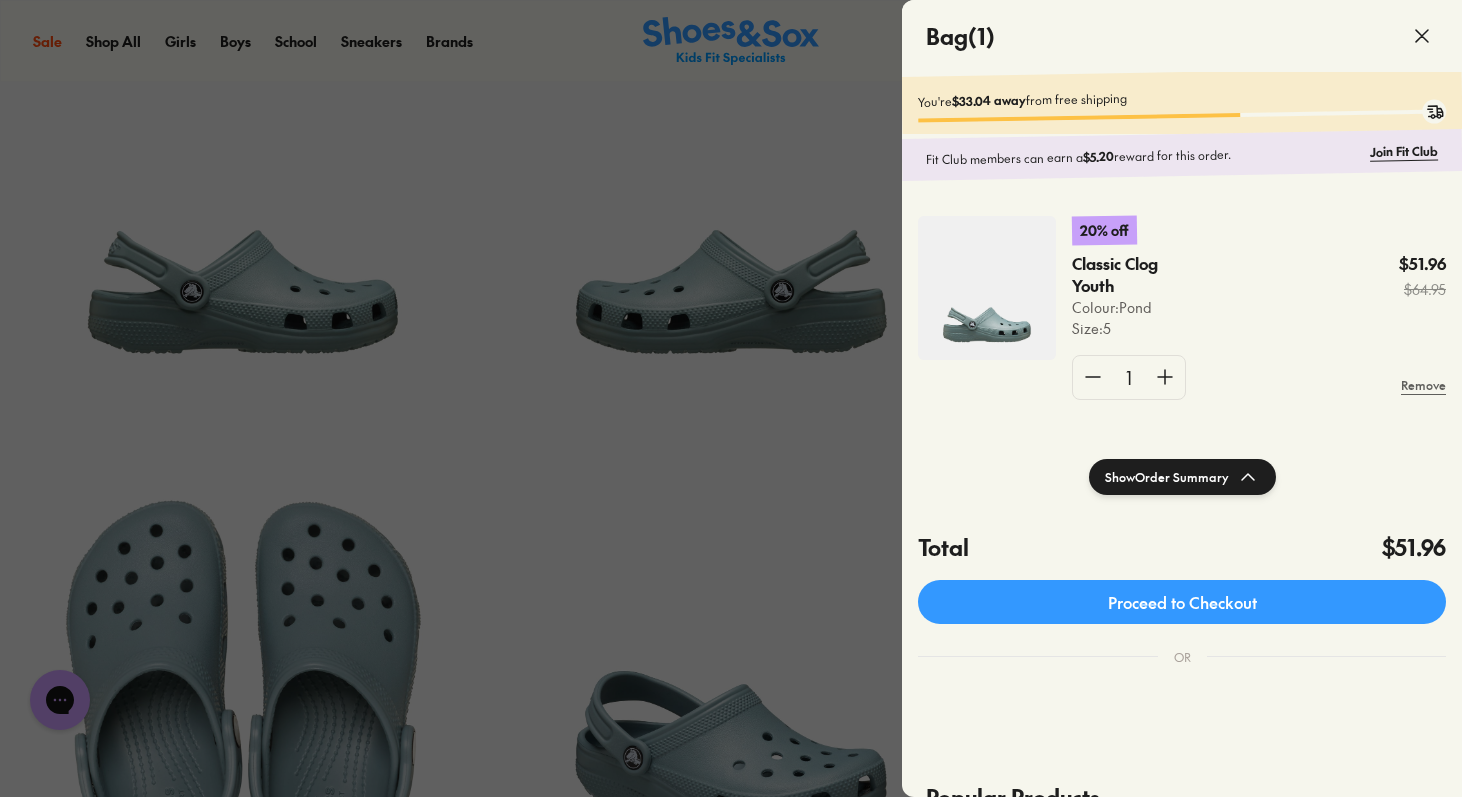 click 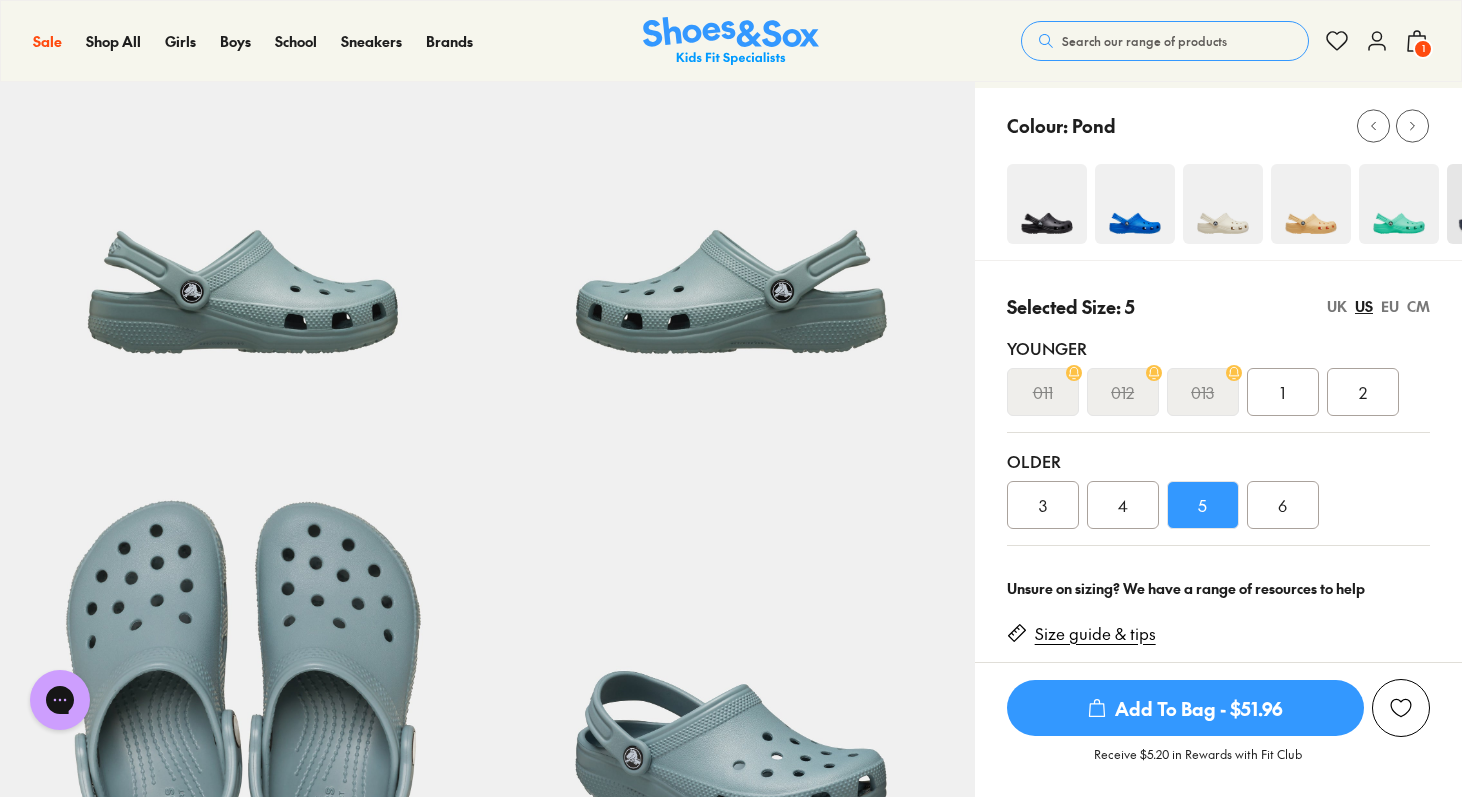 click at bounding box center (1135, 204) 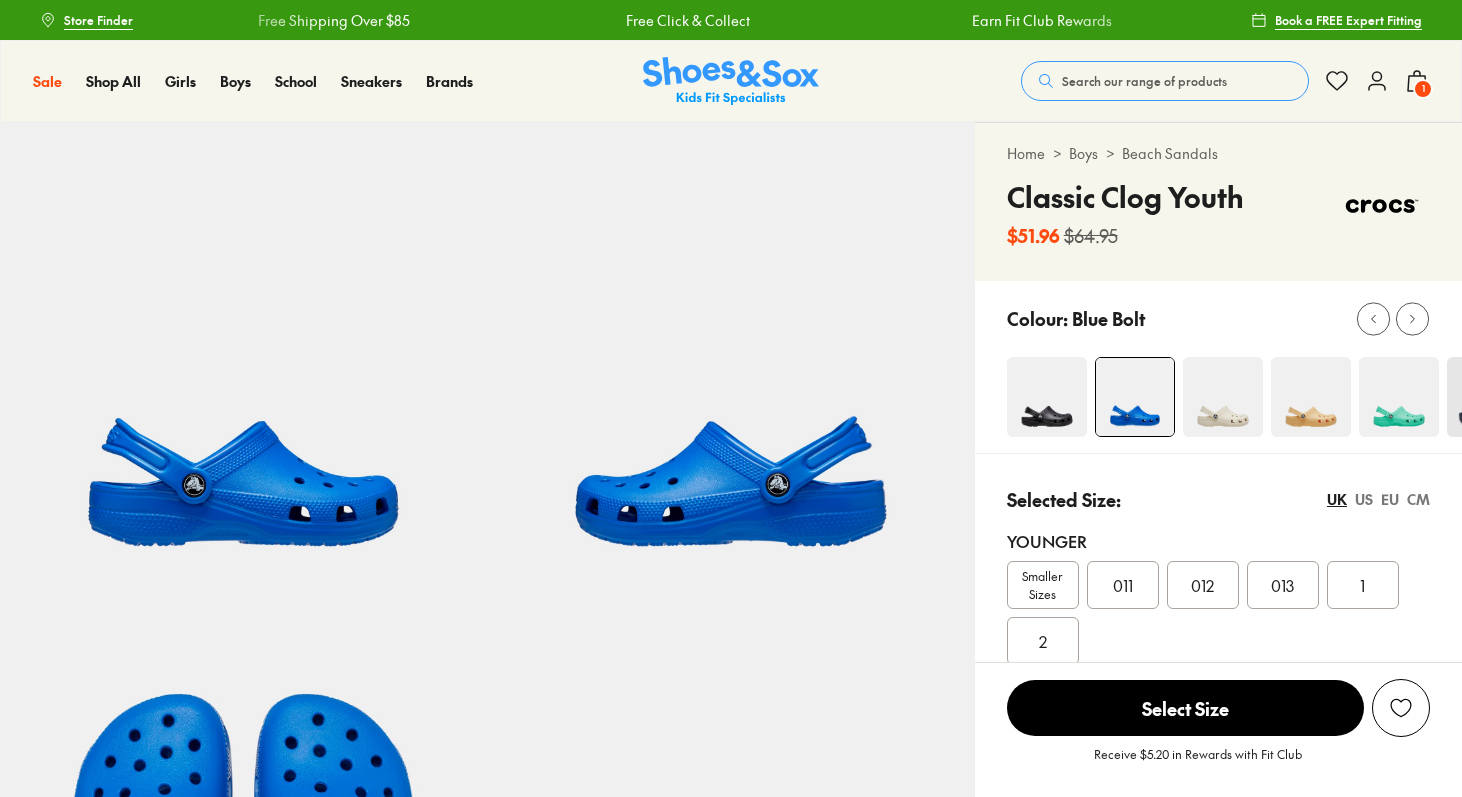 scroll, scrollTop: 0, scrollLeft: 0, axis: both 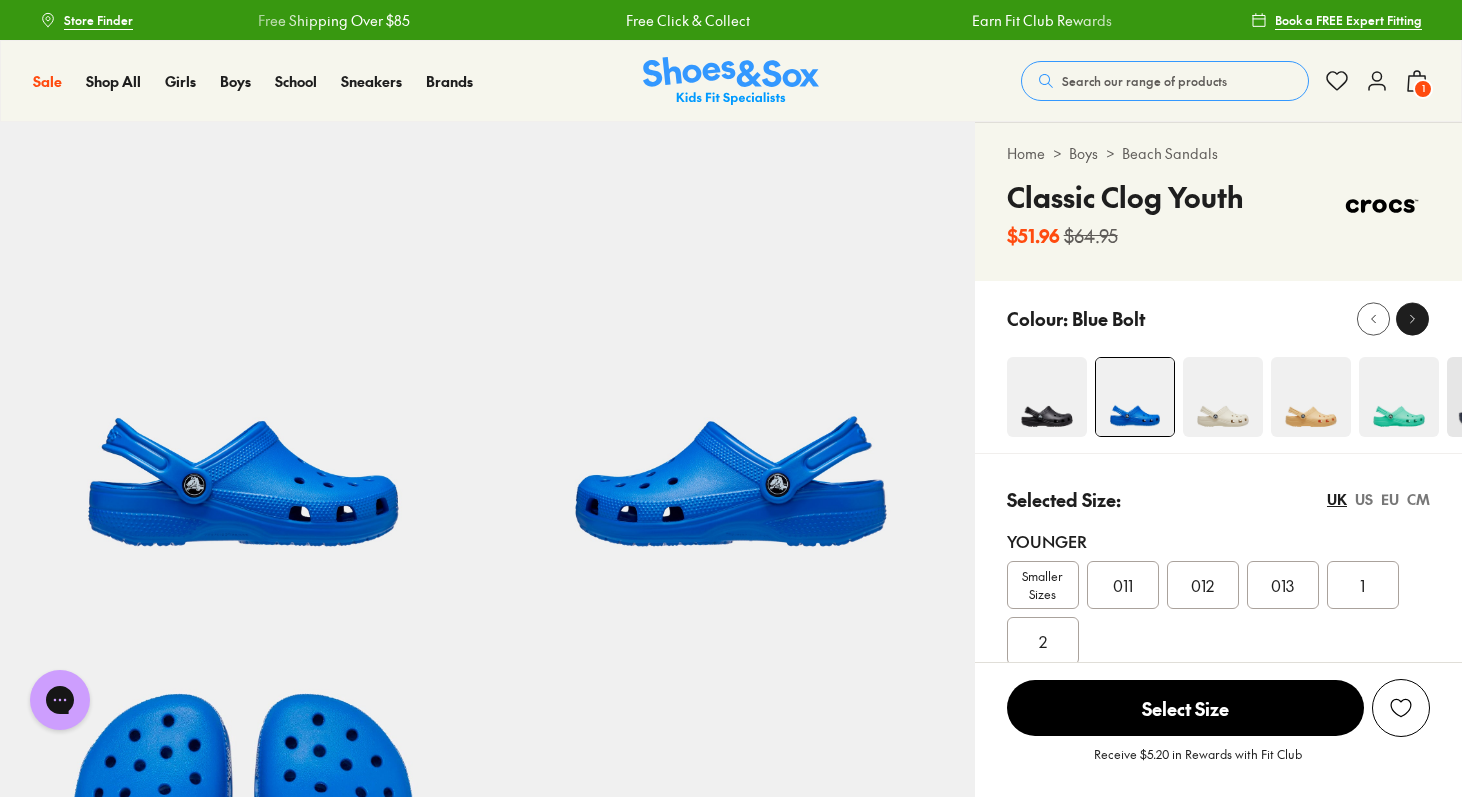 click 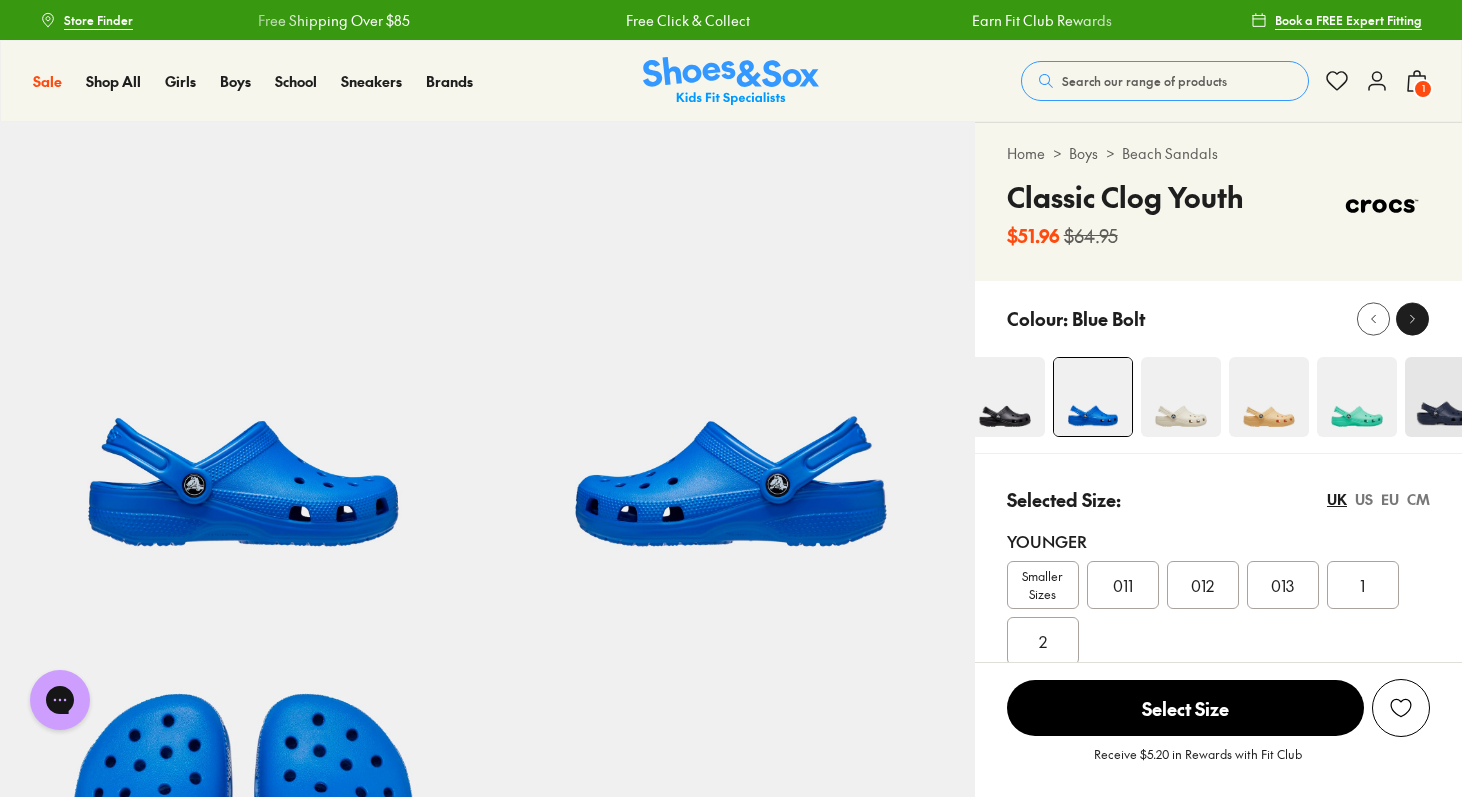 click 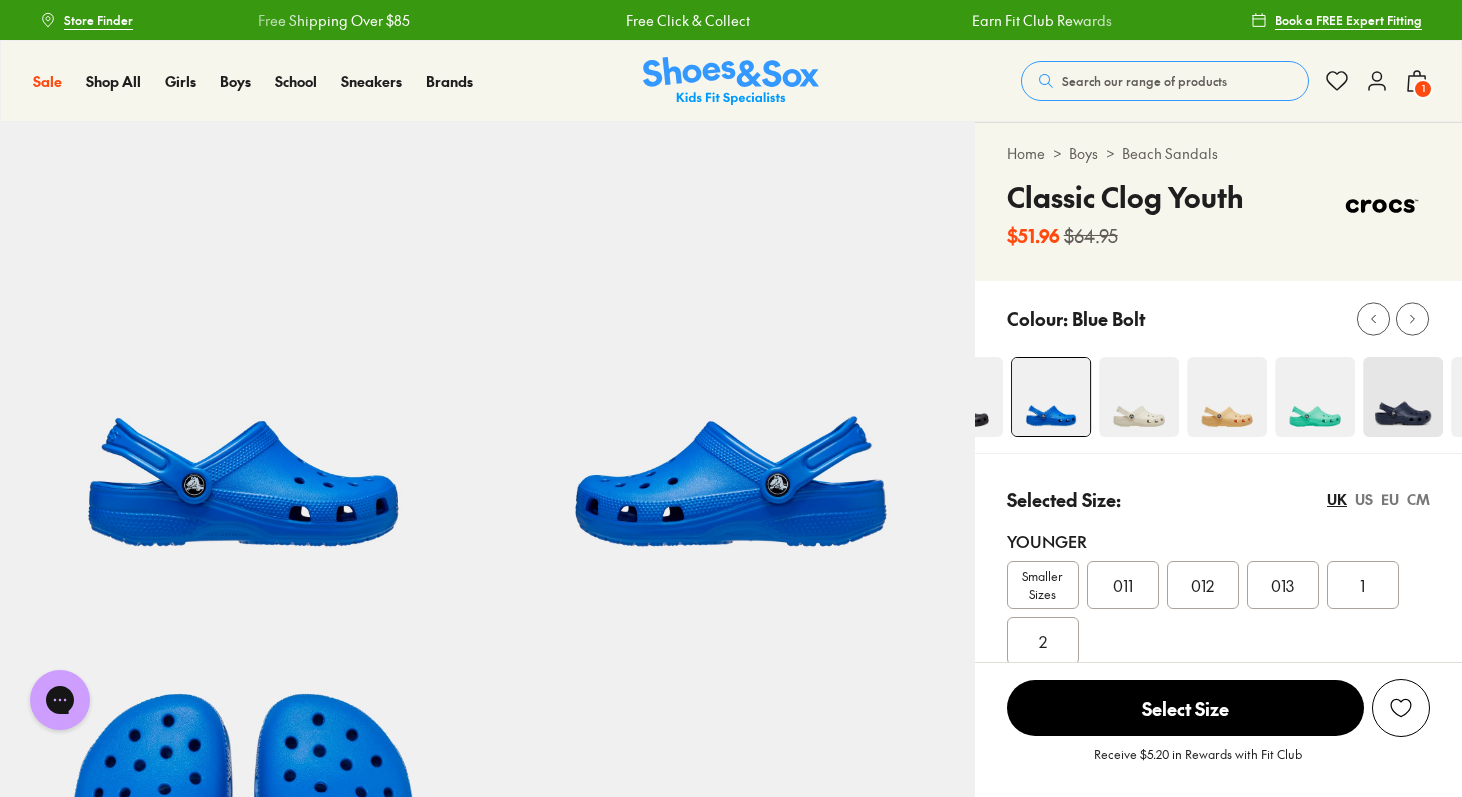 click at bounding box center (1403, 397) 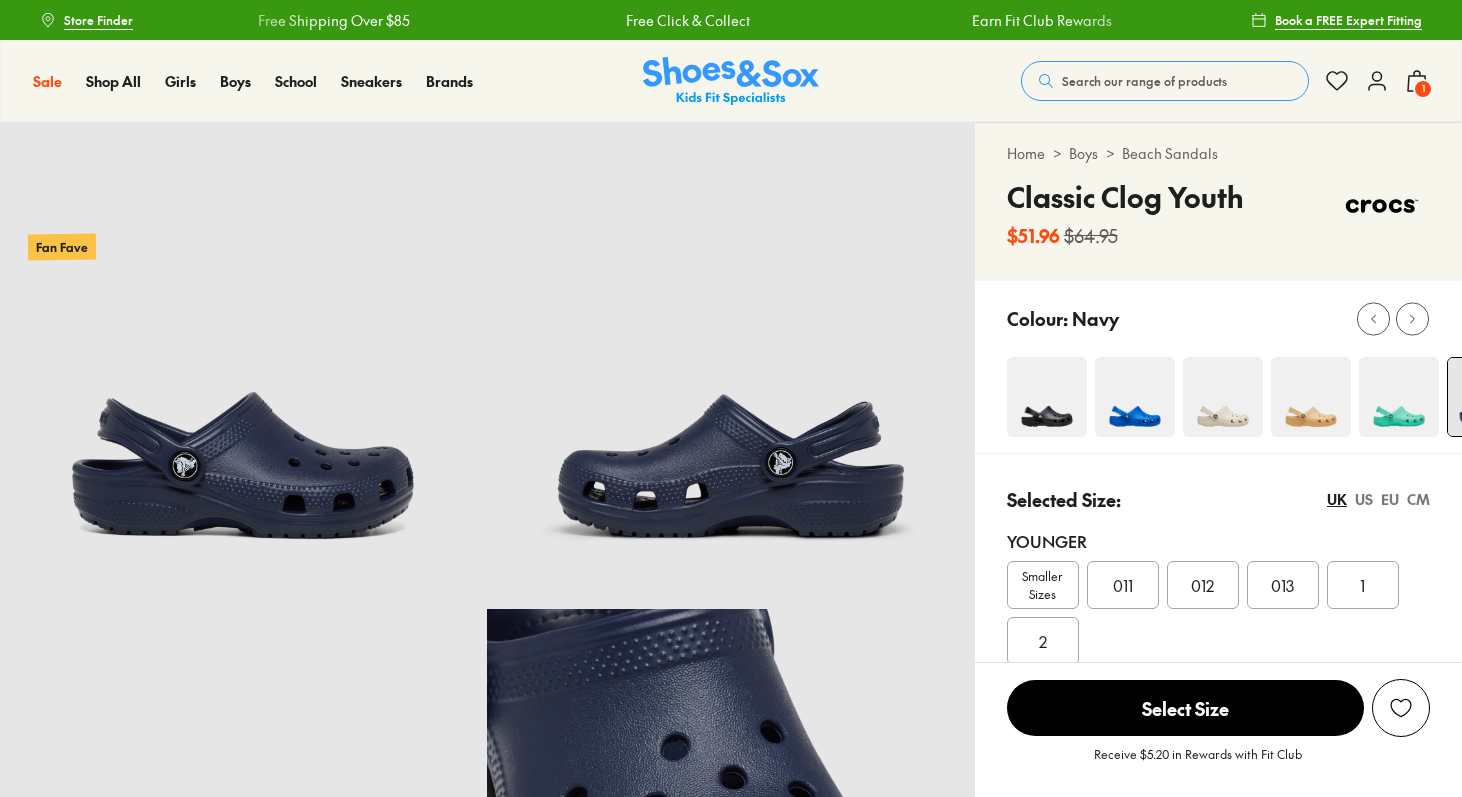 scroll, scrollTop: 0, scrollLeft: 0, axis: both 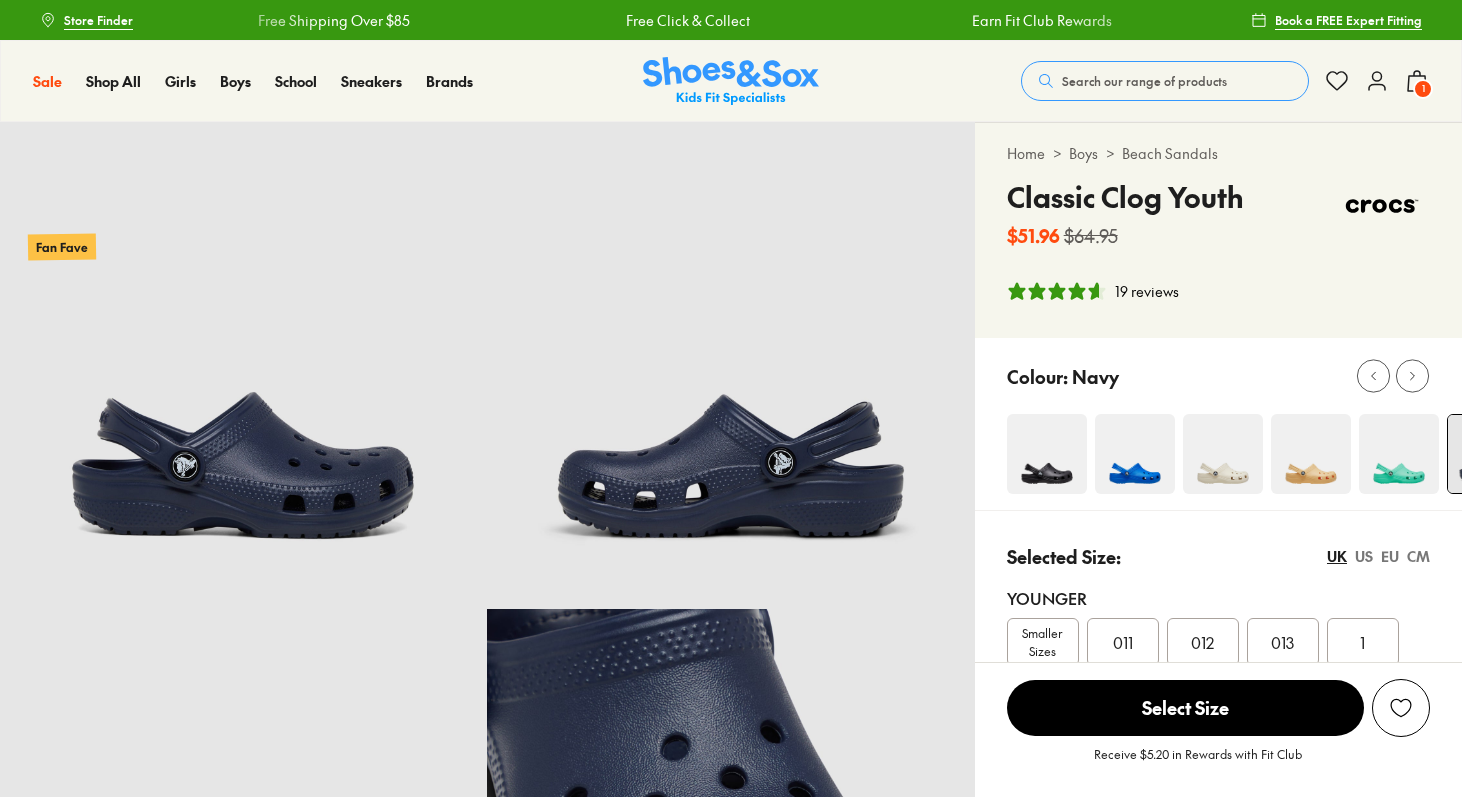 select on "*" 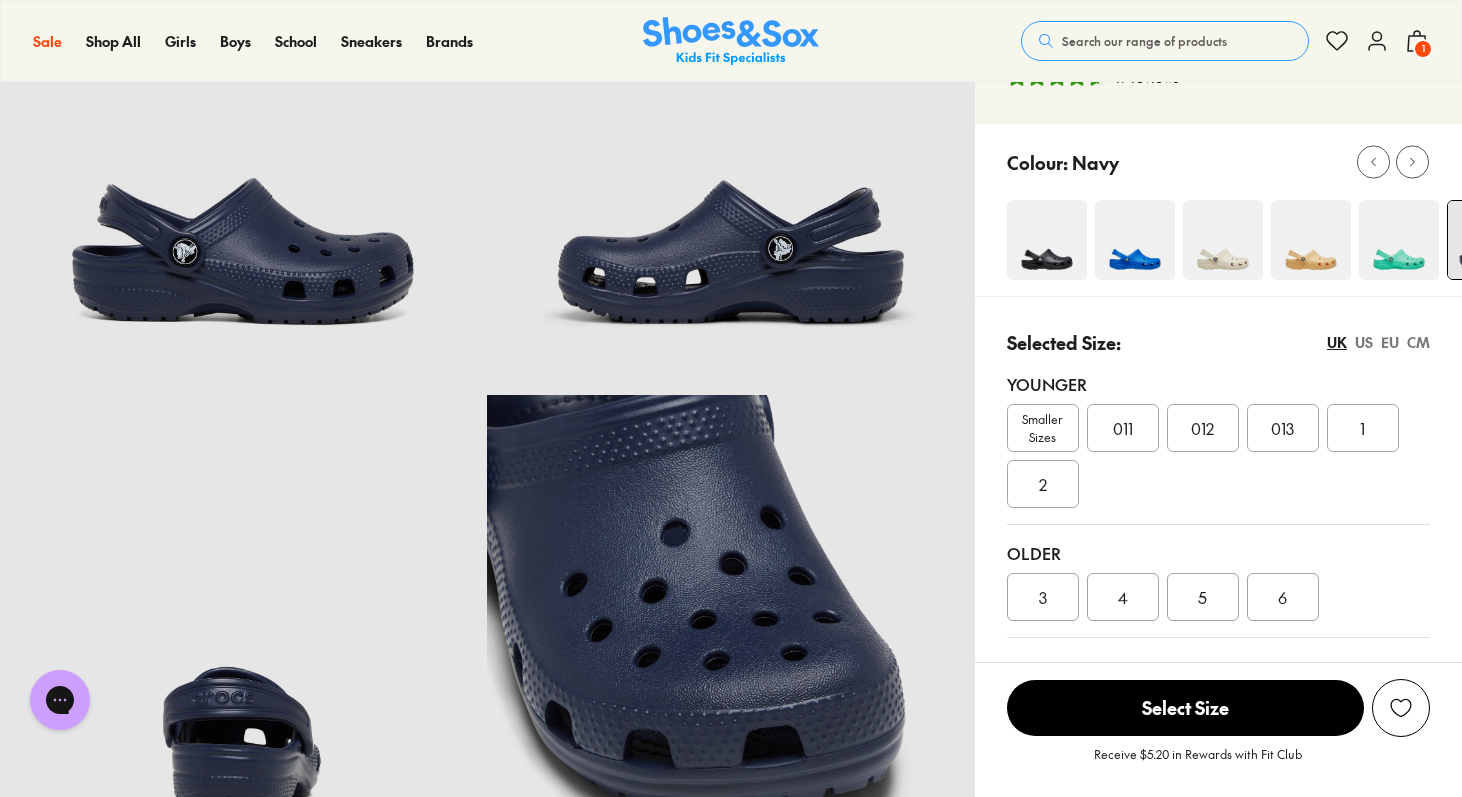 scroll, scrollTop: 215, scrollLeft: 0, axis: vertical 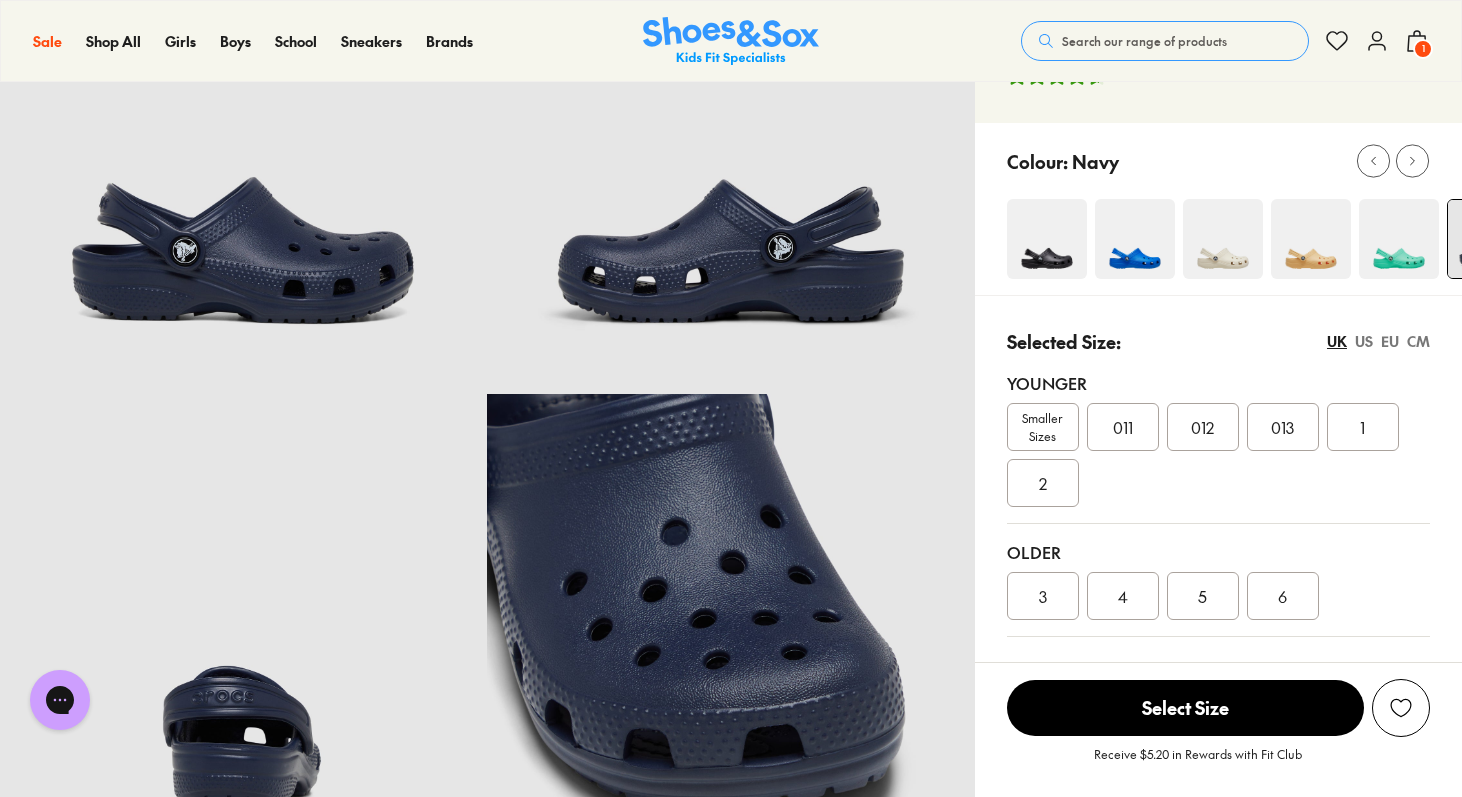 click on "4" at bounding box center (1123, 596) 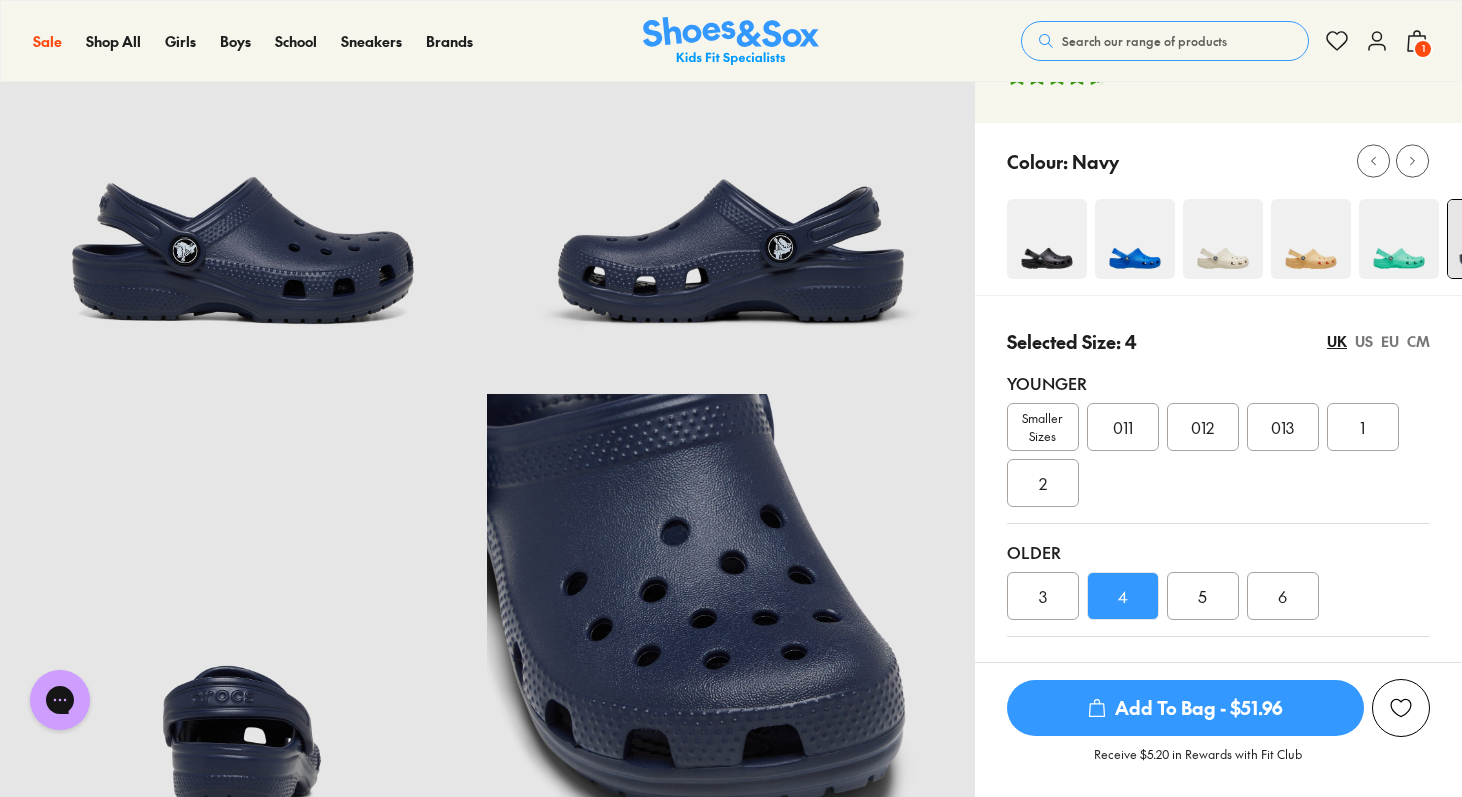 click on "Add To Bag - $51.96" at bounding box center (1185, 708) 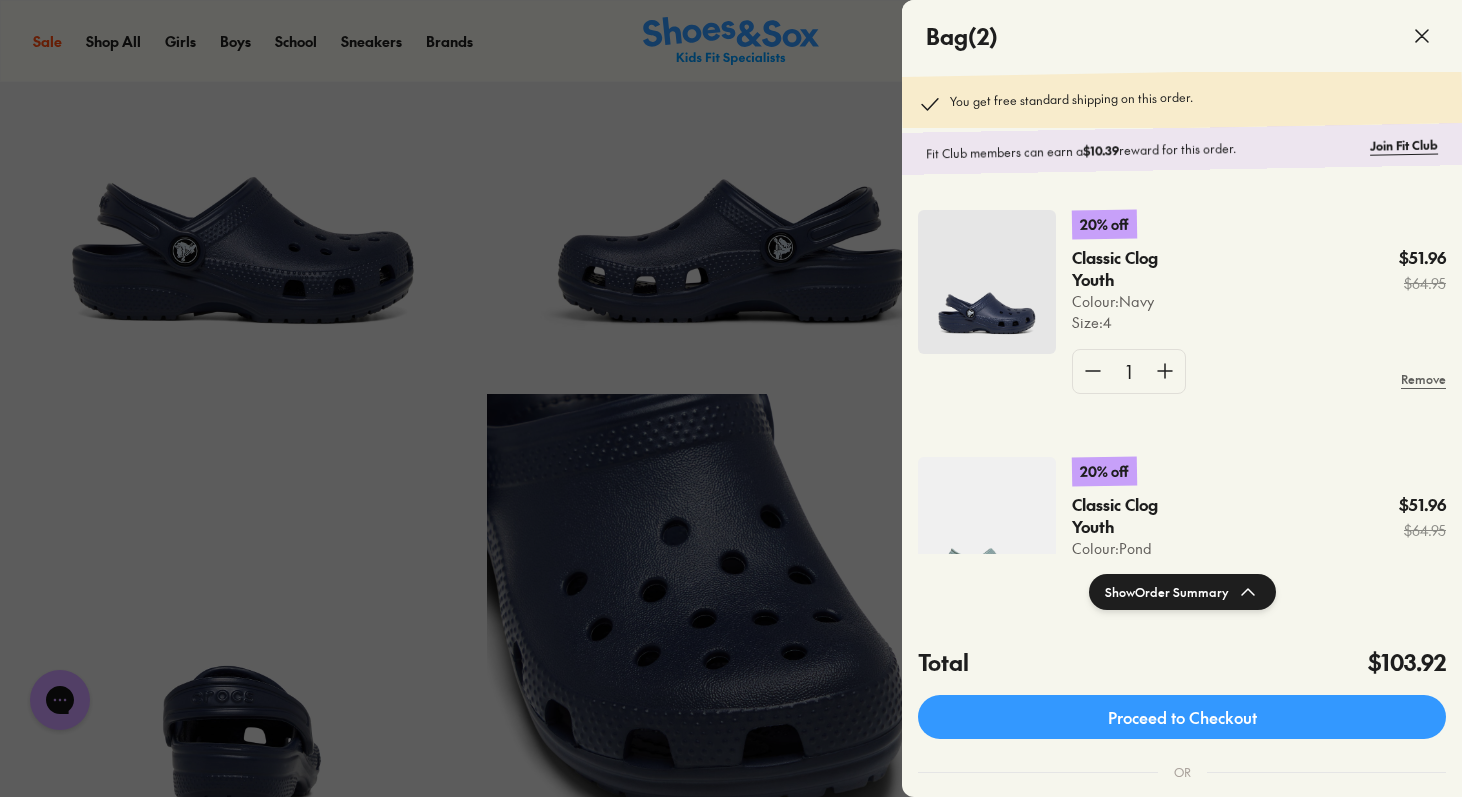 click 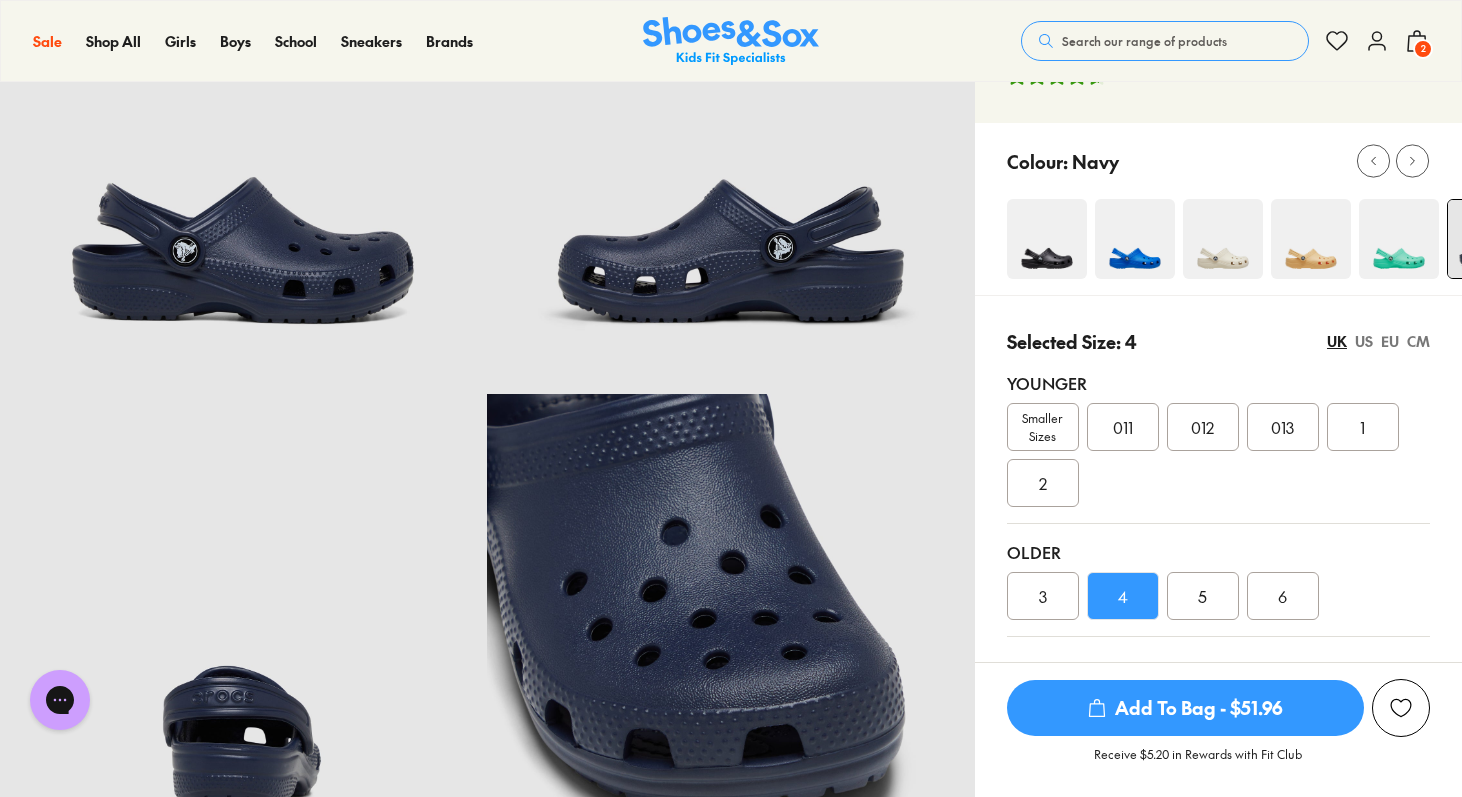 scroll, scrollTop: 0, scrollLeft: 0, axis: both 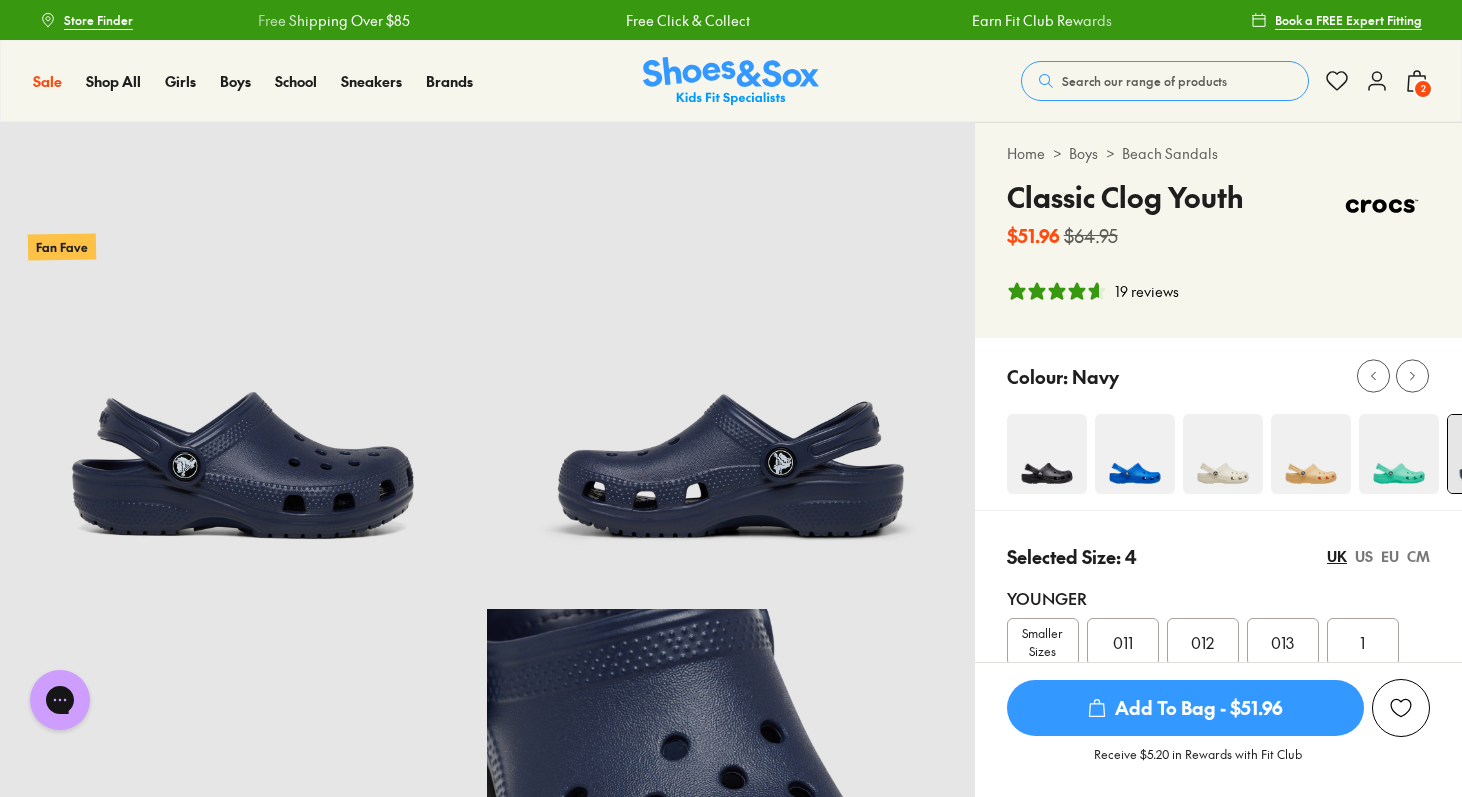 click at bounding box center (1223, 454) 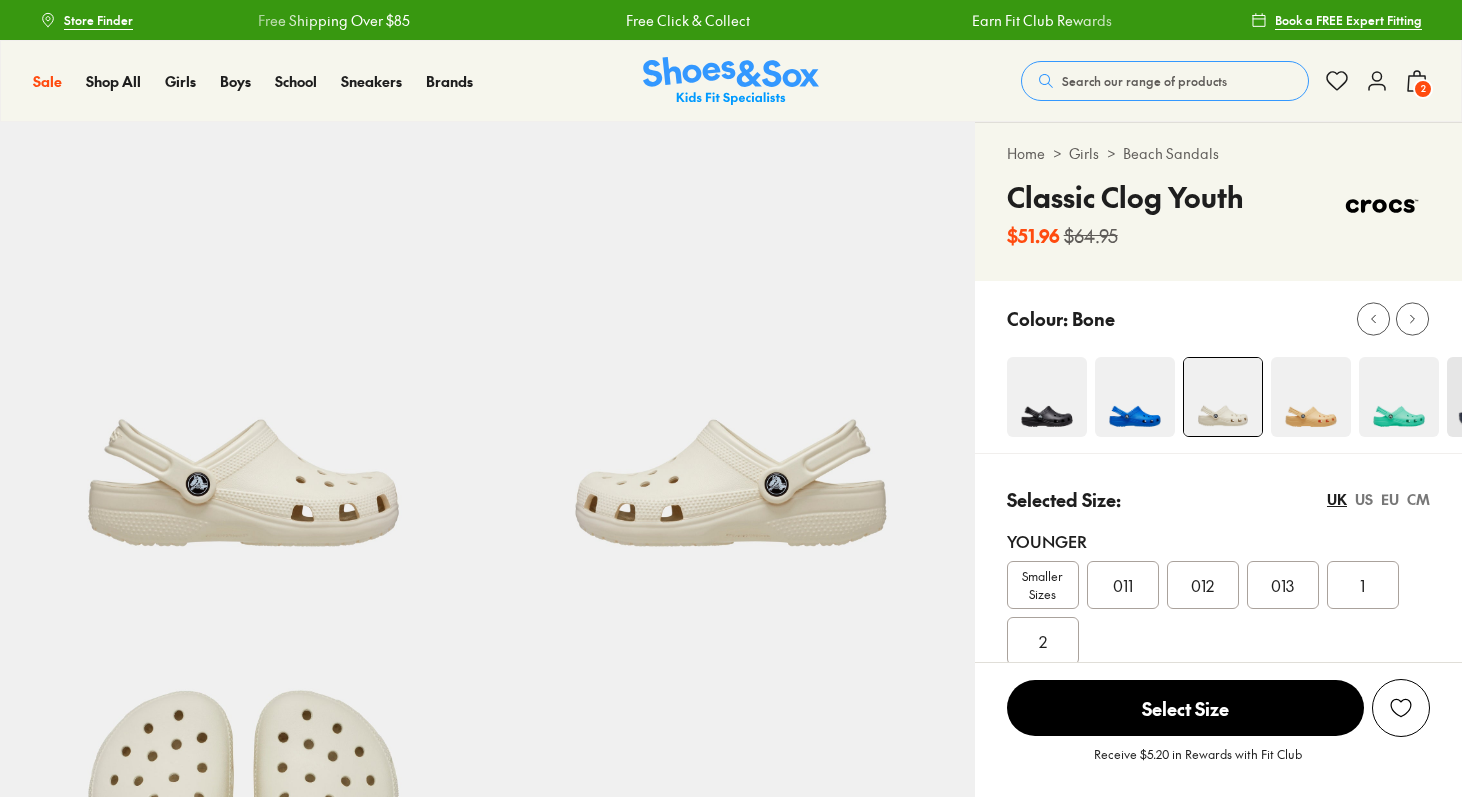 scroll, scrollTop: 0, scrollLeft: 0, axis: both 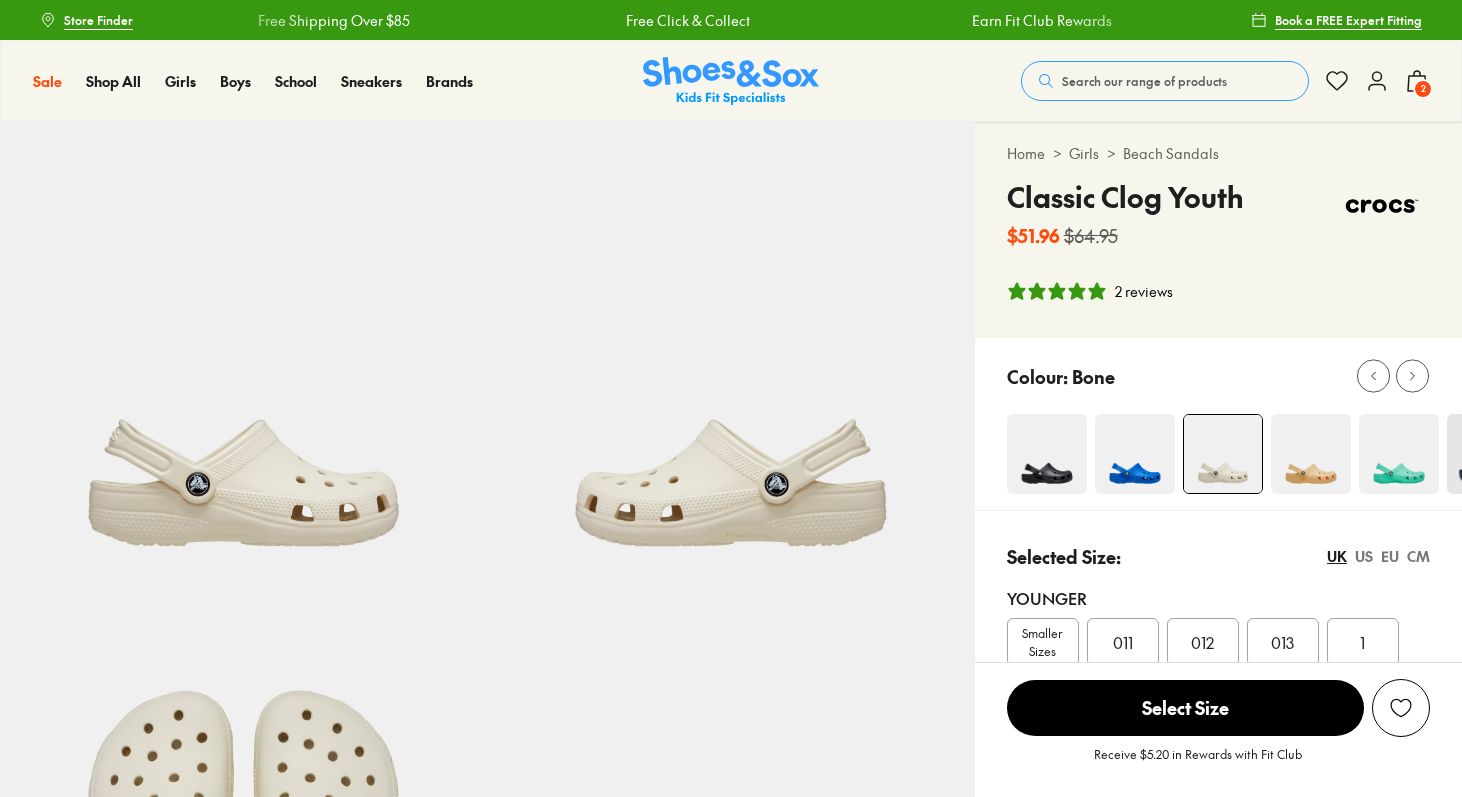 select on "*" 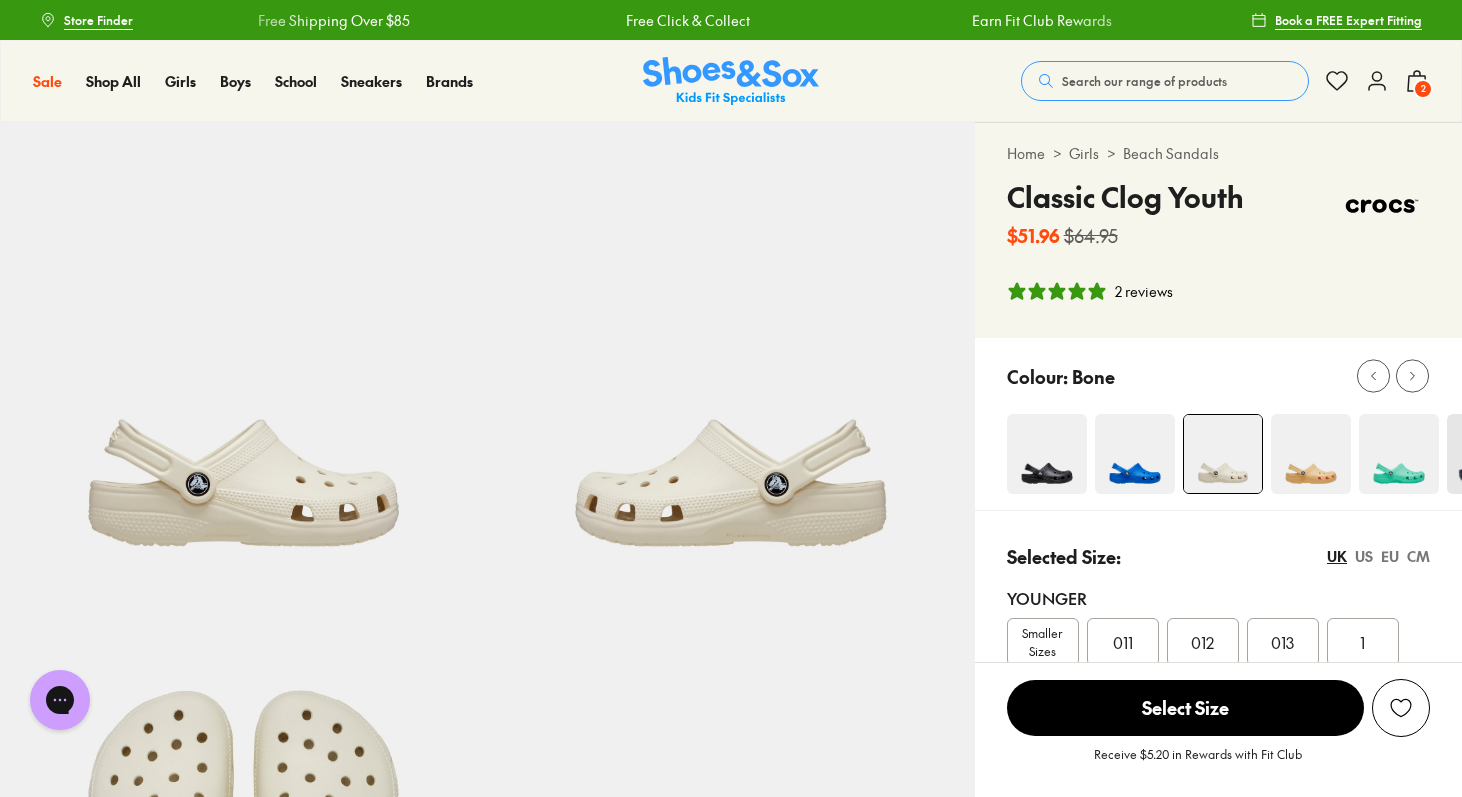 scroll, scrollTop: 0, scrollLeft: 0, axis: both 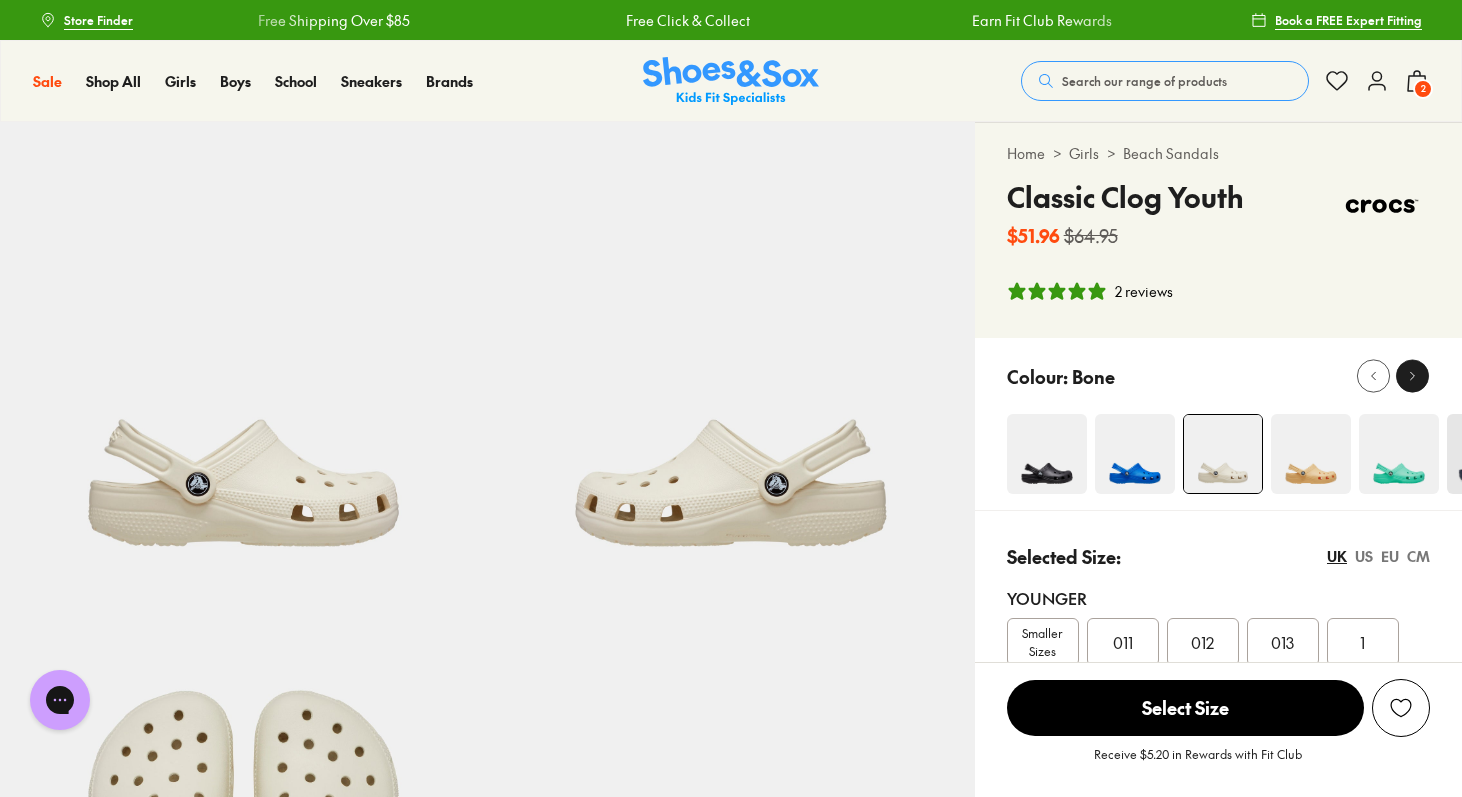 click 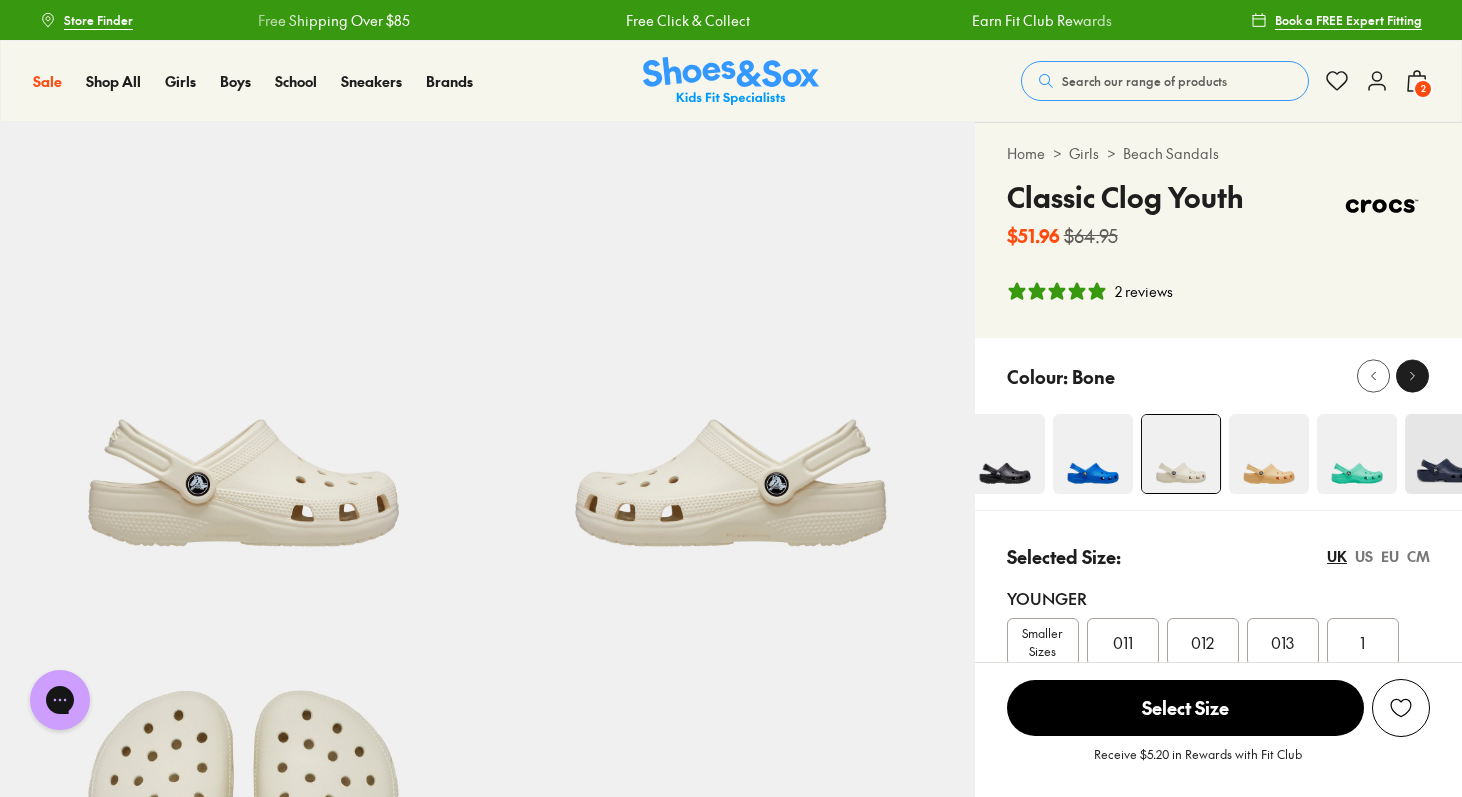 click 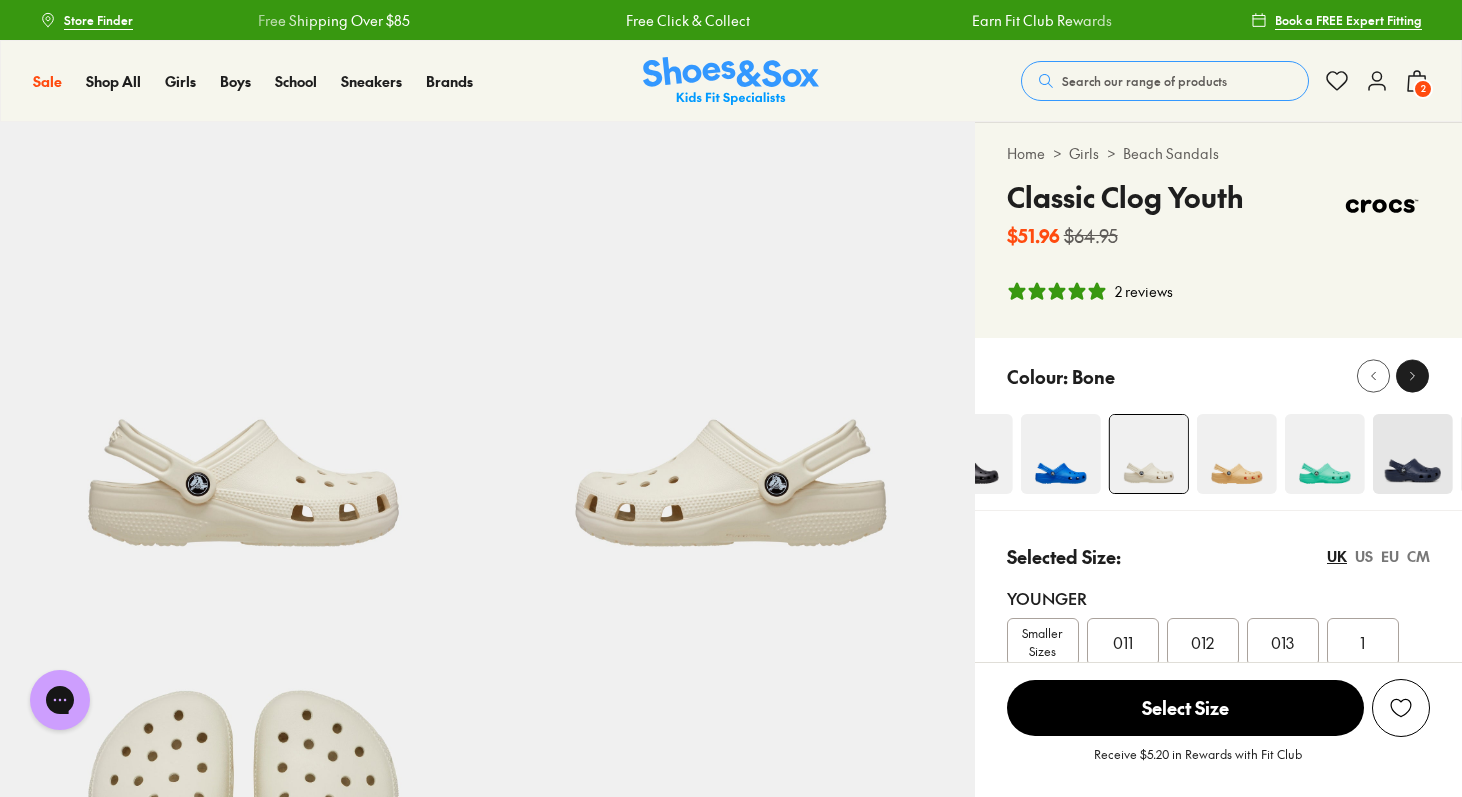 click 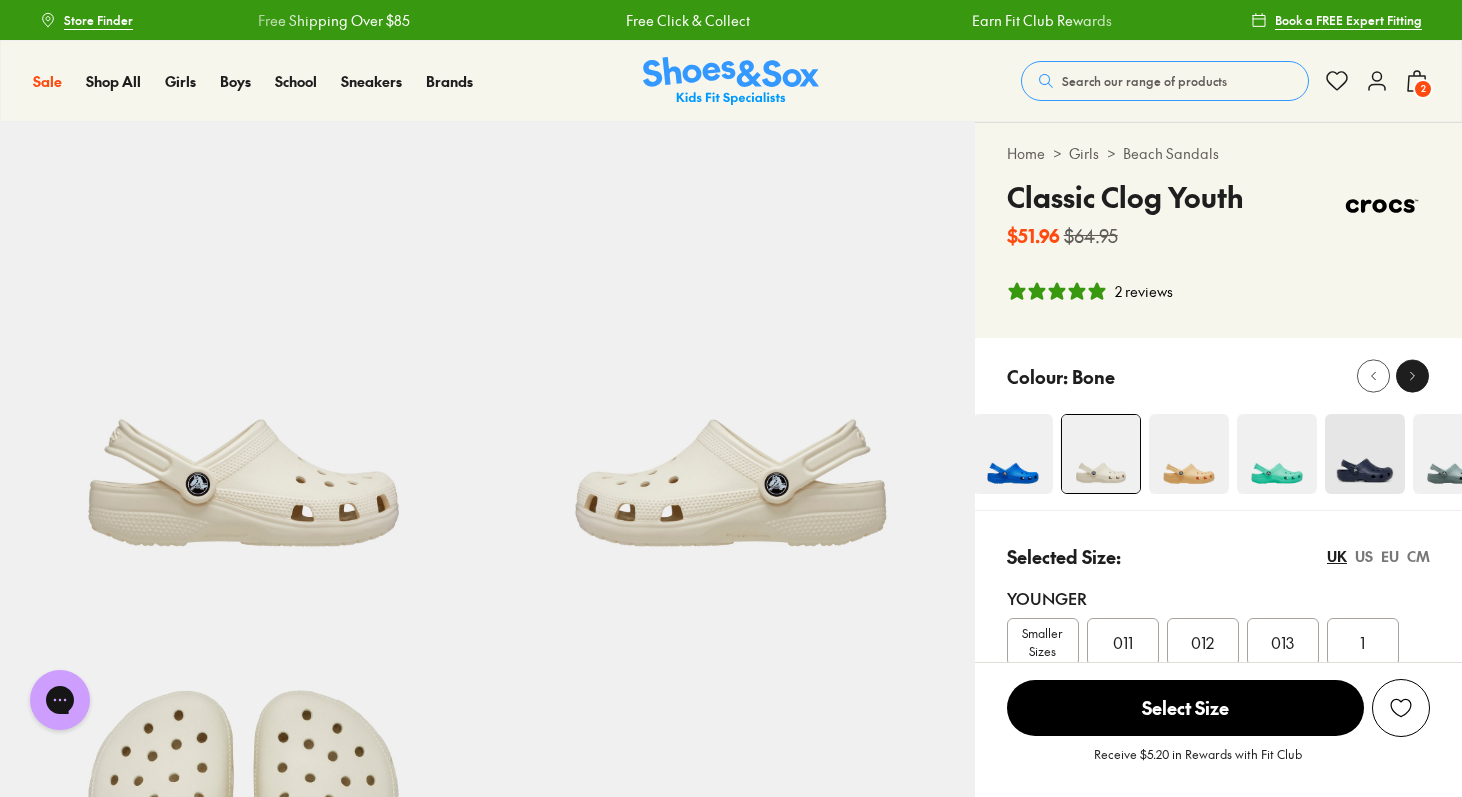click 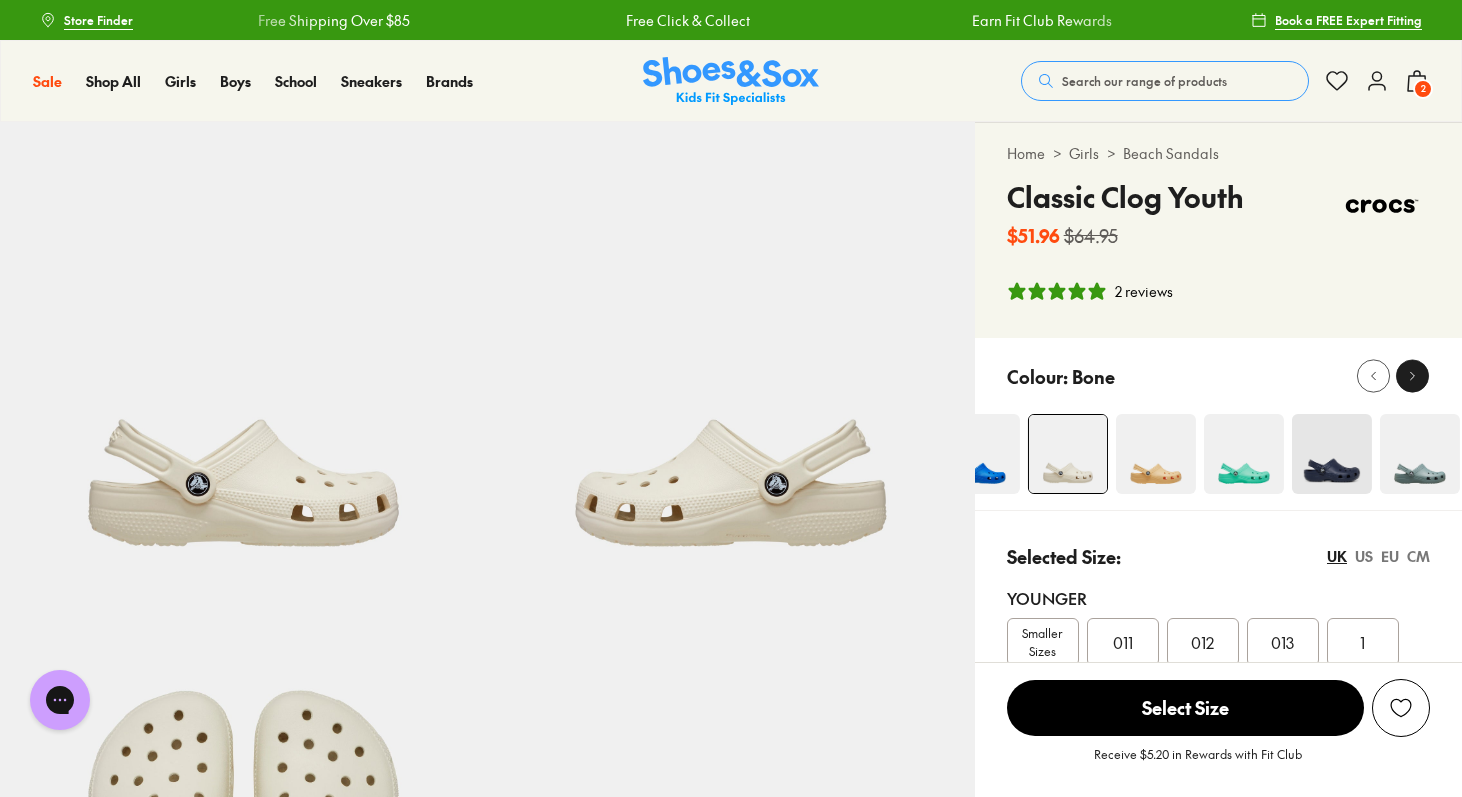 click 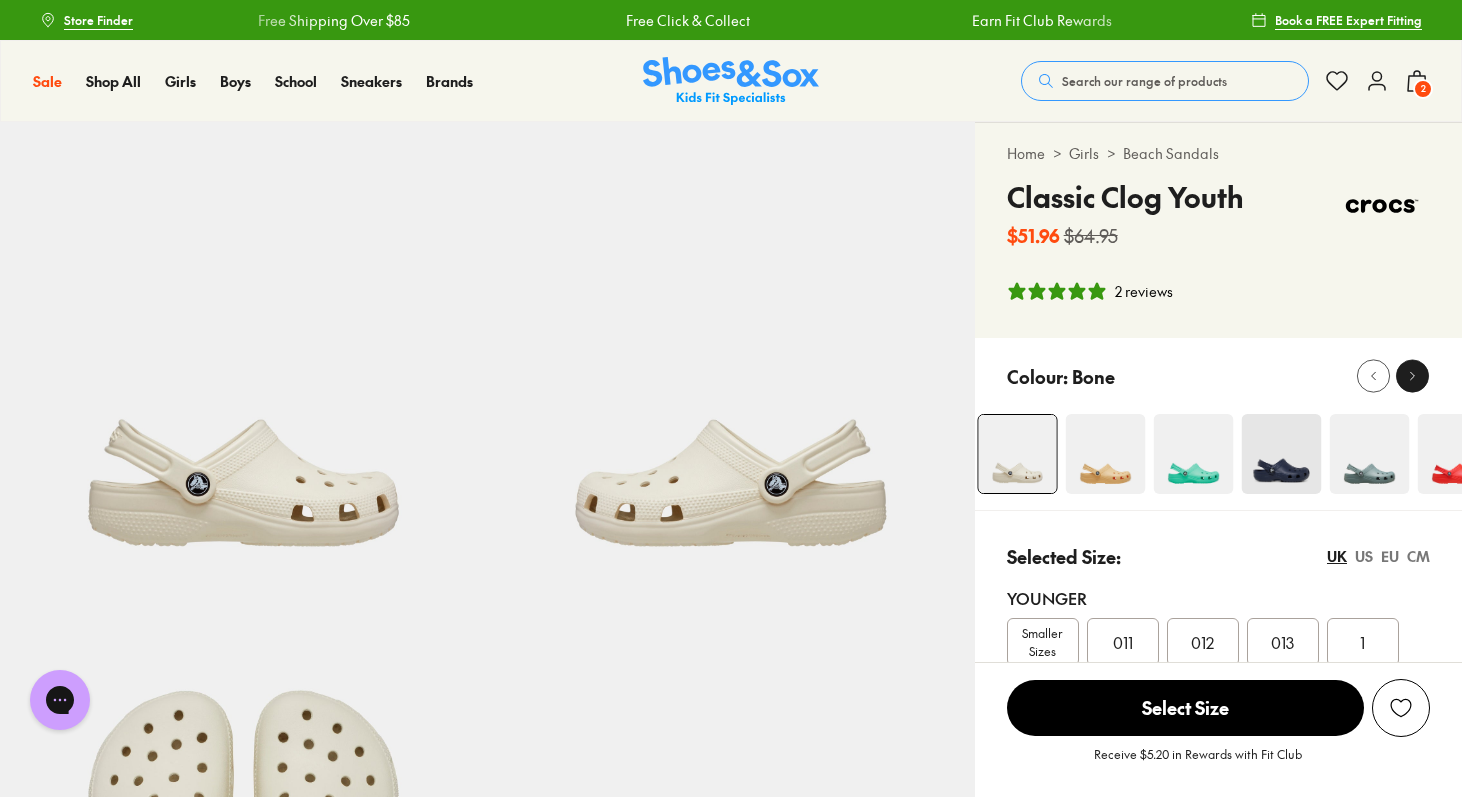 click 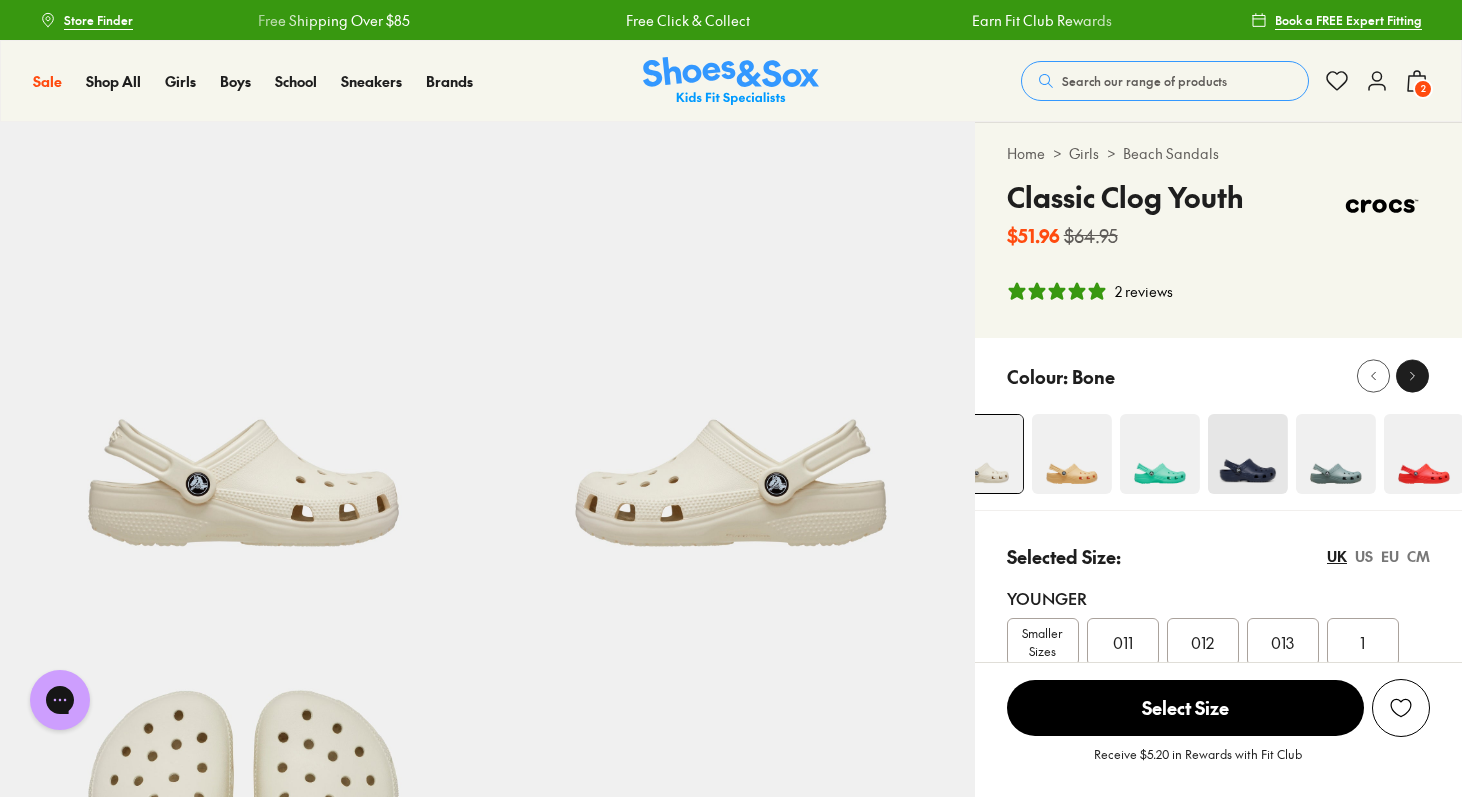 click 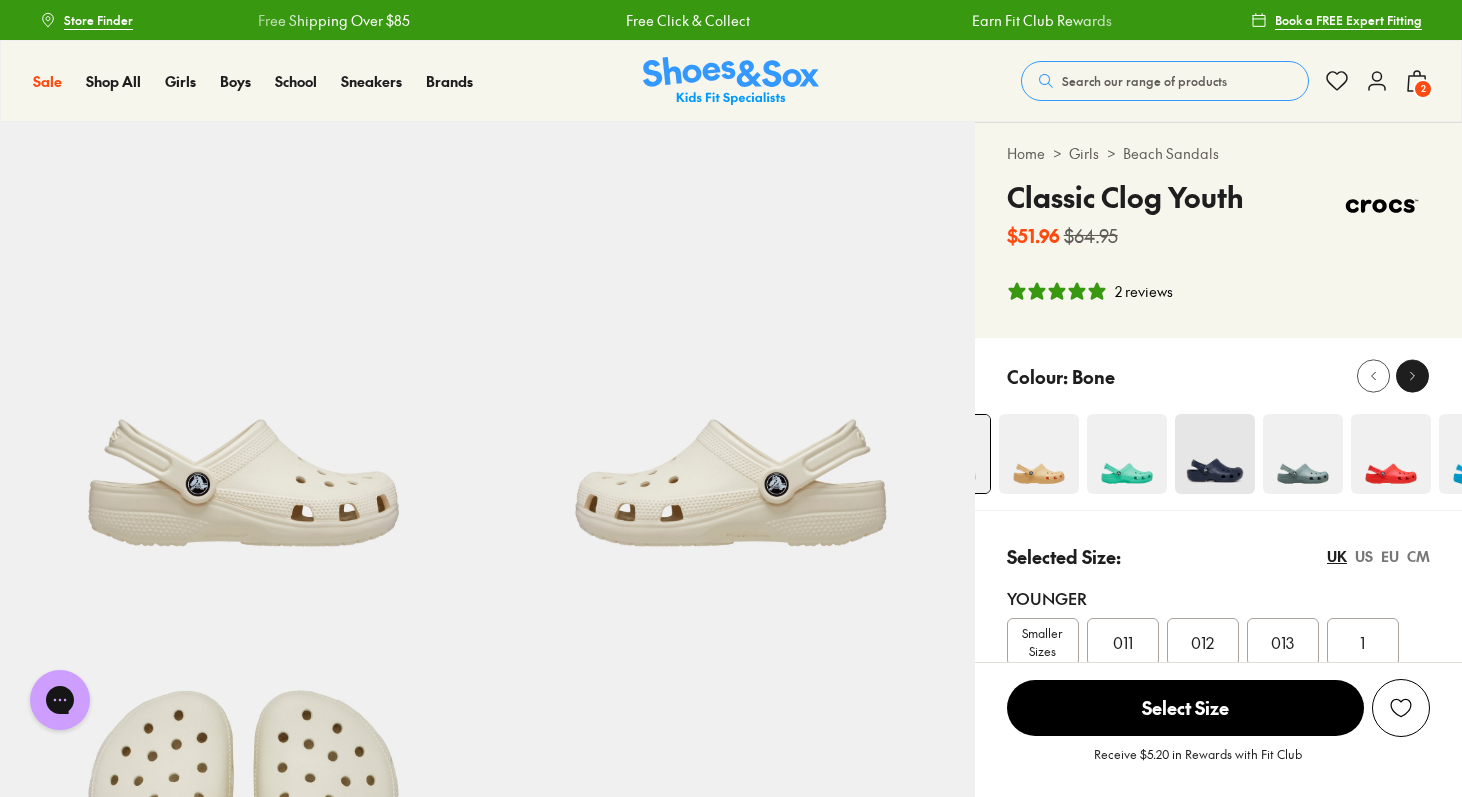 click 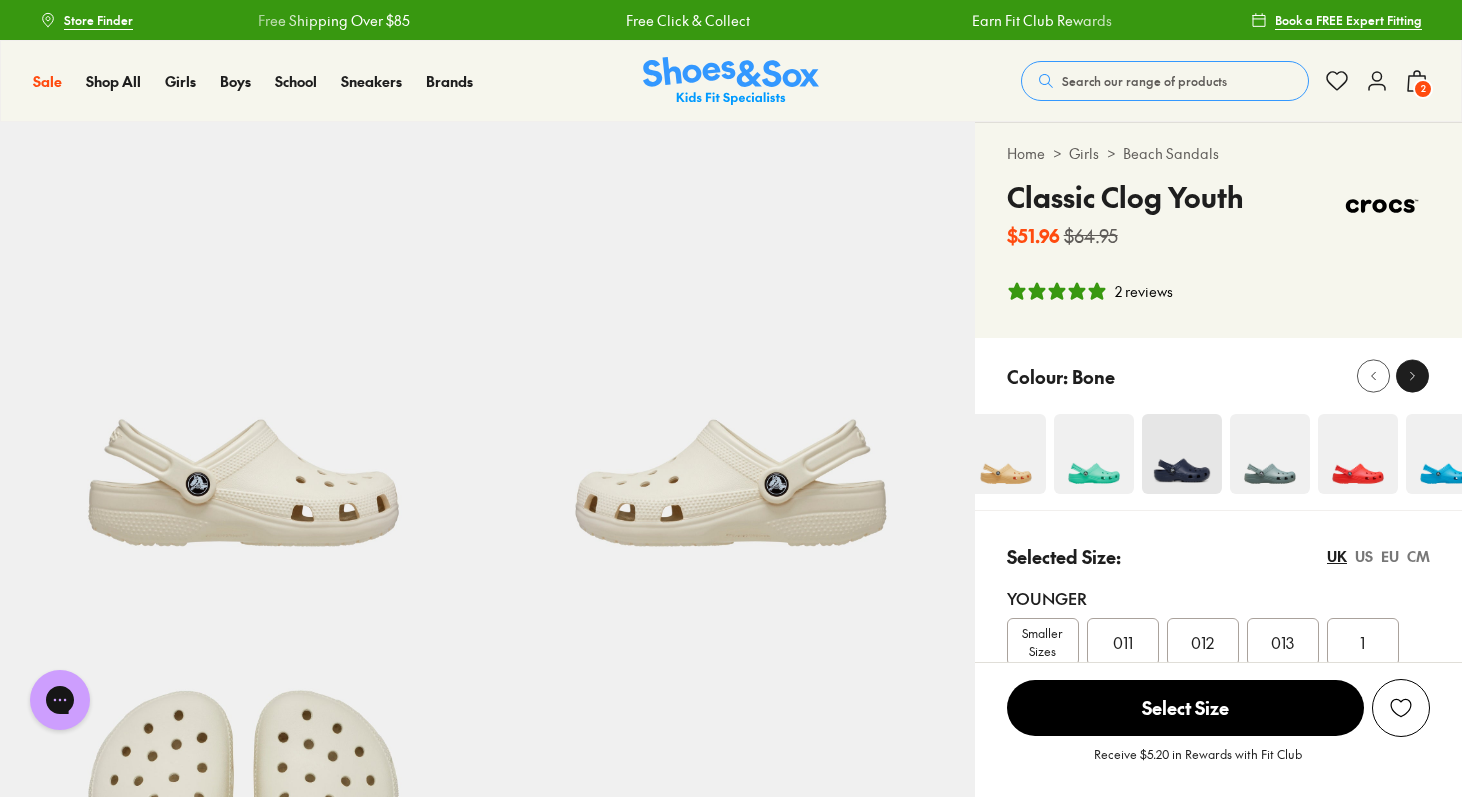 click 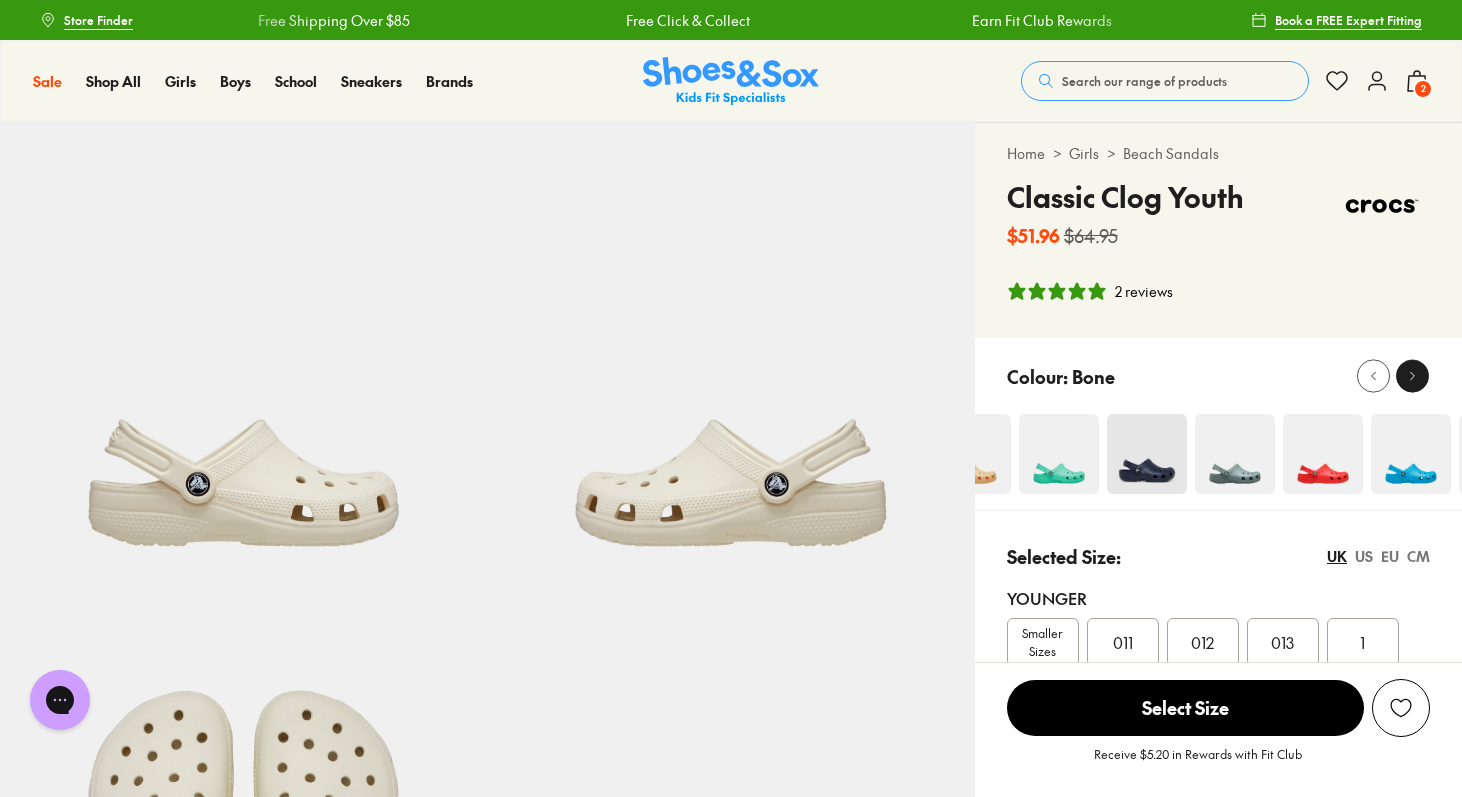click 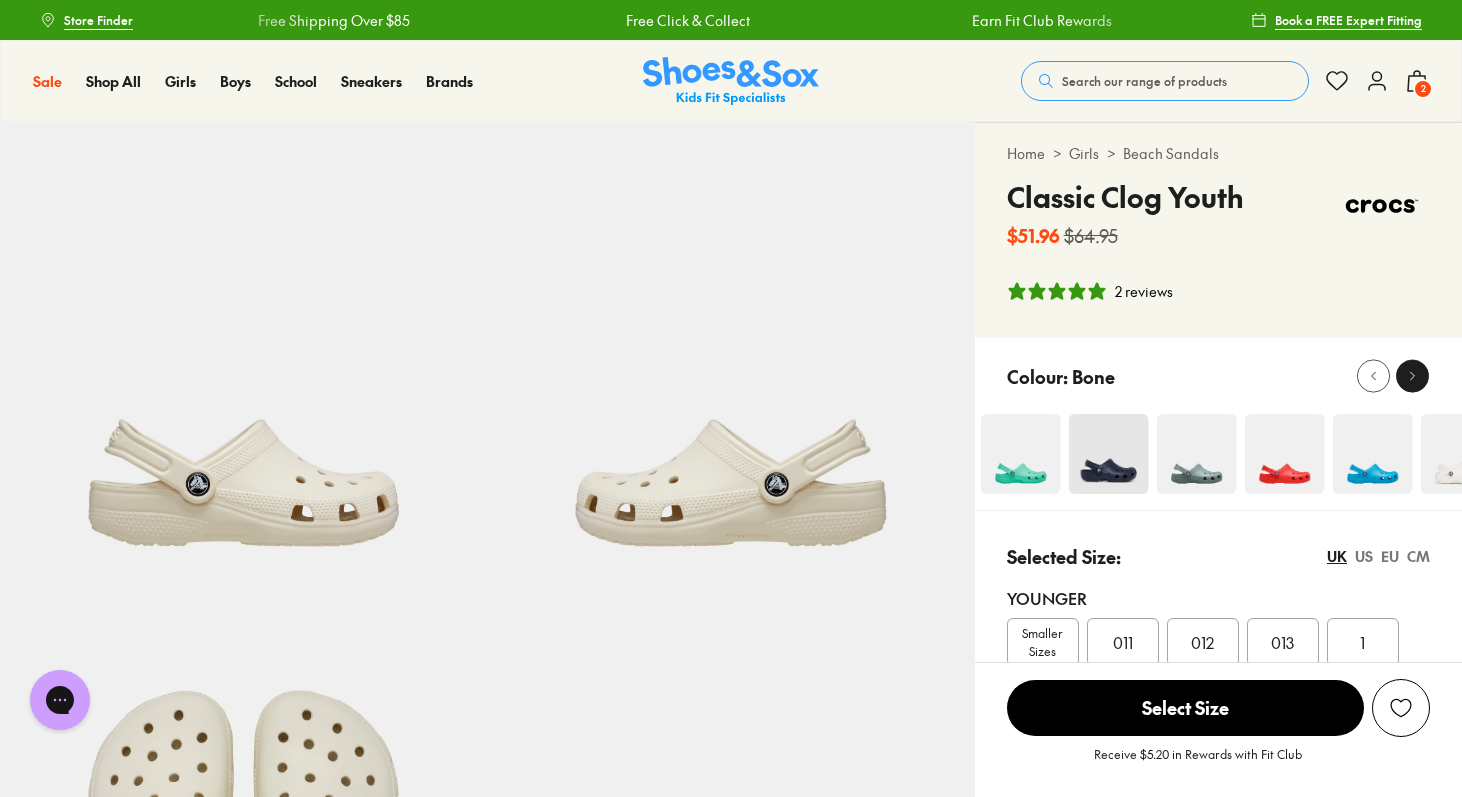 click 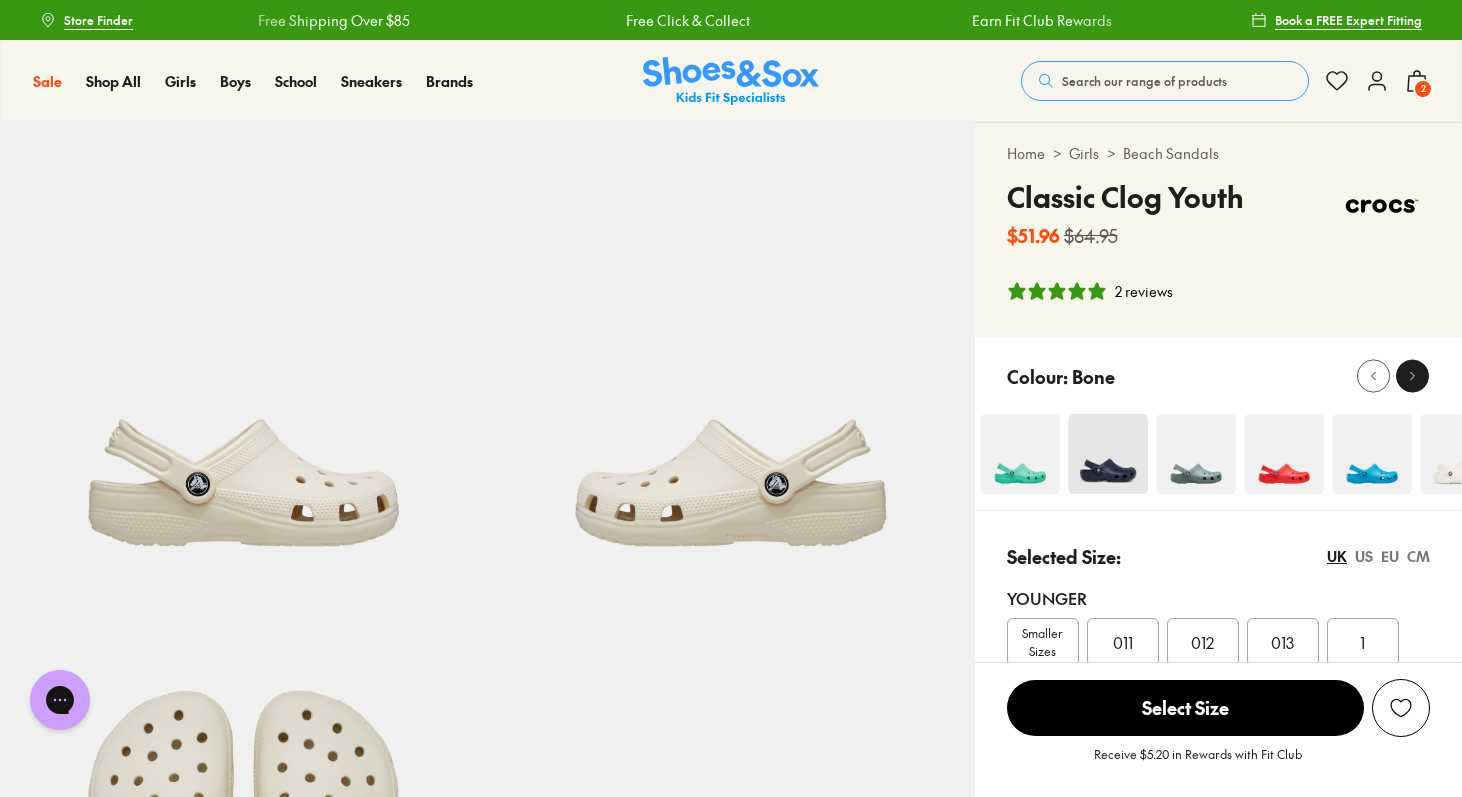 click 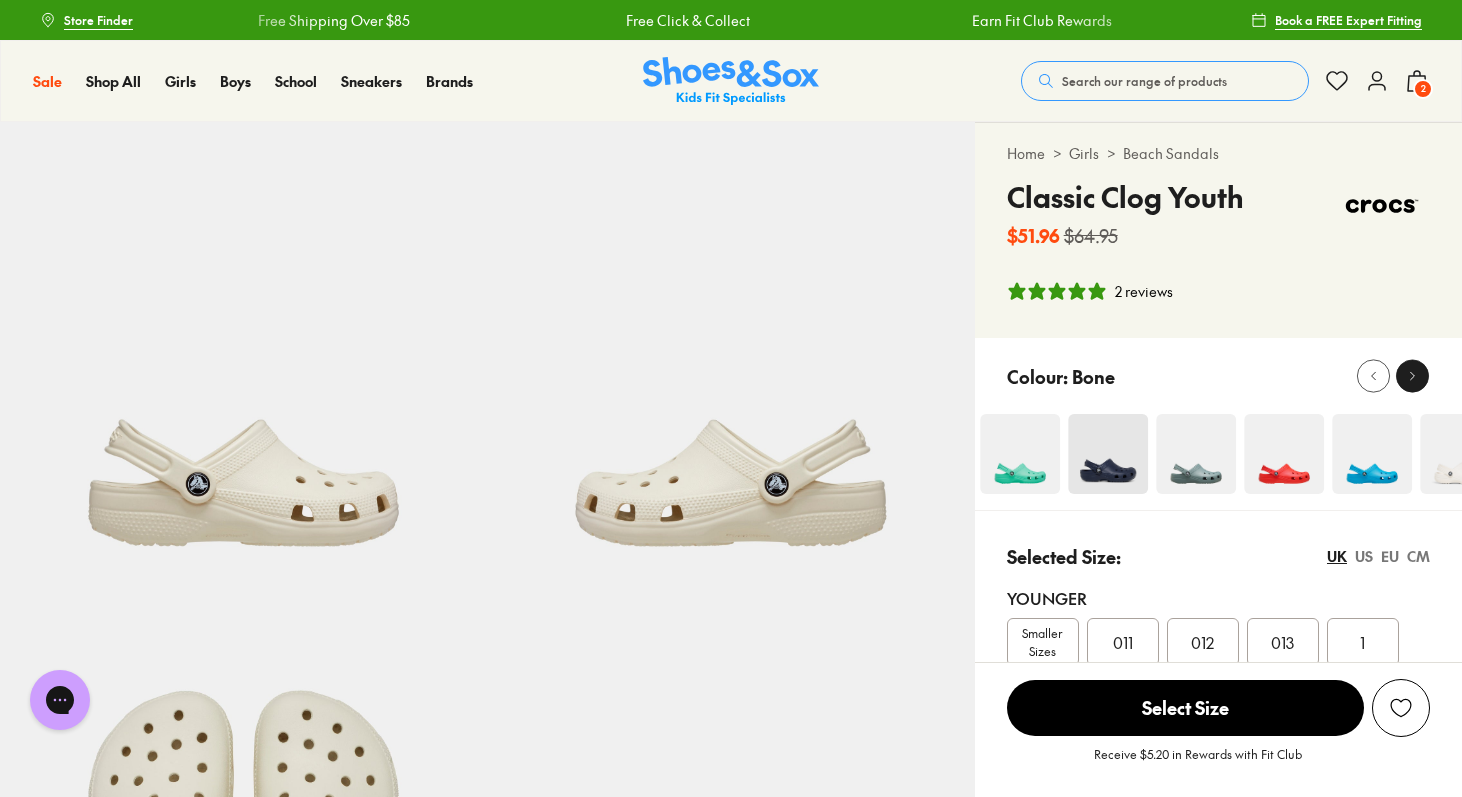 click 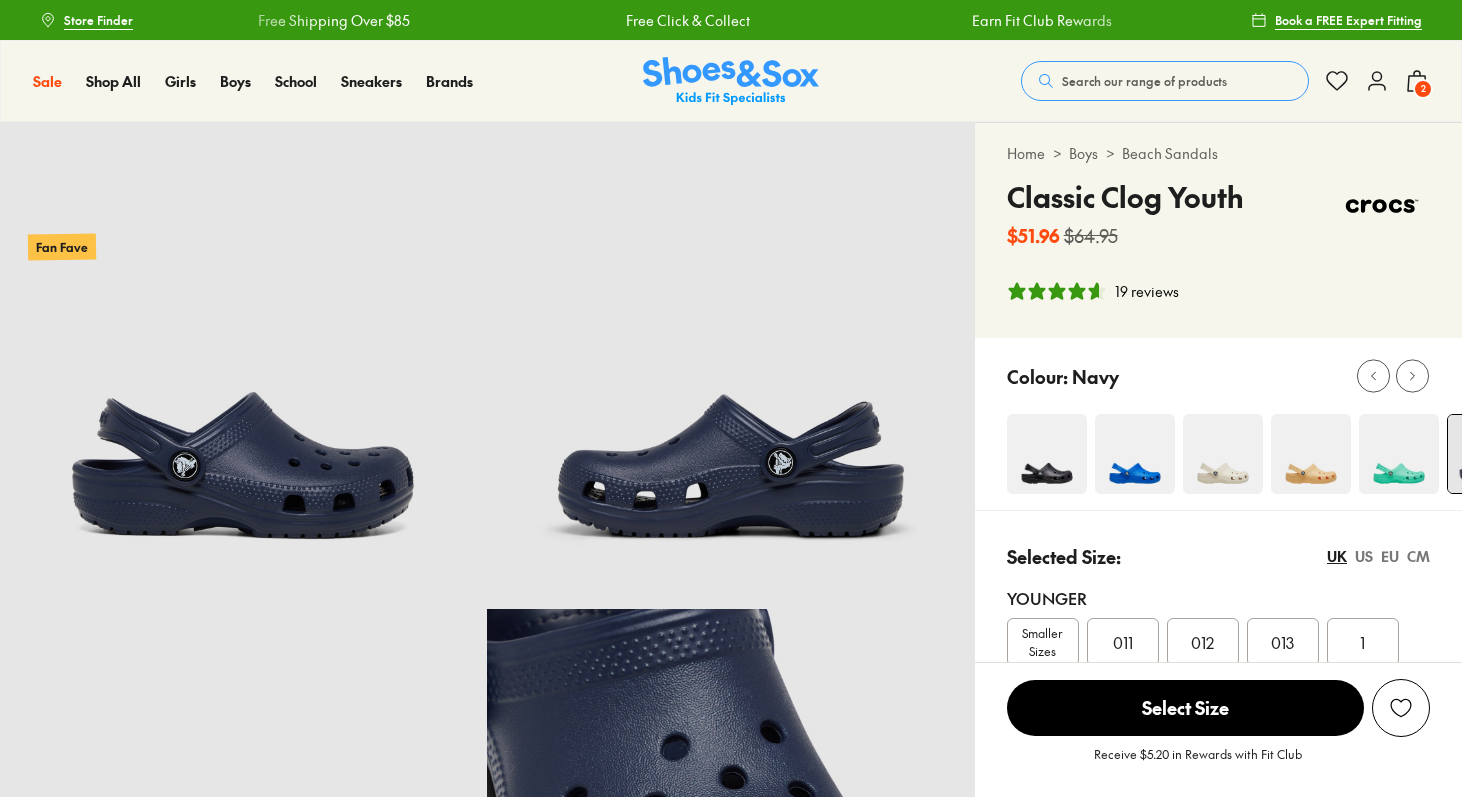 select on "*" 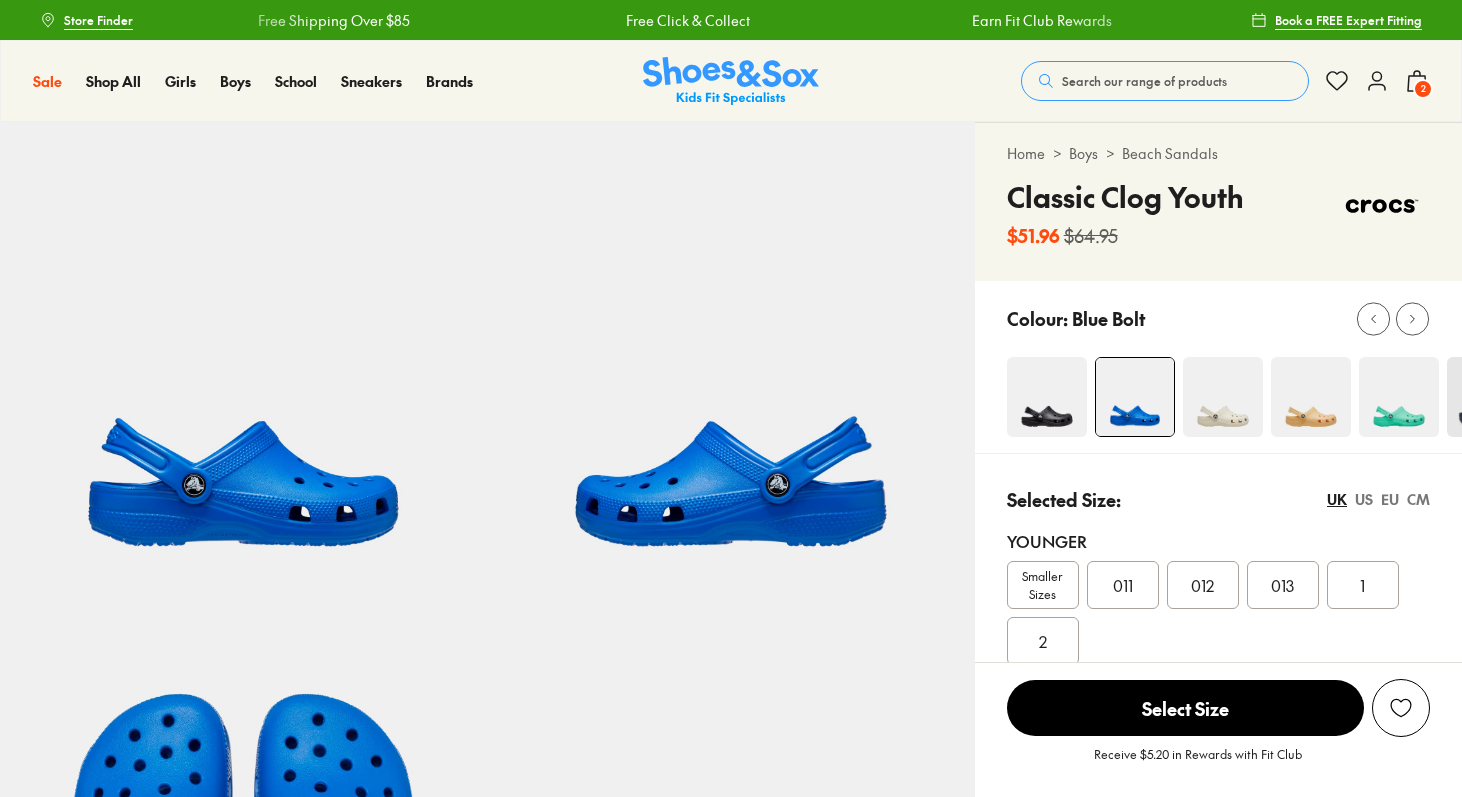 select on "*" 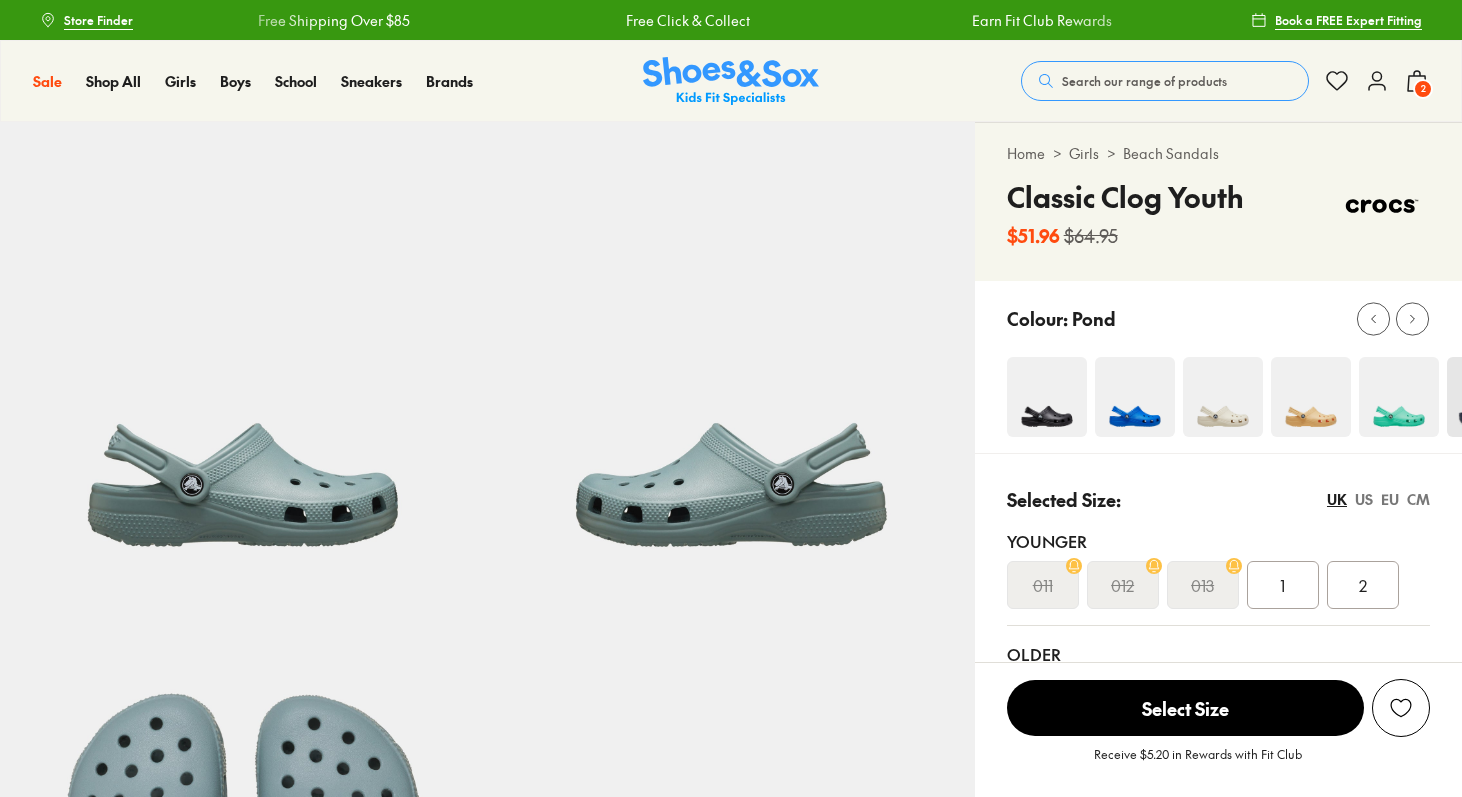 select on "*" 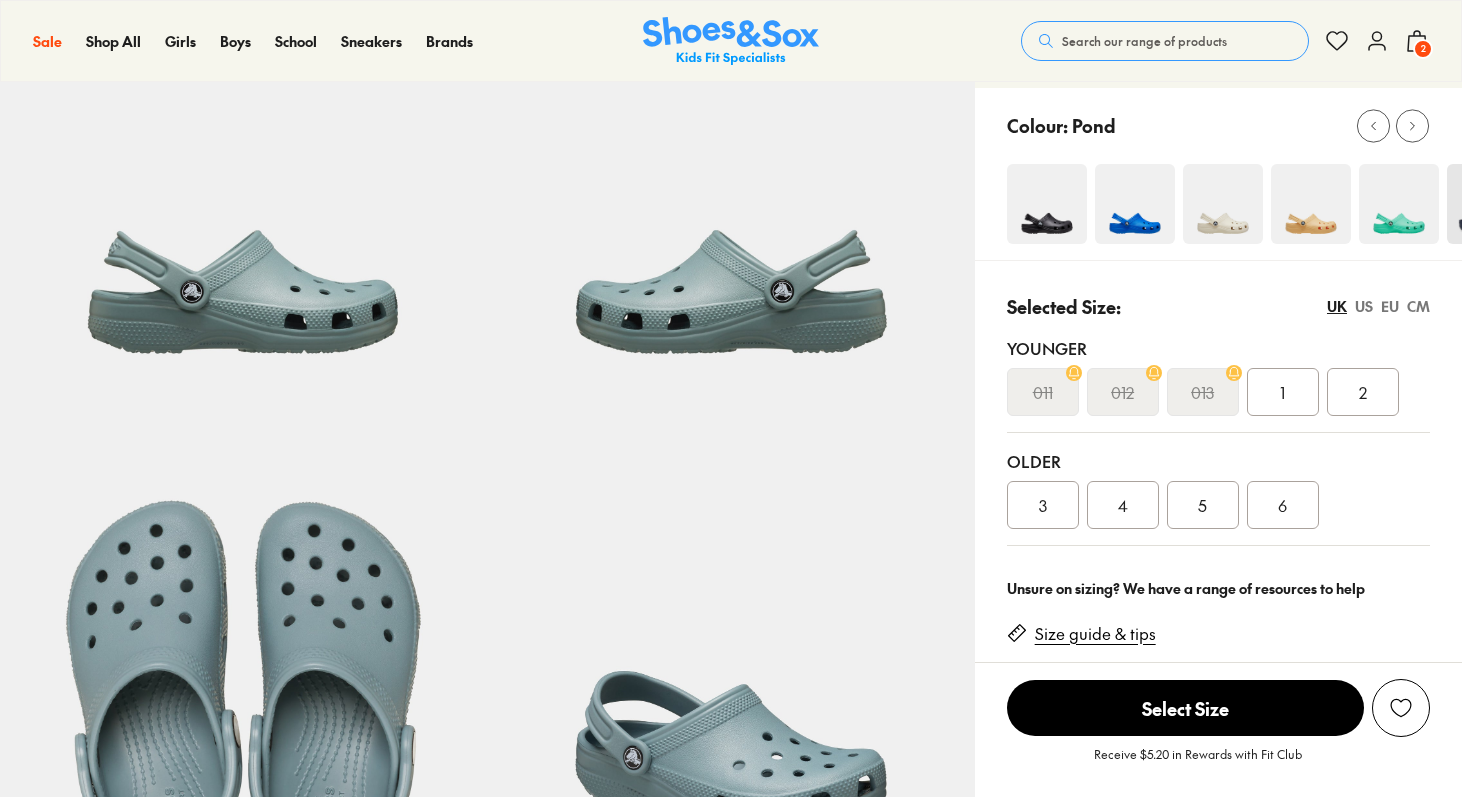 scroll, scrollTop: 0, scrollLeft: 0, axis: both 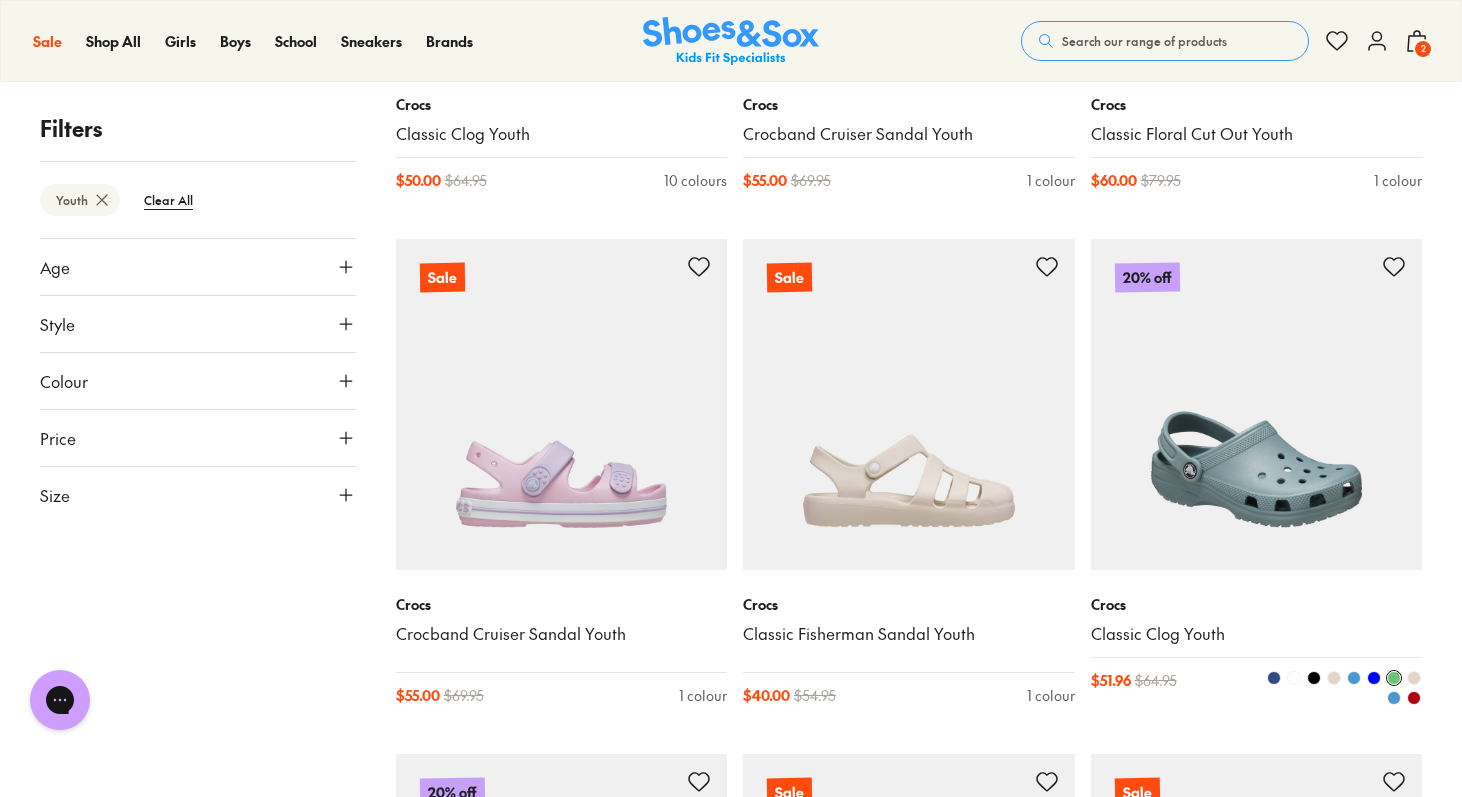 click at bounding box center [1354, 678] 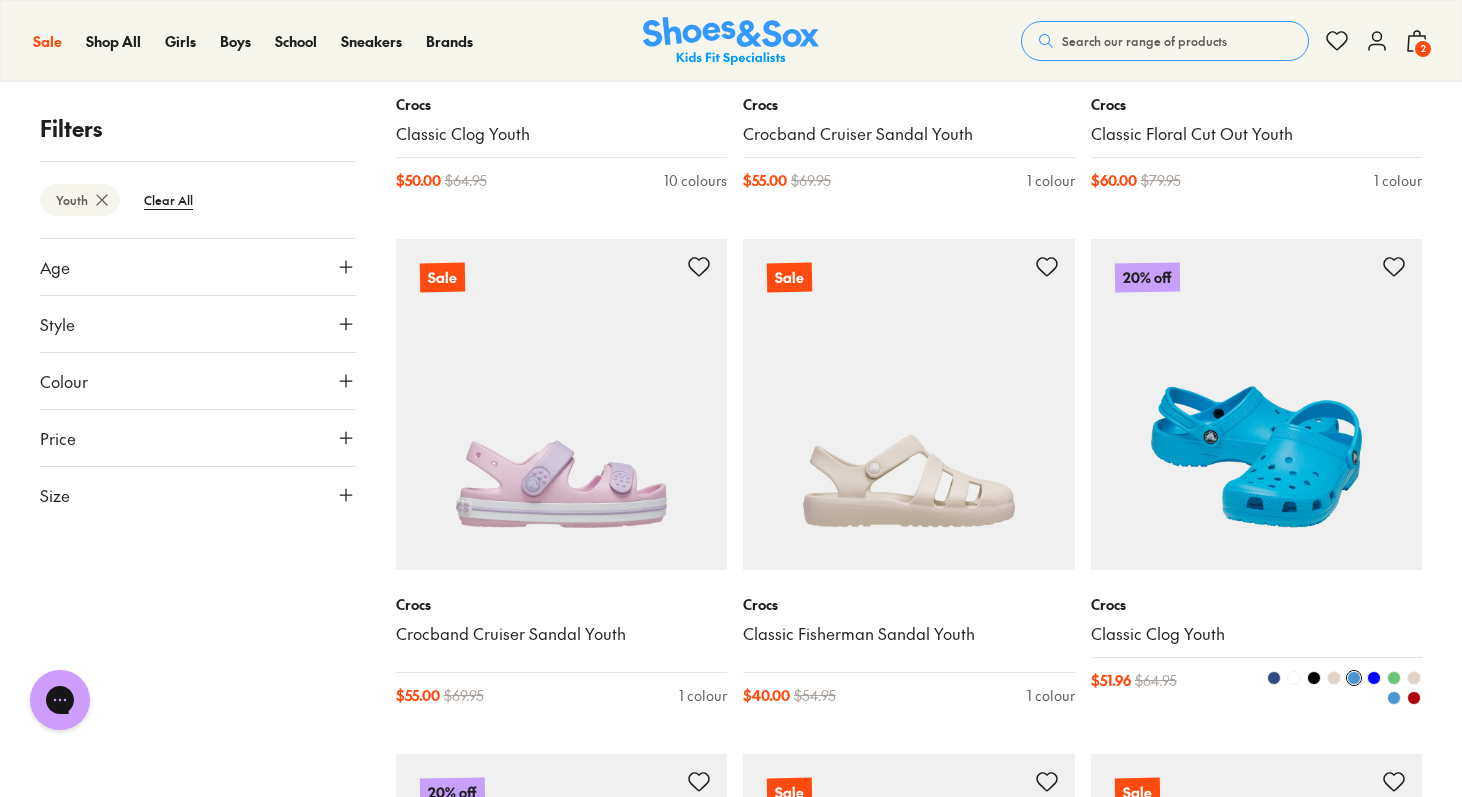click at bounding box center (1394, 678) 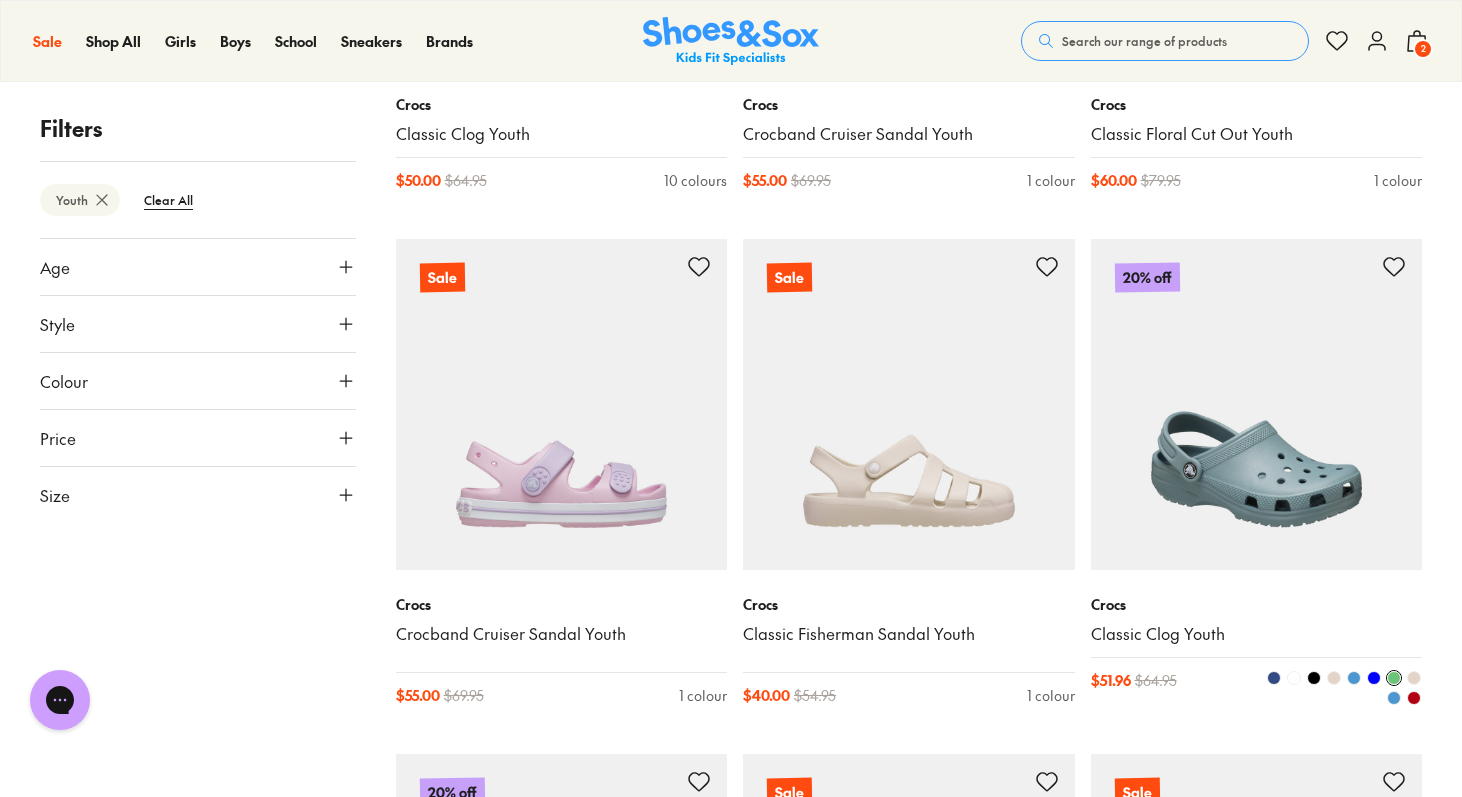 click at bounding box center (1374, 678) 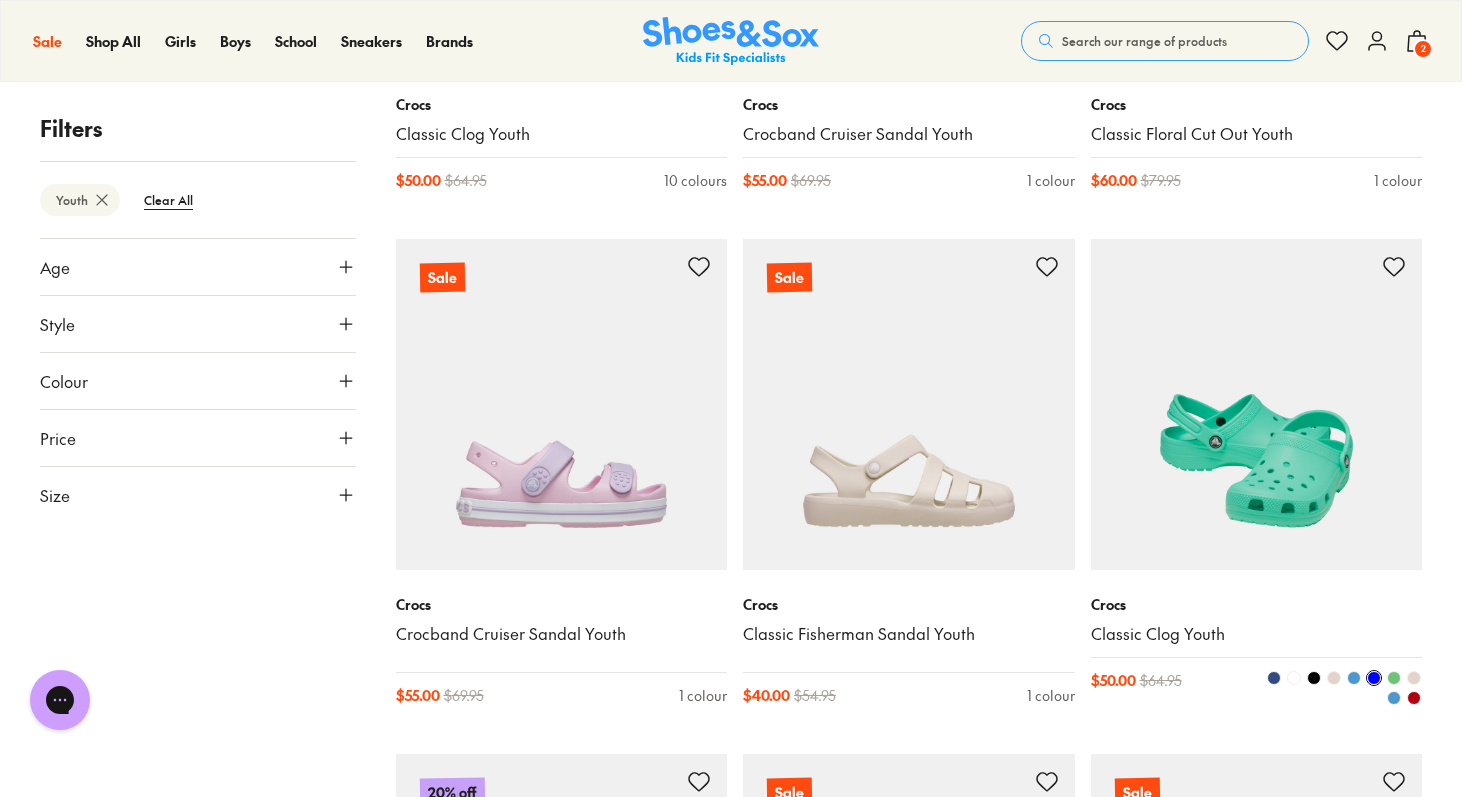 click at bounding box center (1334, 678) 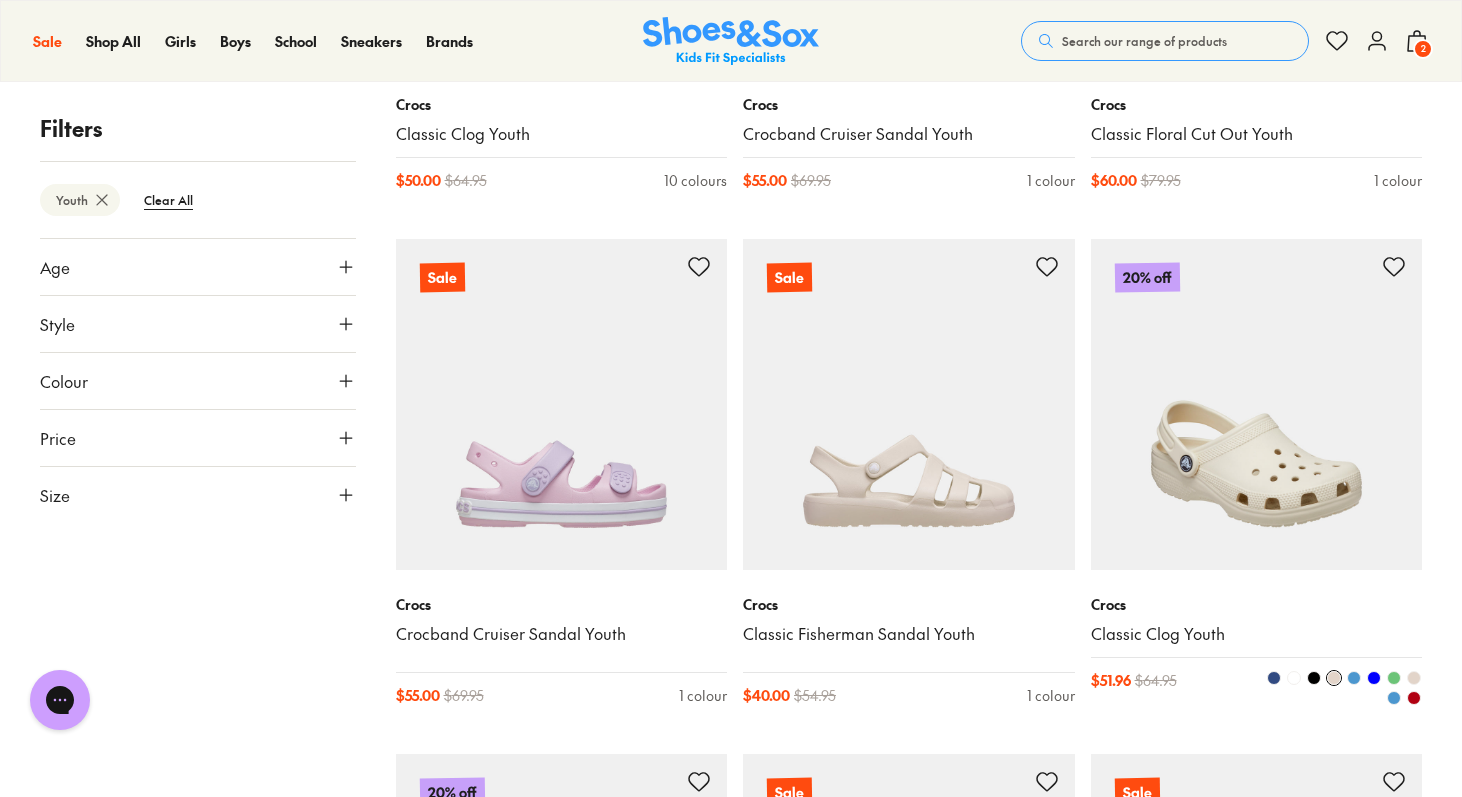 click at bounding box center [1314, 678] 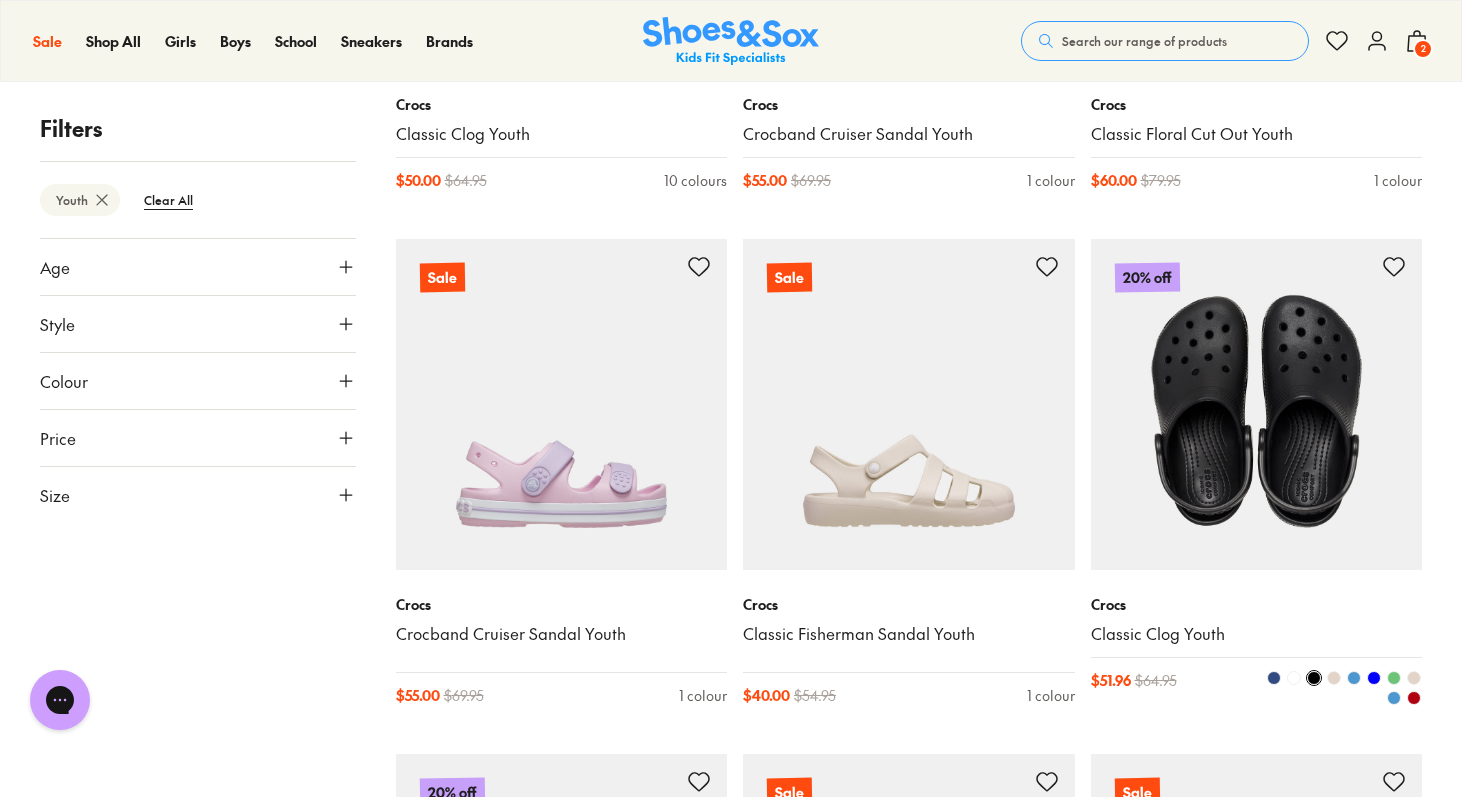 click at bounding box center [1274, 678] 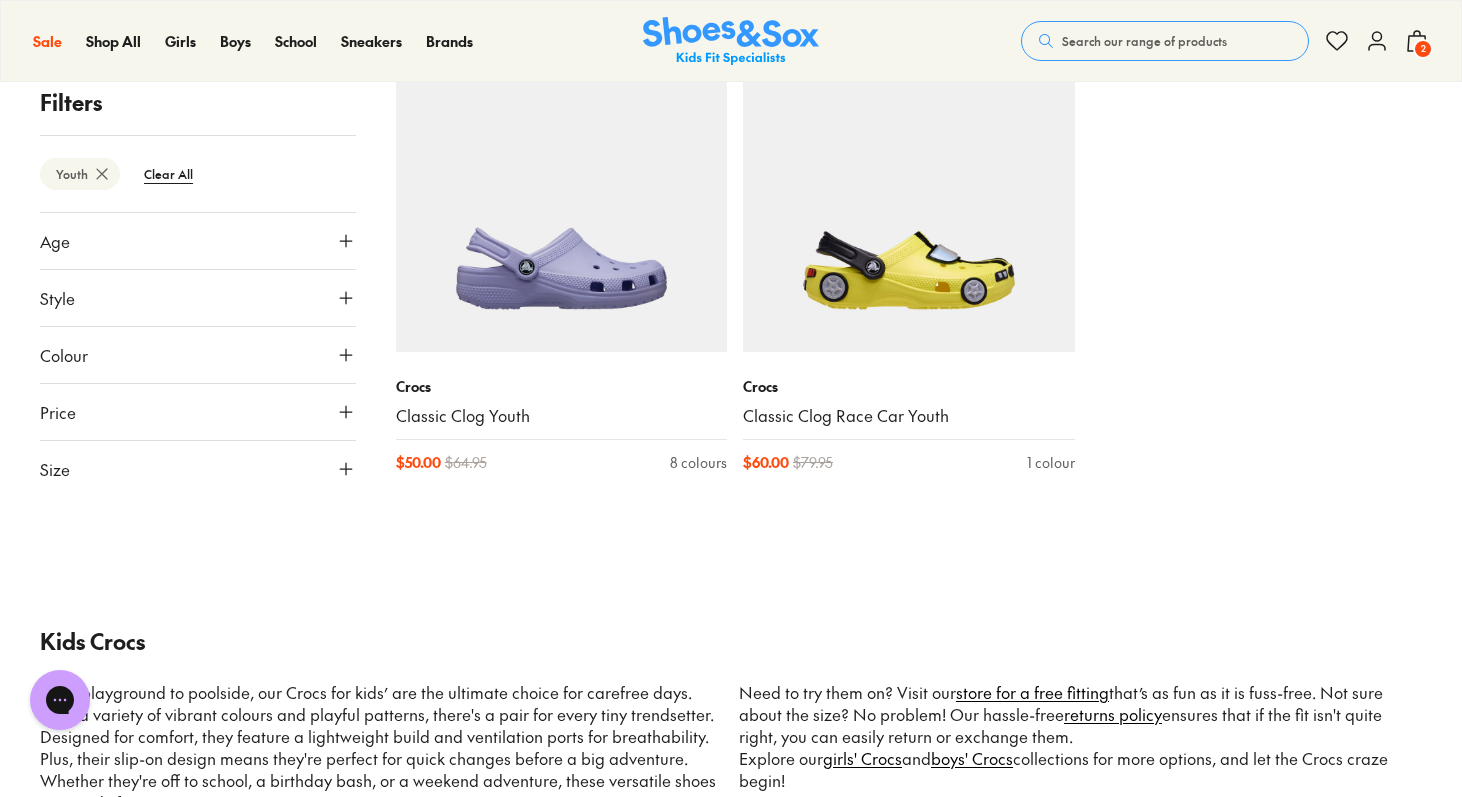 scroll, scrollTop: 4905, scrollLeft: 0, axis: vertical 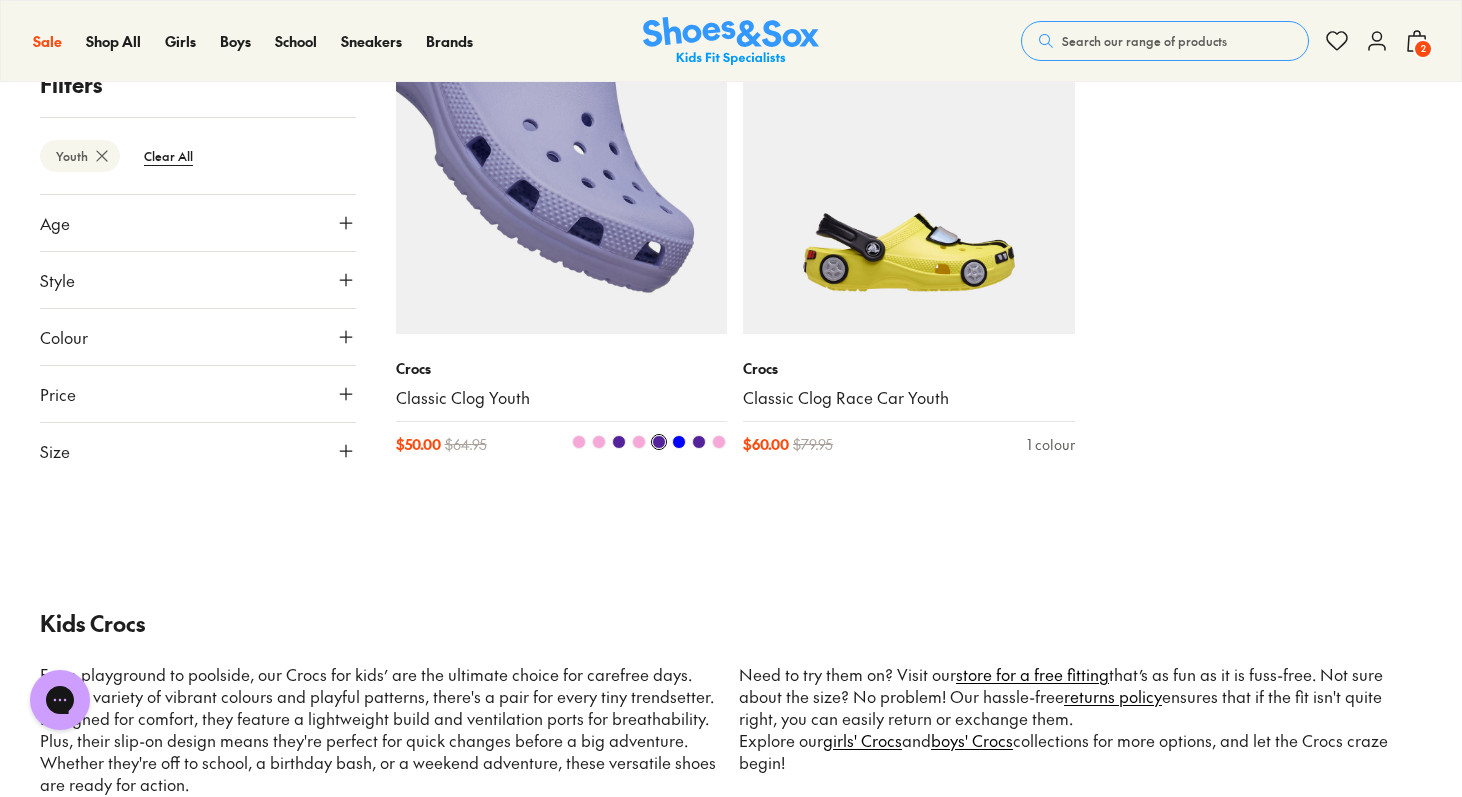 click at bounding box center [639, 442] 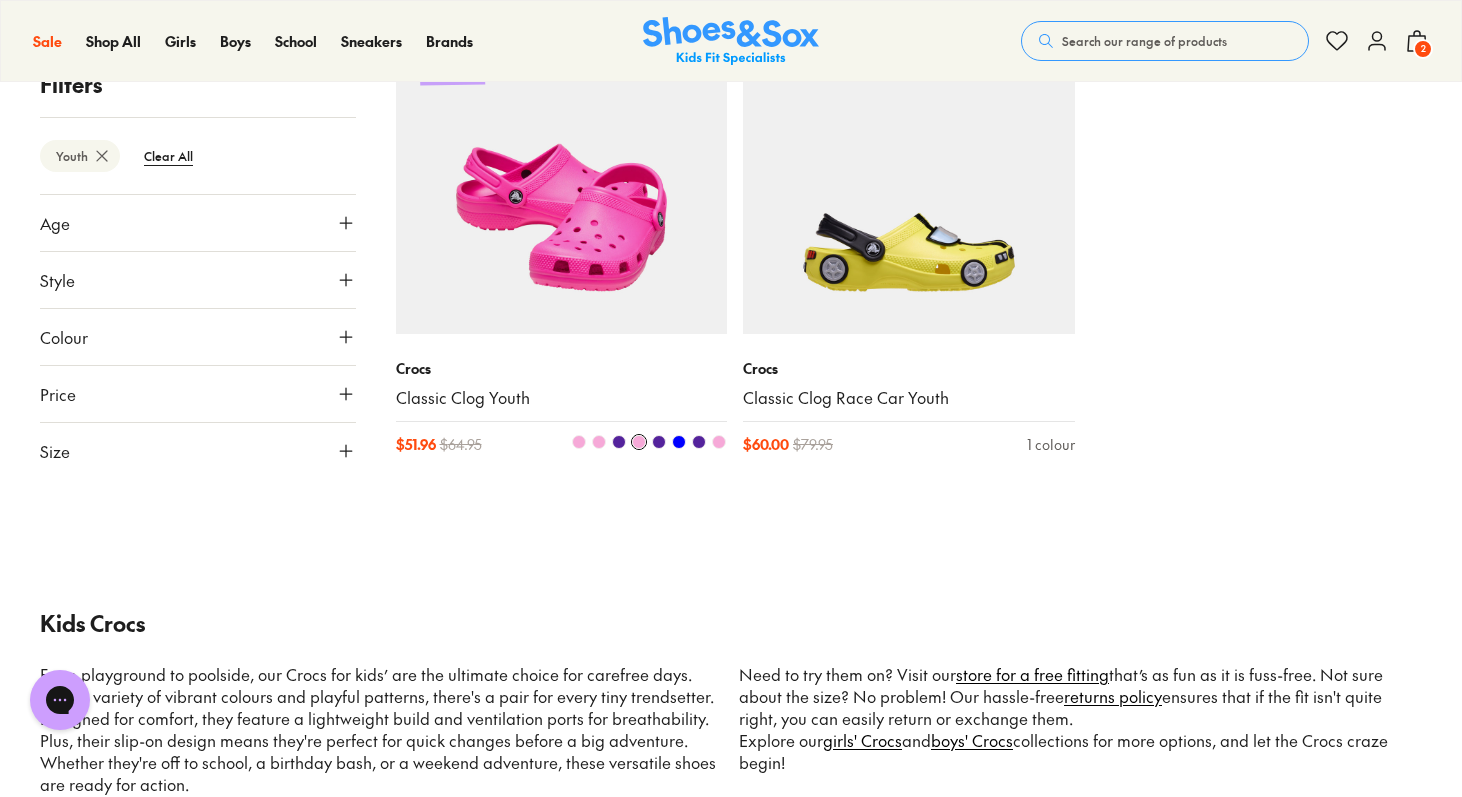 click at bounding box center (599, 442) 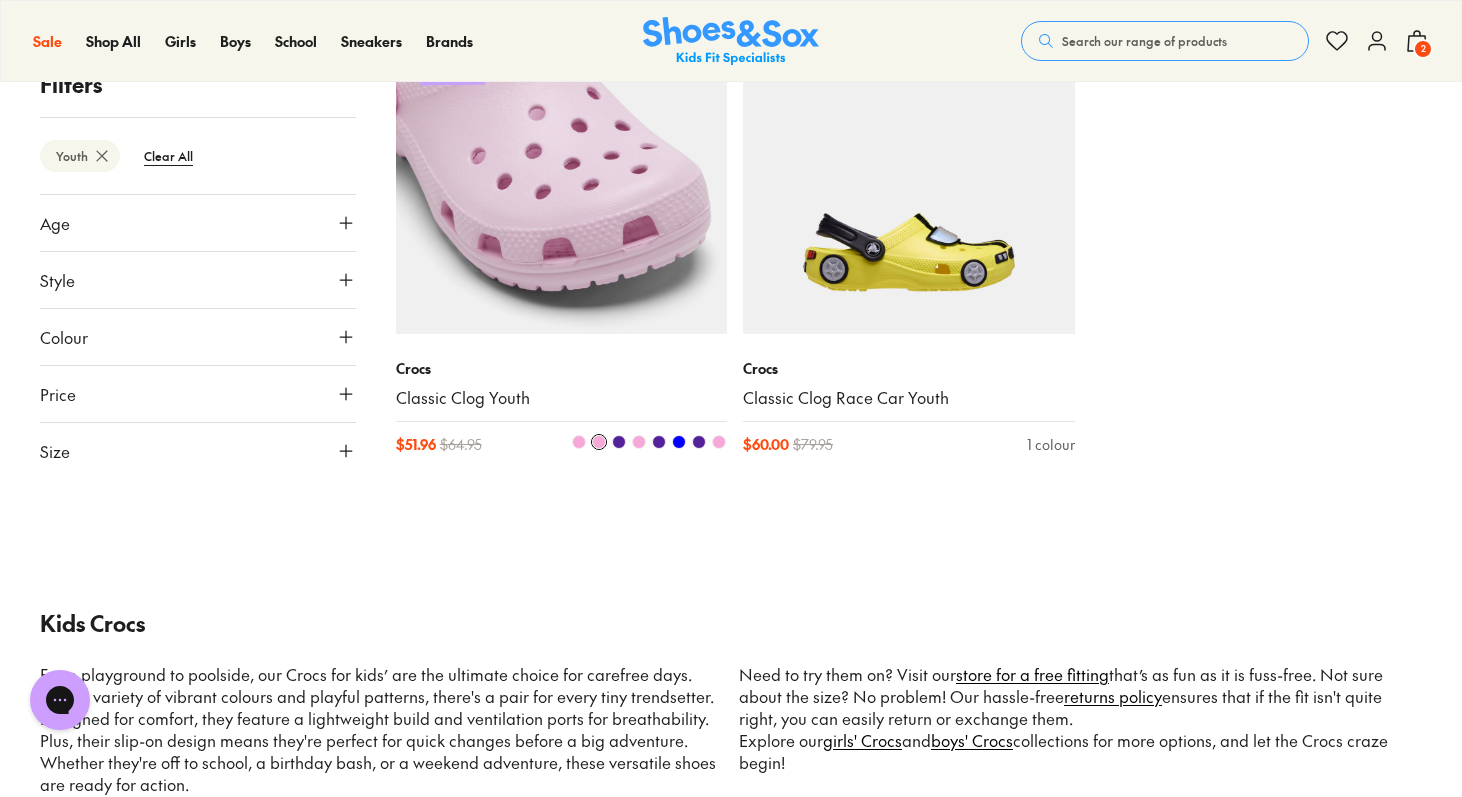 click at bounding box center (579, 442) 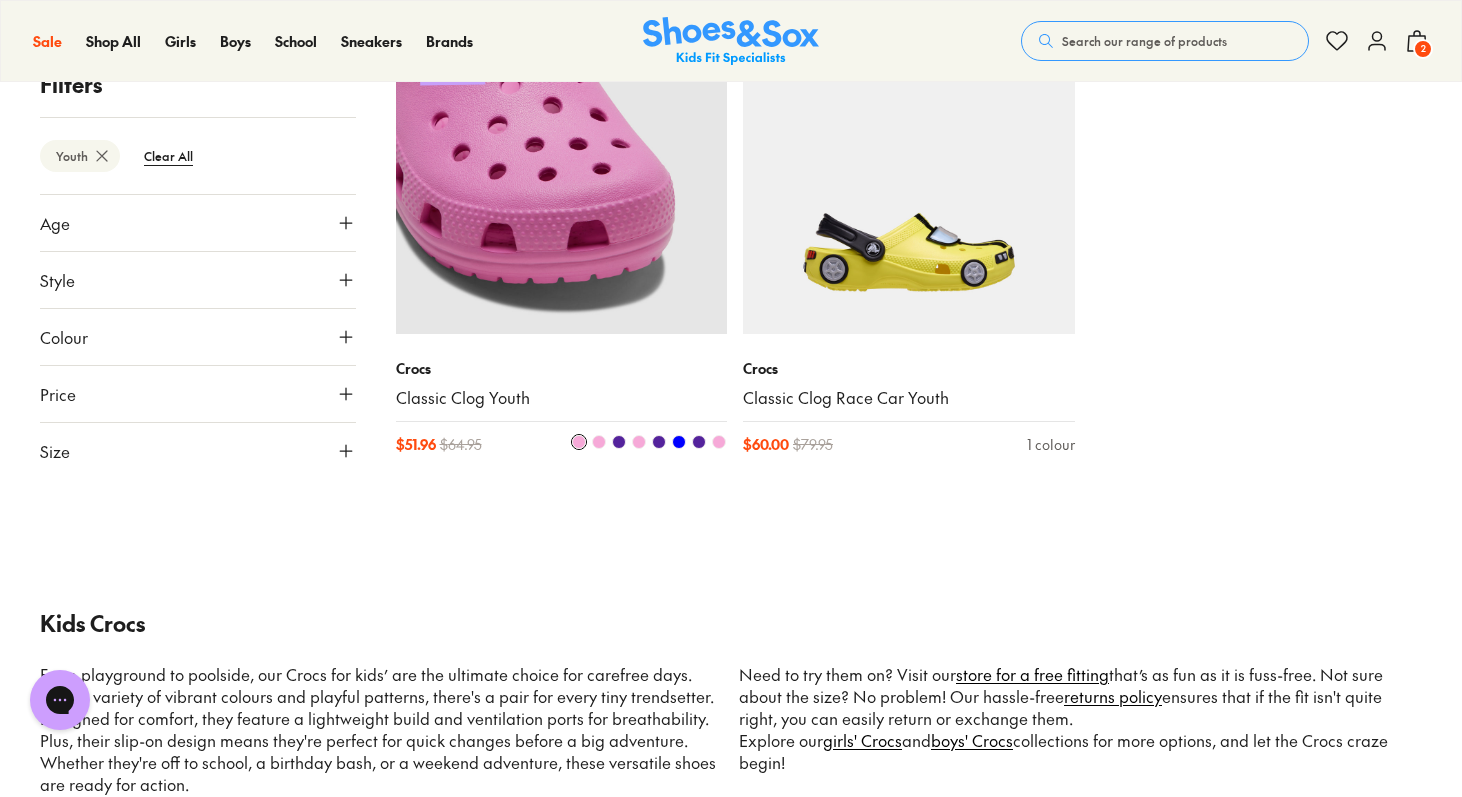click at bounding box center [719, 442] 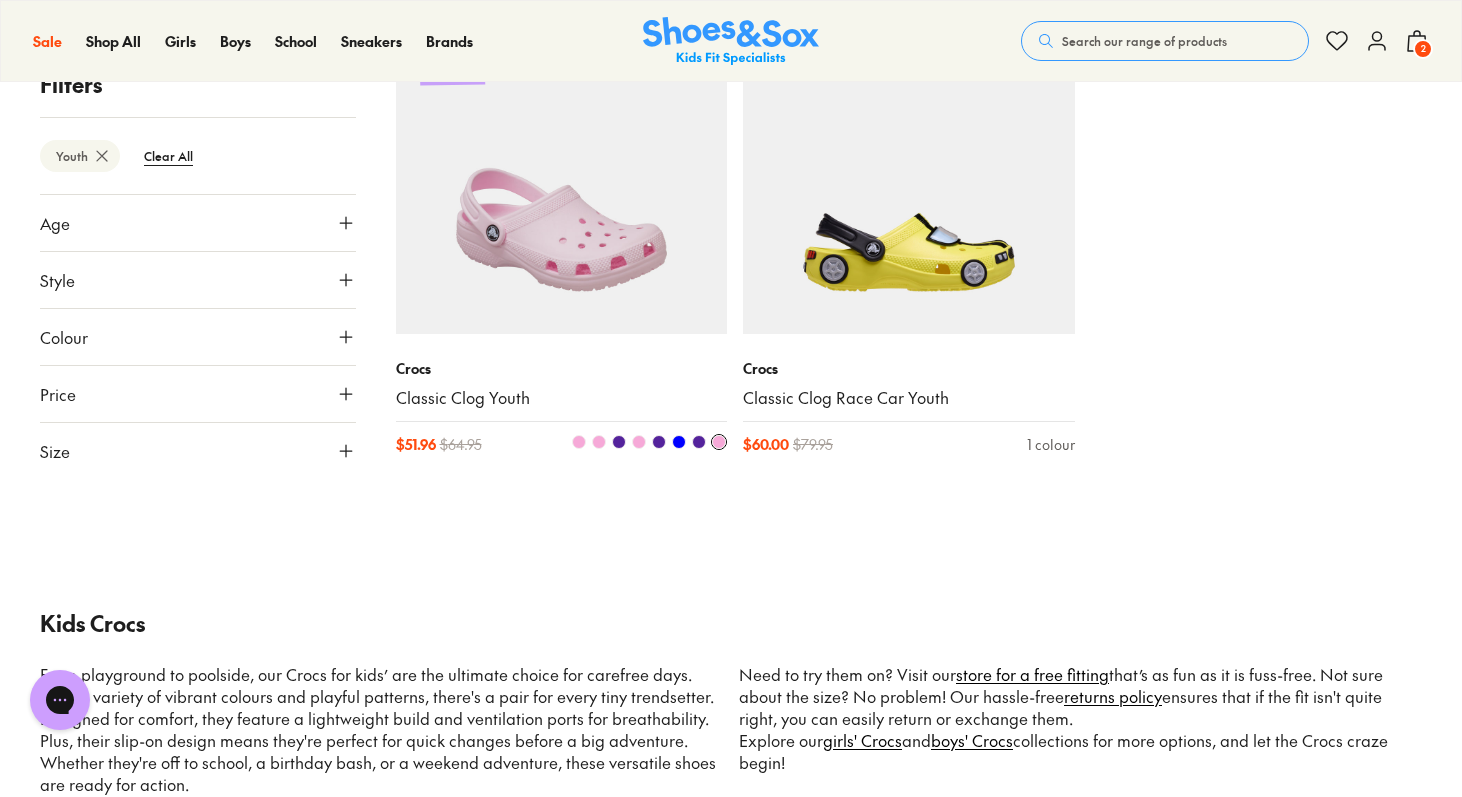 click at bounding box center [699, 442] 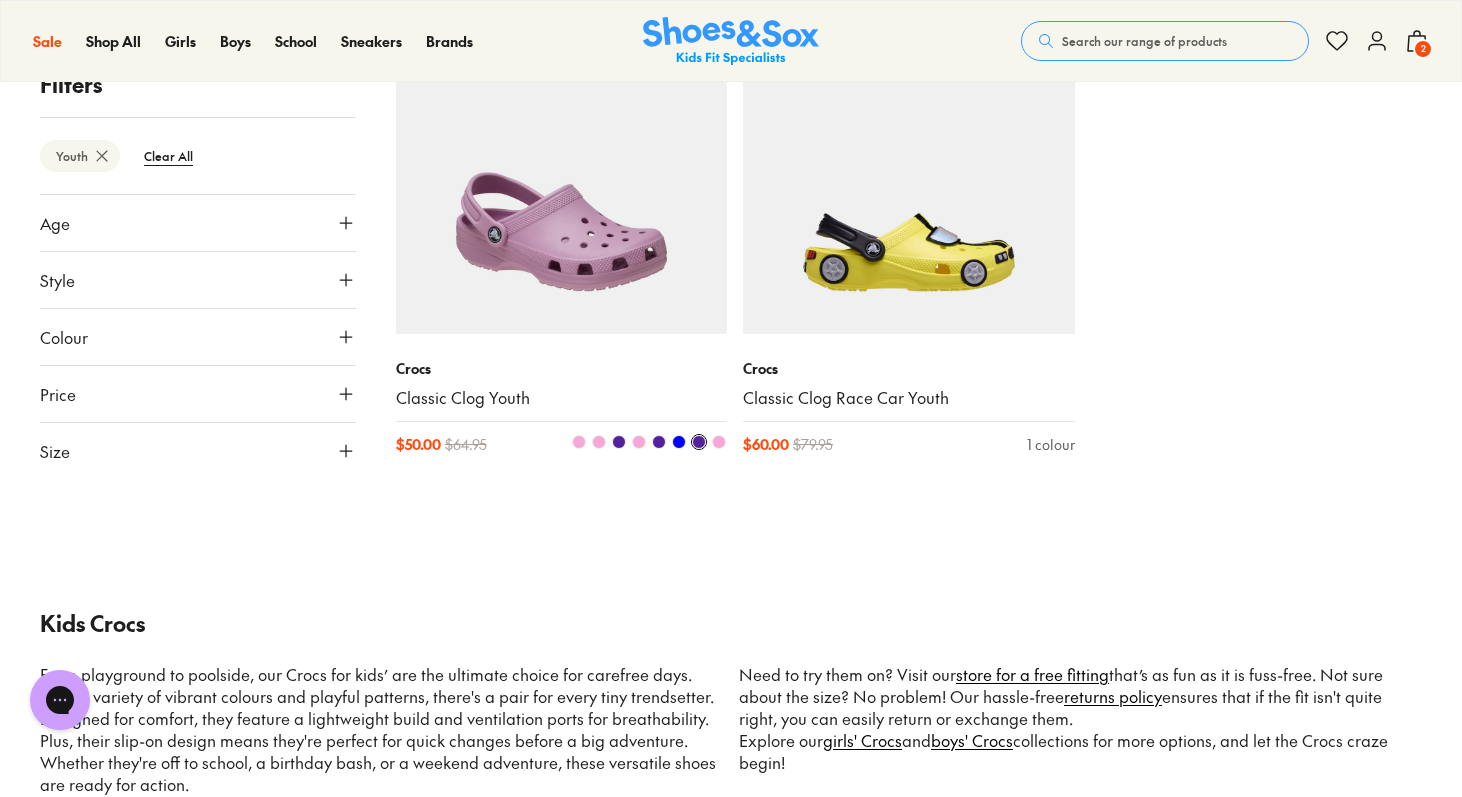 click at bounding box center [679, 442] 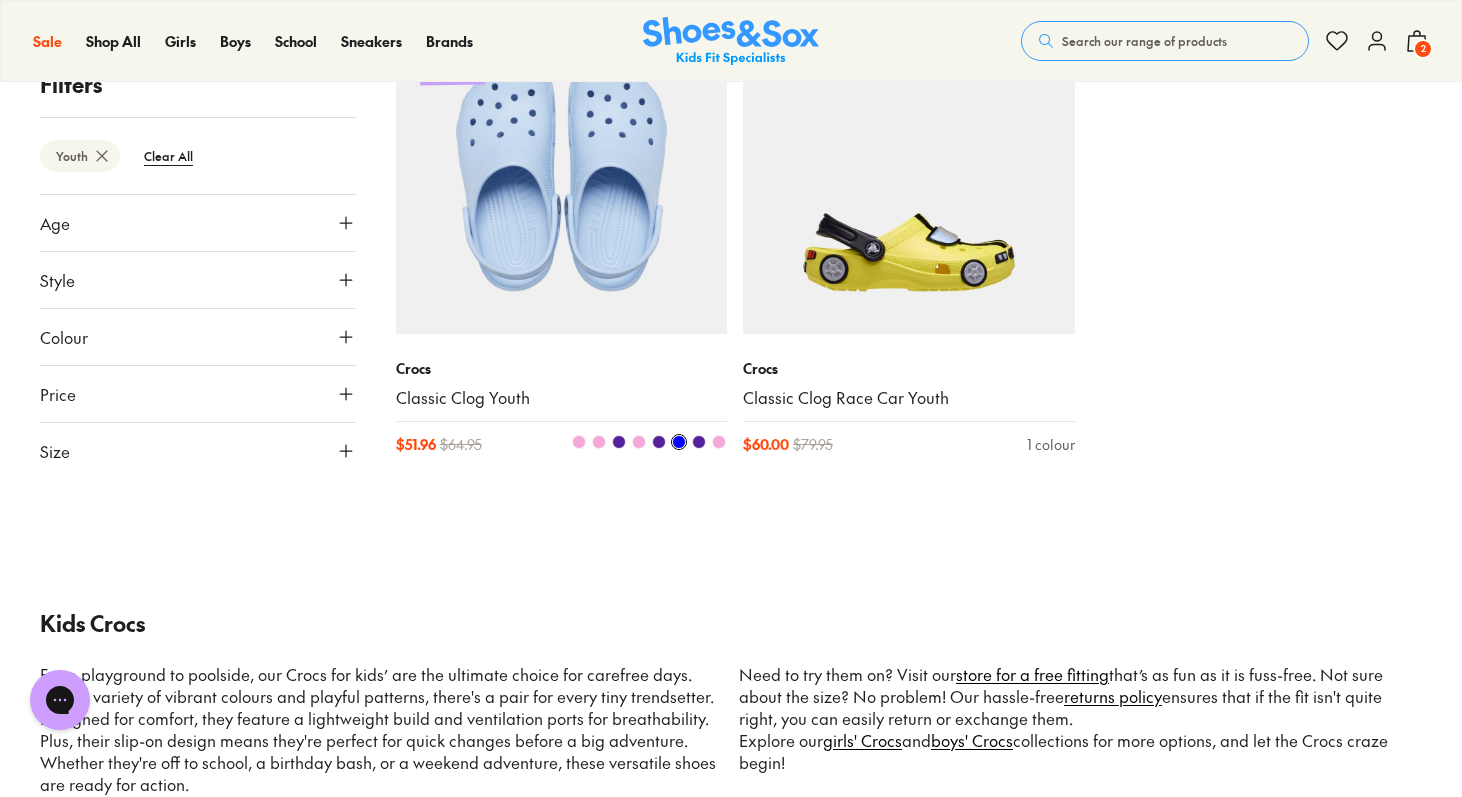 click at bounding box center (659, 442) 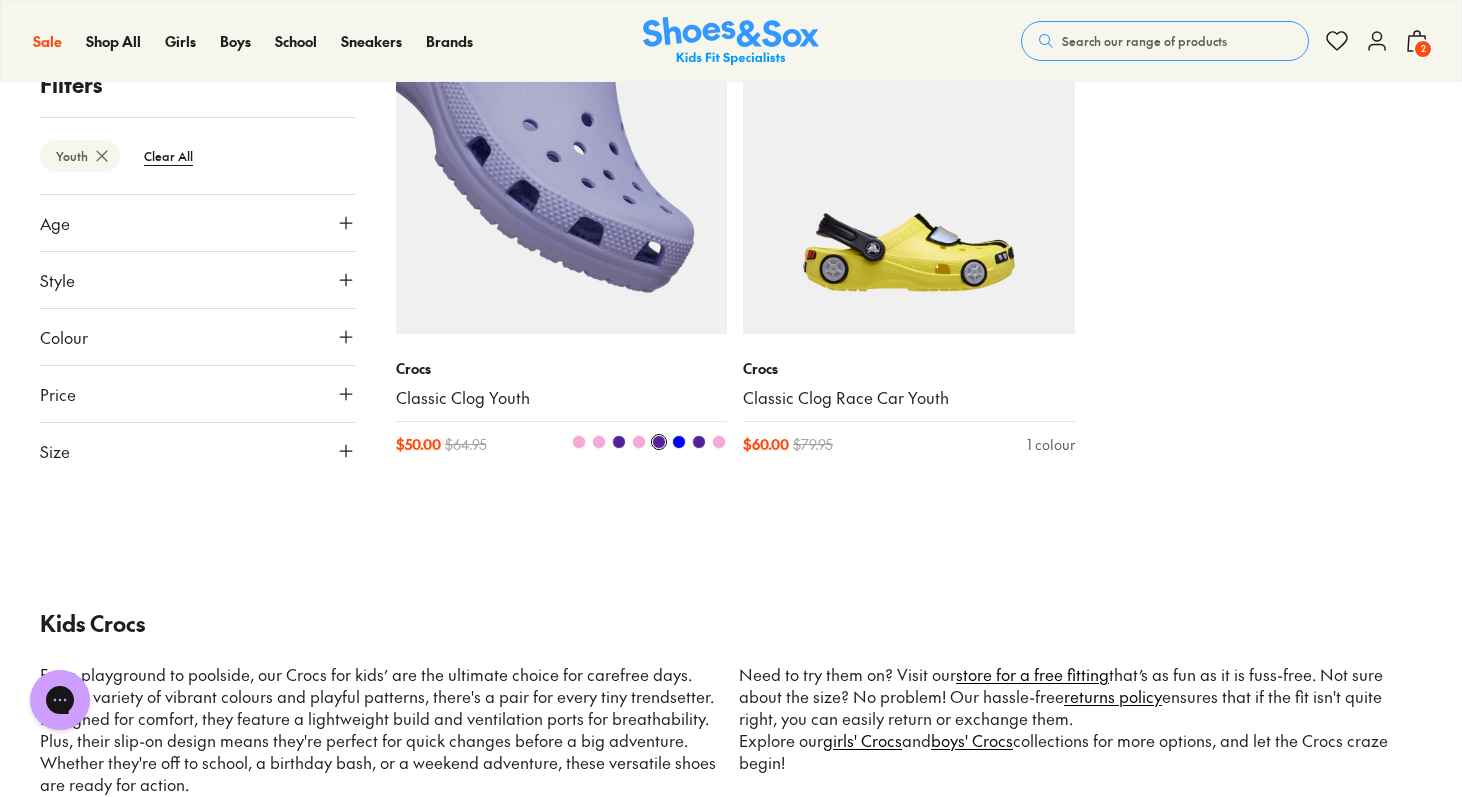 click at bounding box center (639, 442) 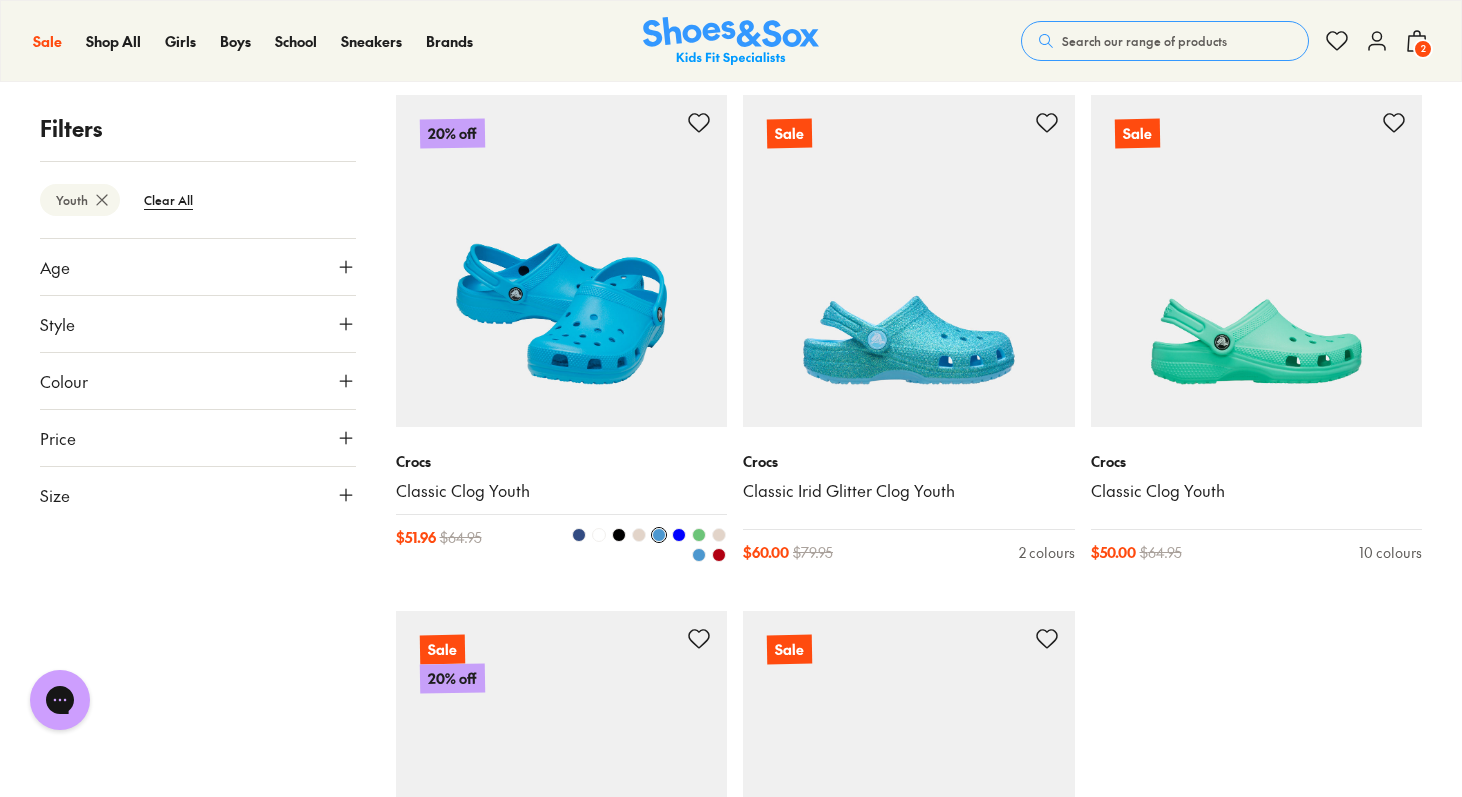 scroll, scrollTop: 4321, scrollLeft: 0, axis: vertical 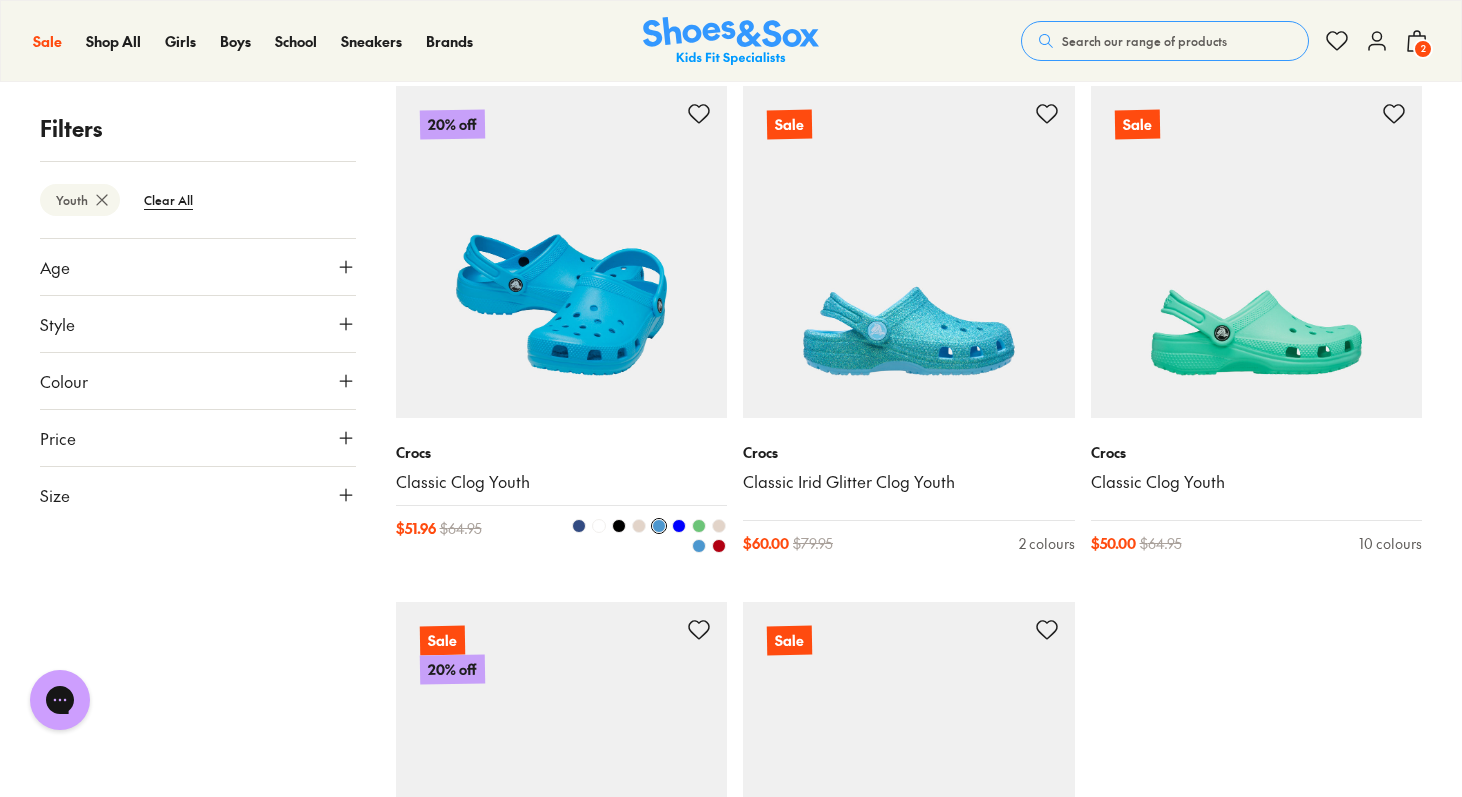click at bounding box center [562, 252] 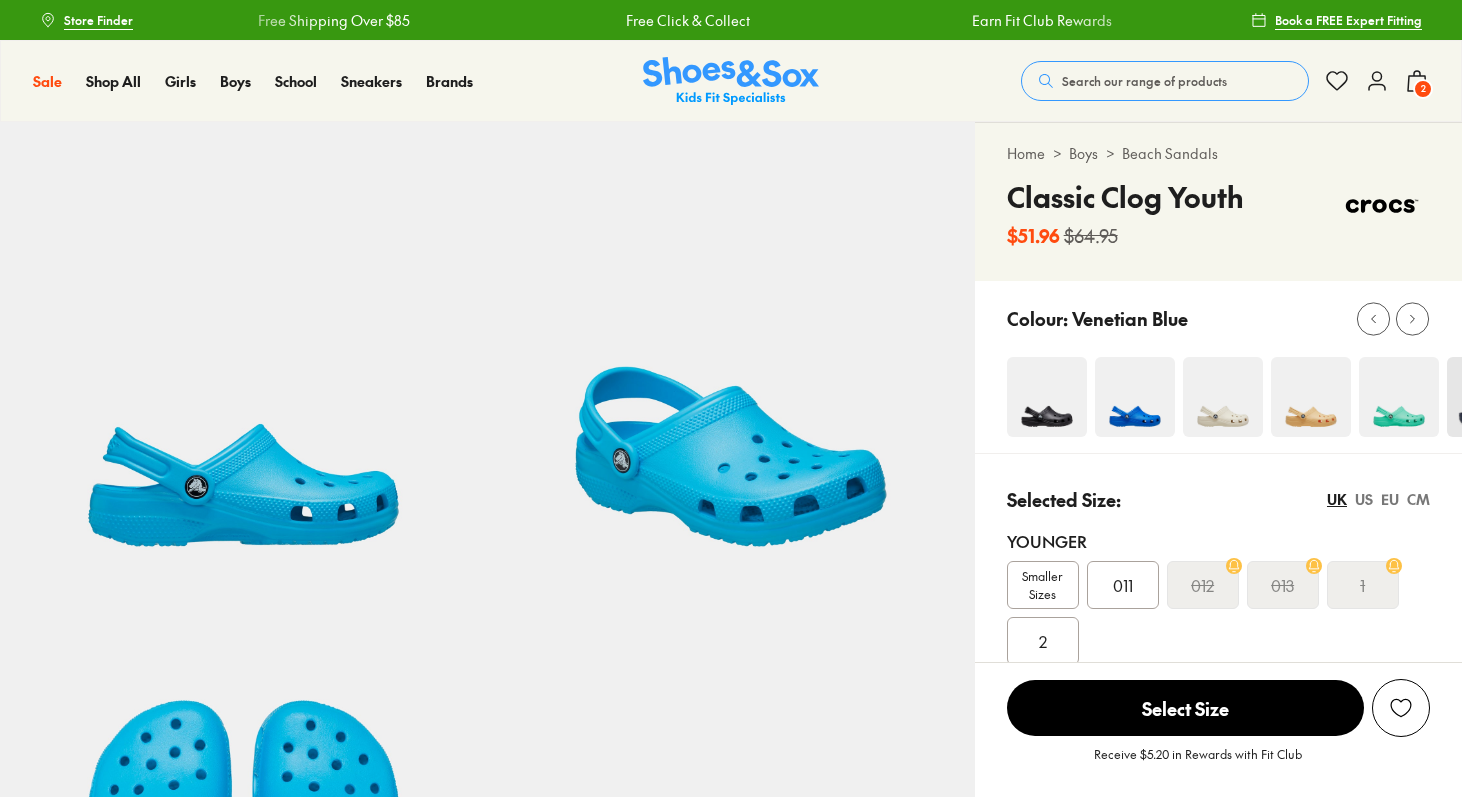 scroll, scrollTop: 0, scrollLeft: 0, axis: both 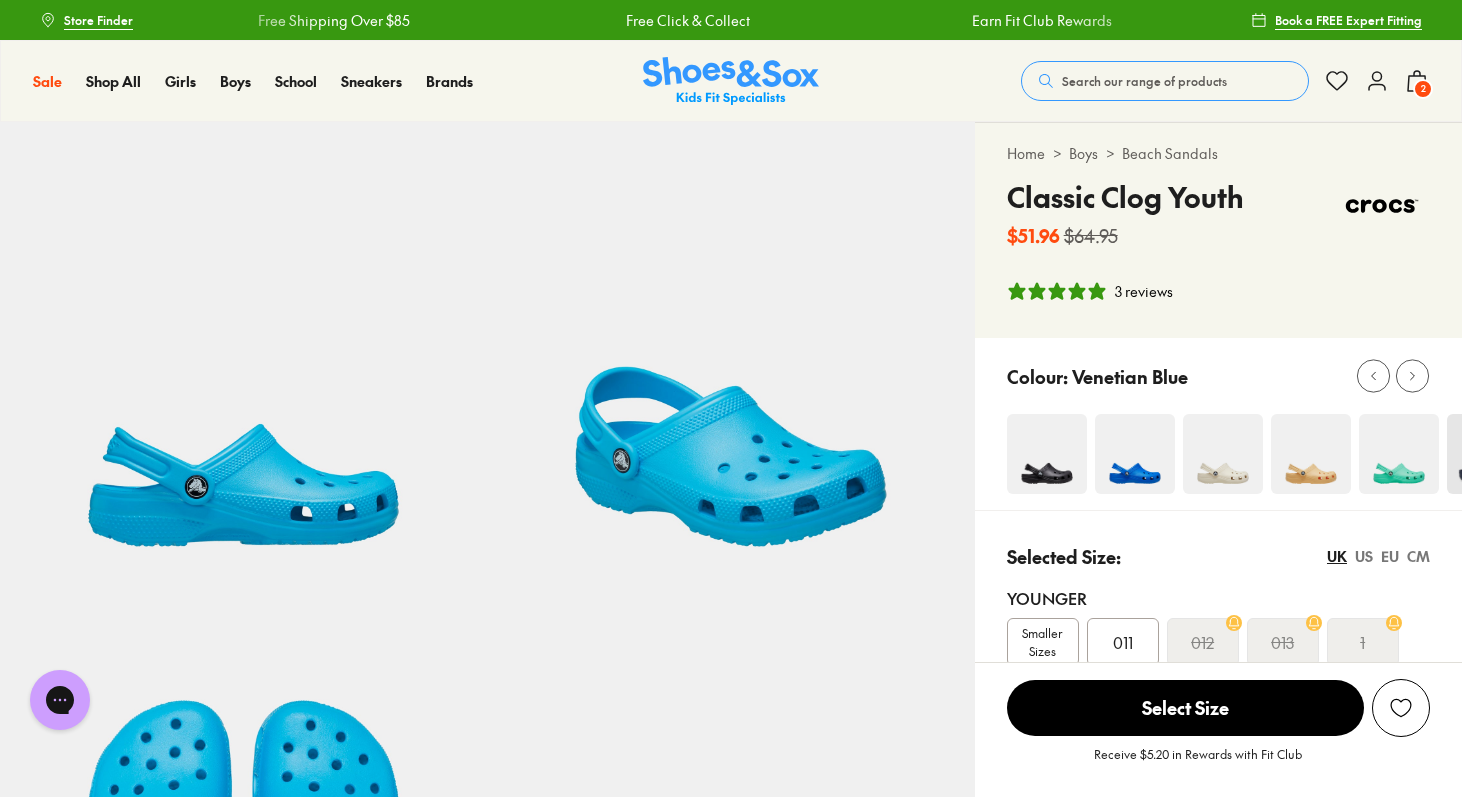 select on "*" 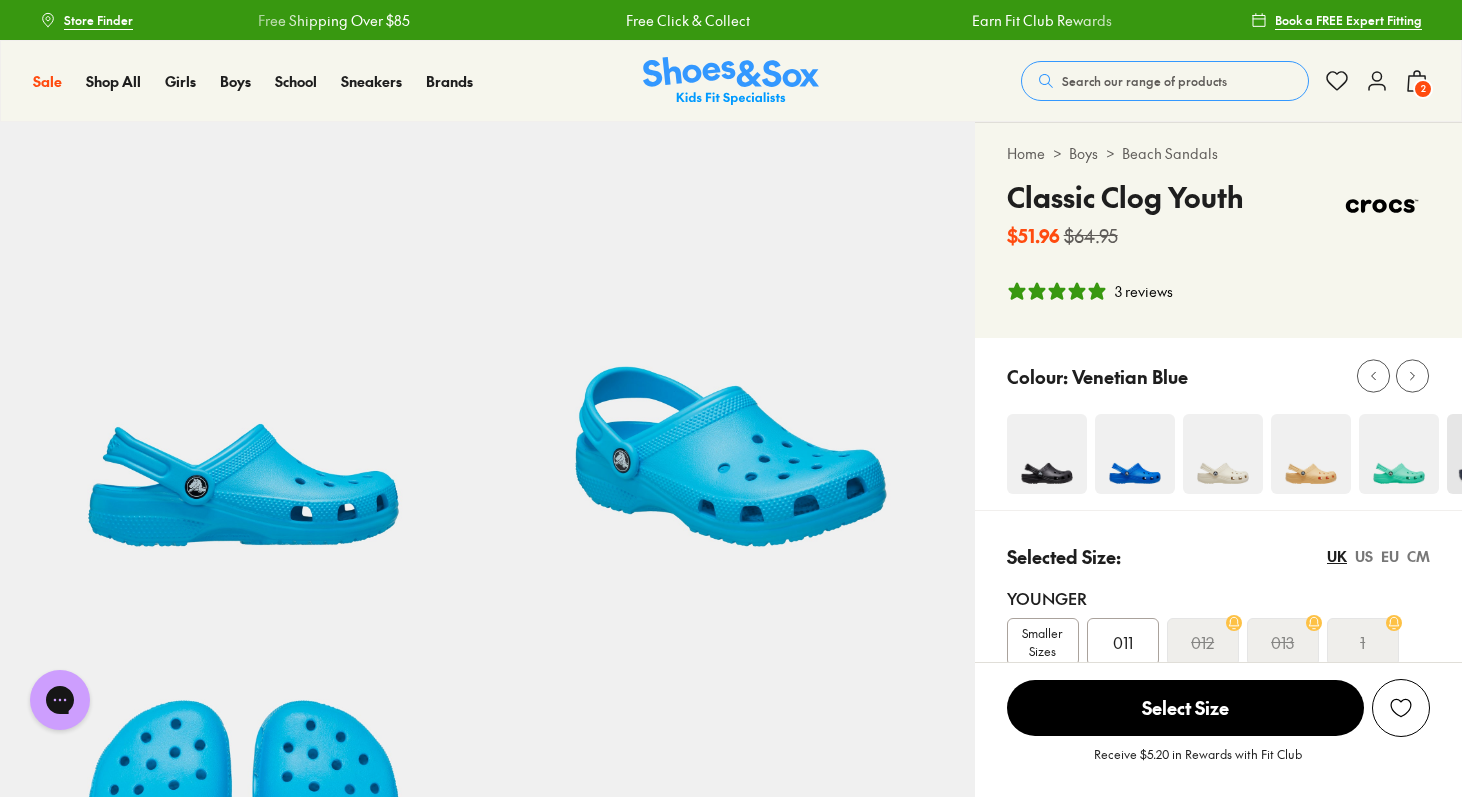 click at bounding box center (1223, 454) 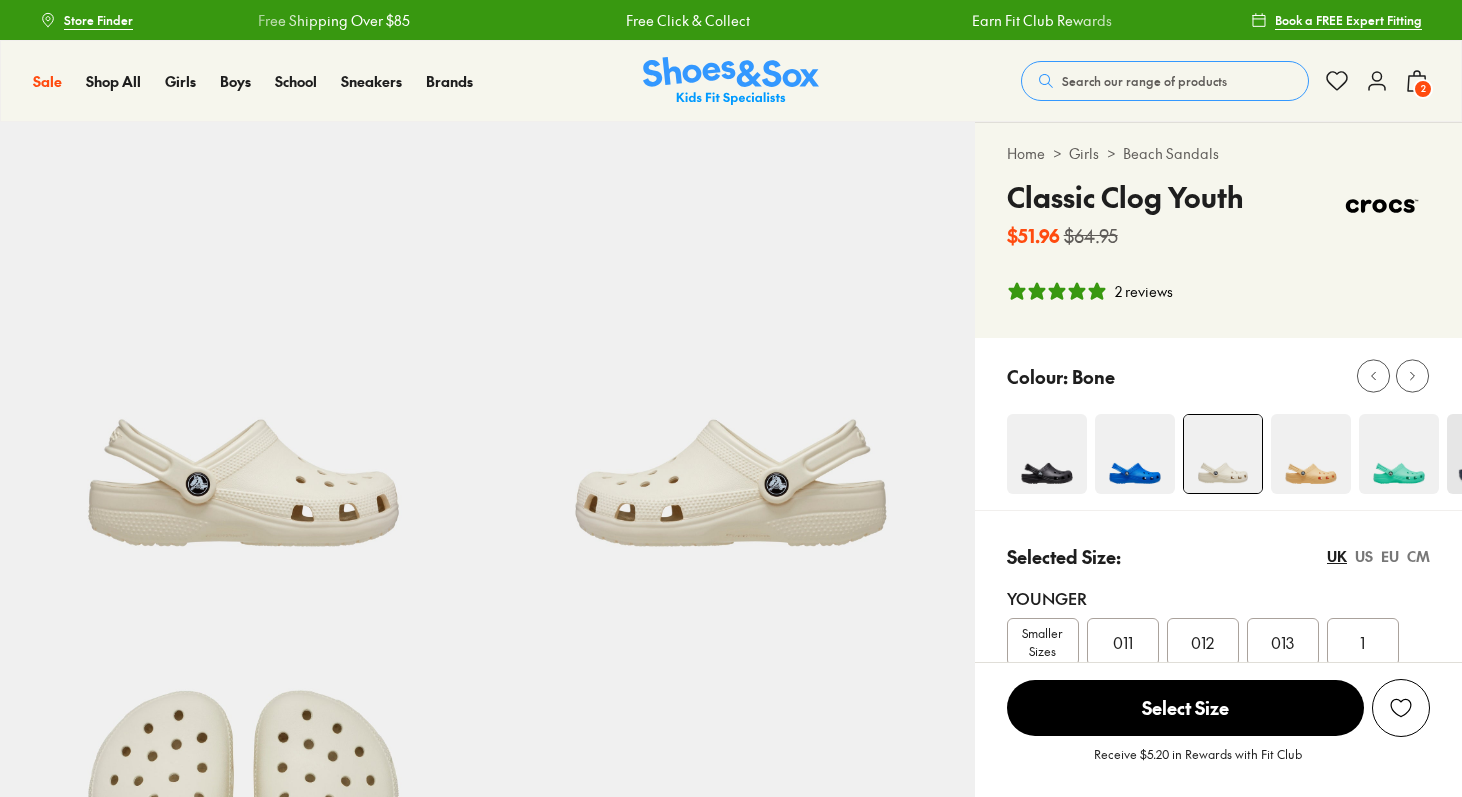 select on "*" 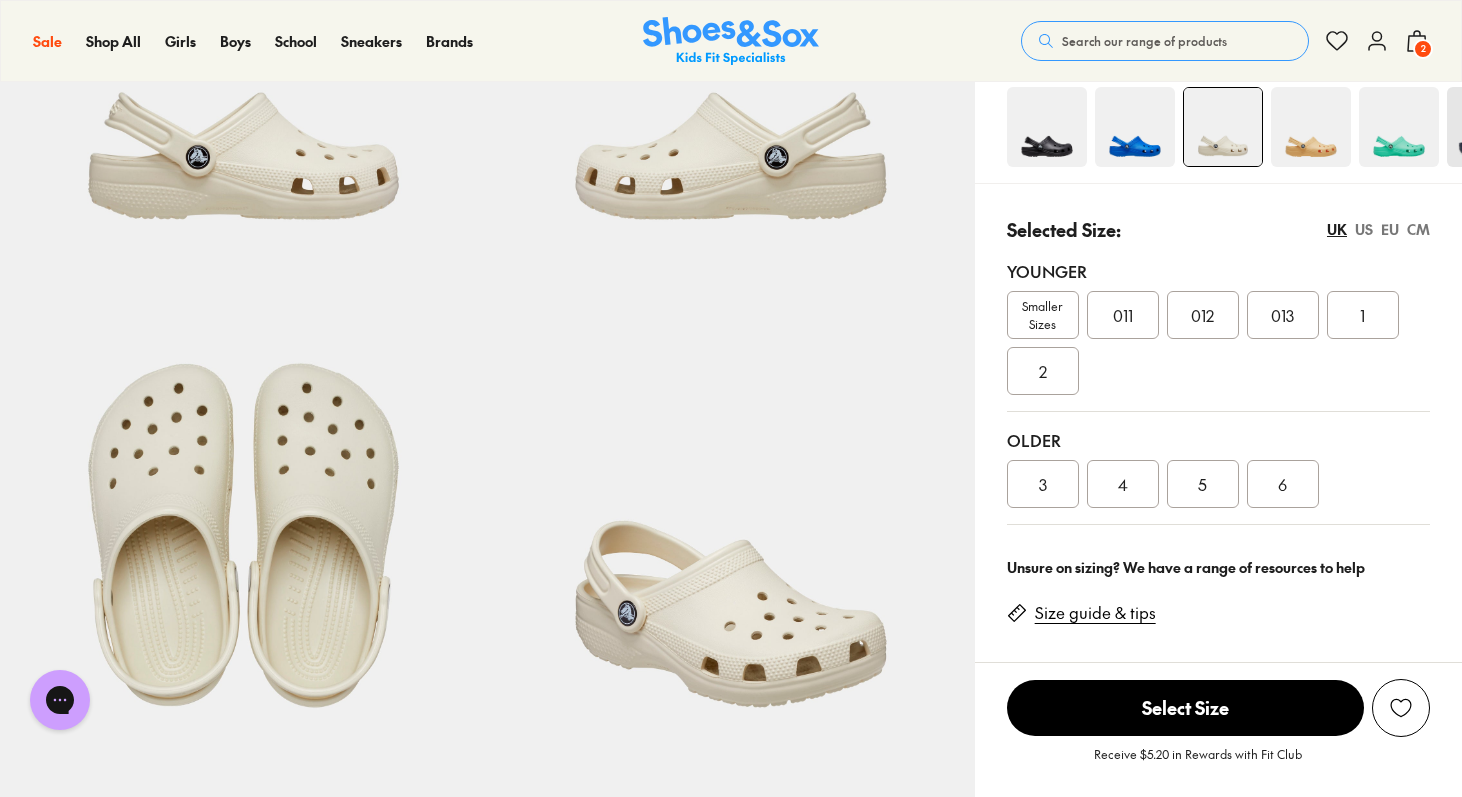 scroll, scrollTop: 328, scrollLeft: 0, axis: vertical 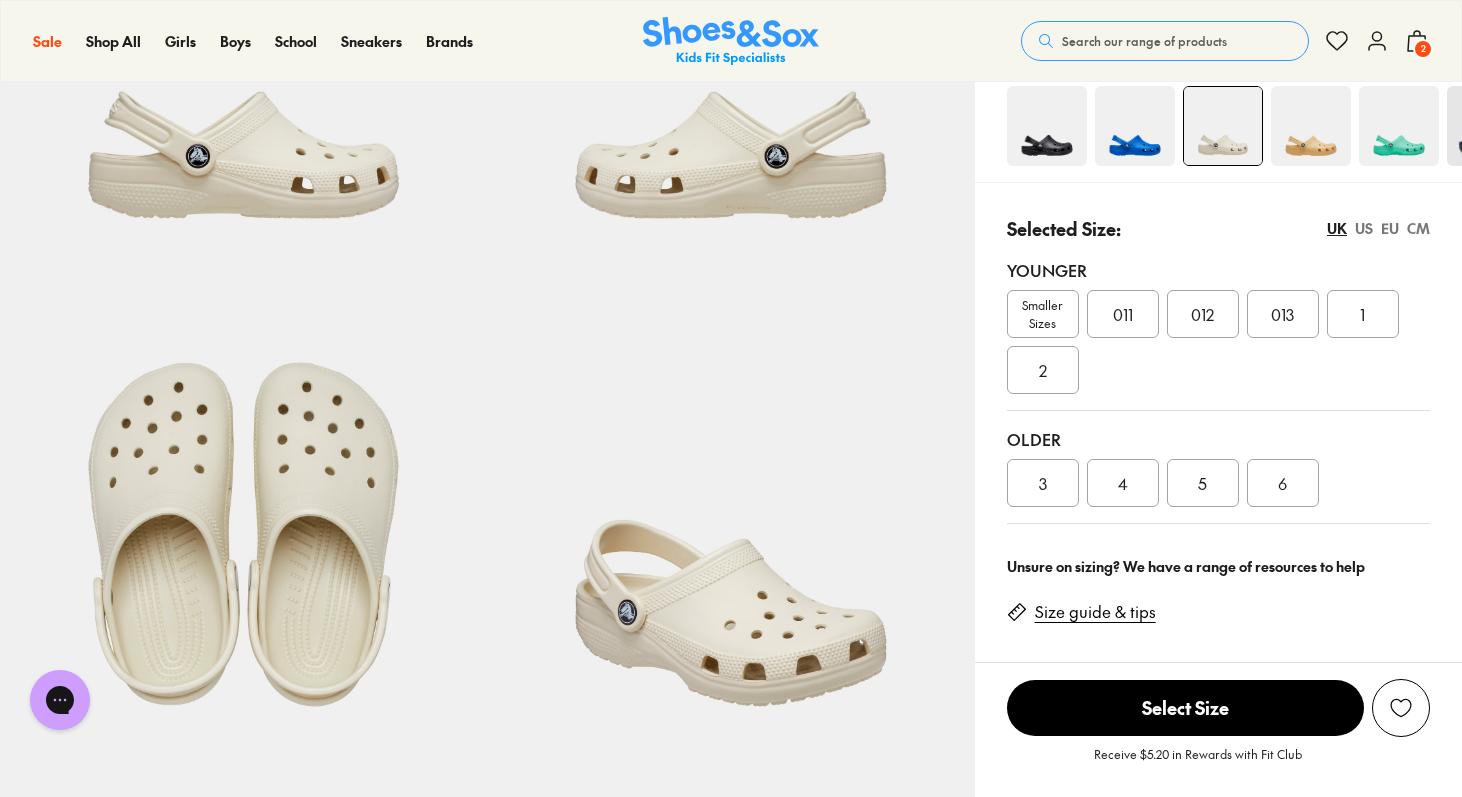 click on "3" at bounding box center (1043, 483) 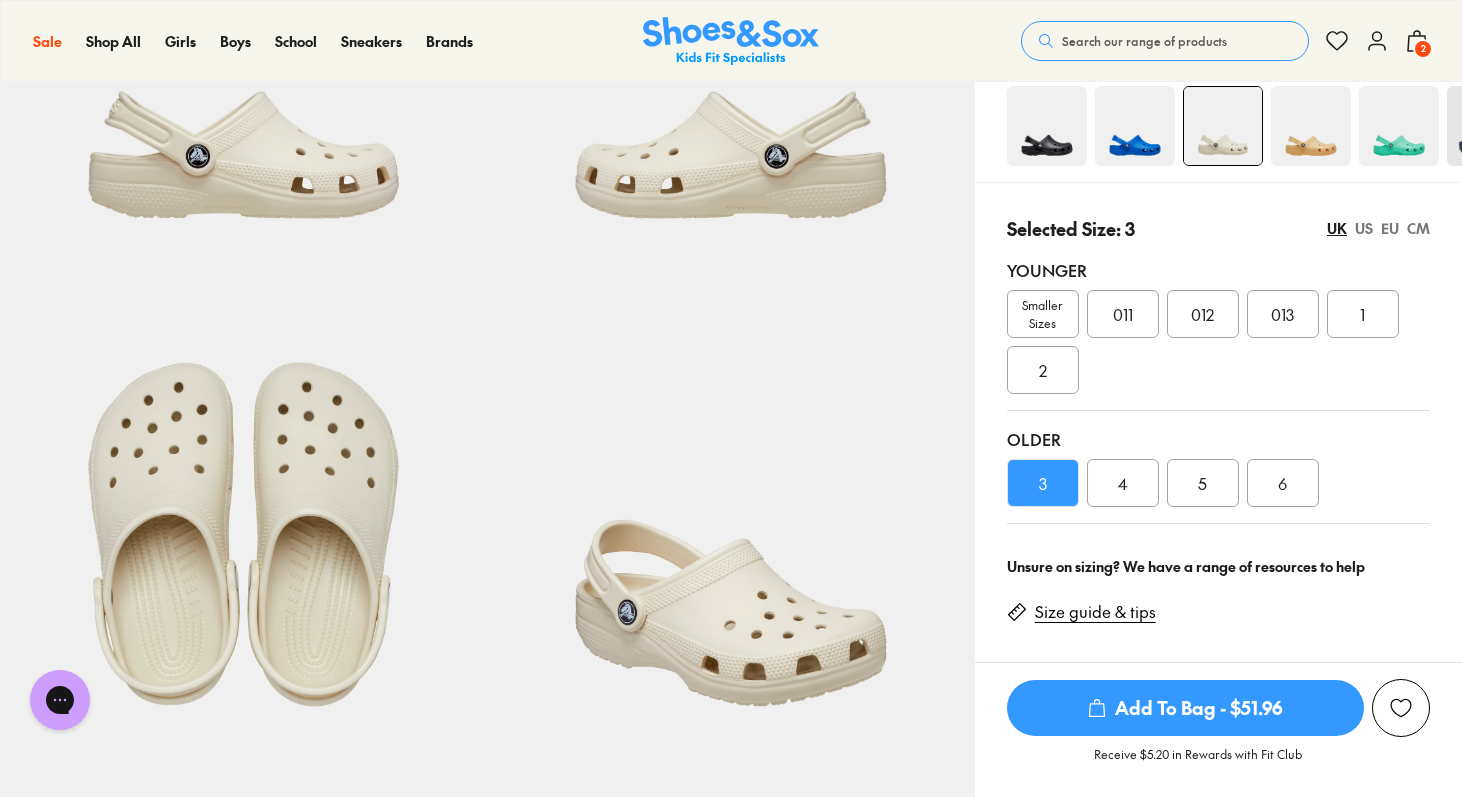 click on "US" at bounding box center (1364, 228) 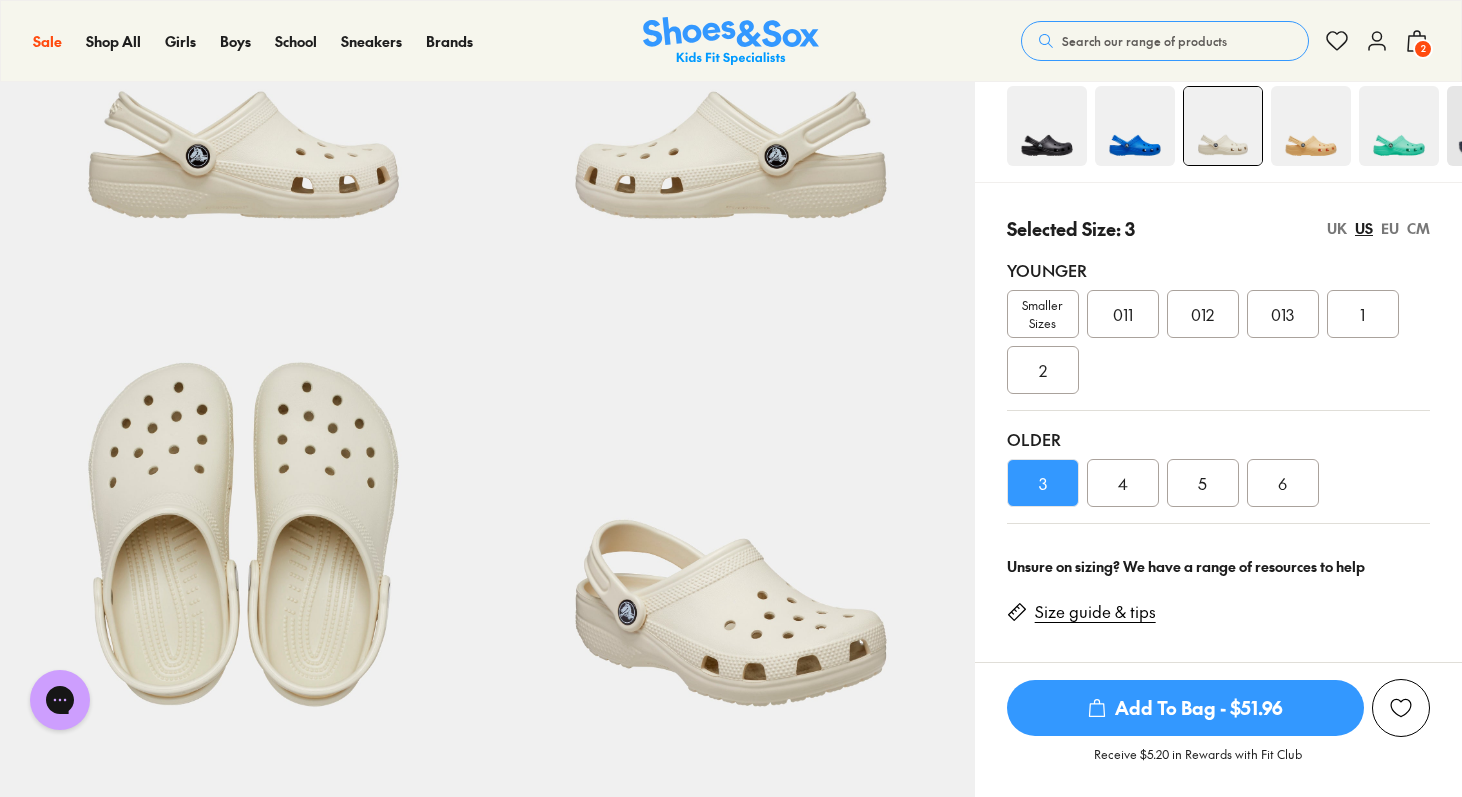 click on "Add To Bag - $51.96" at bounding box center (1185, 708) 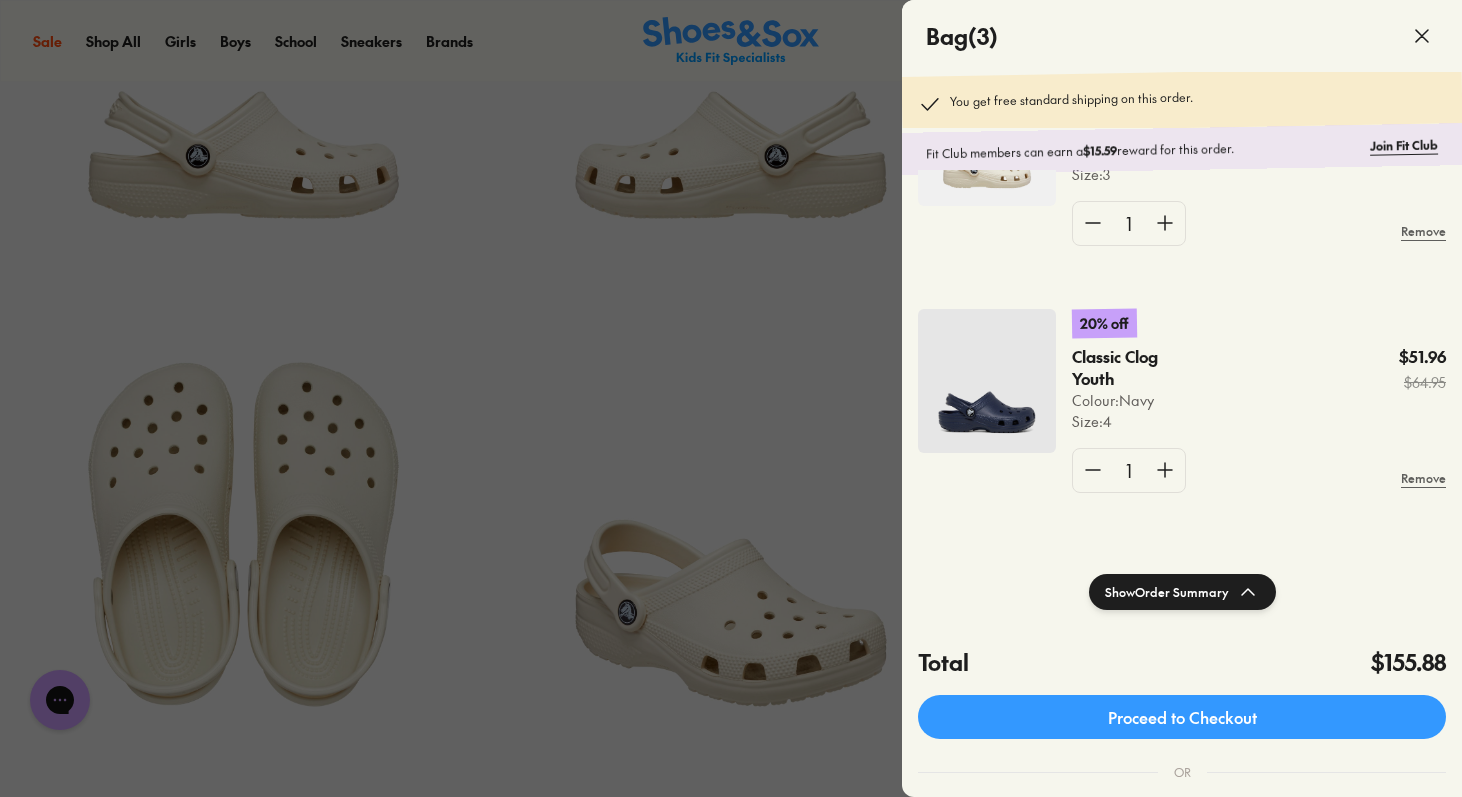 scroll, scrollTop: 161, scrollLeft: 0, axis: vertical 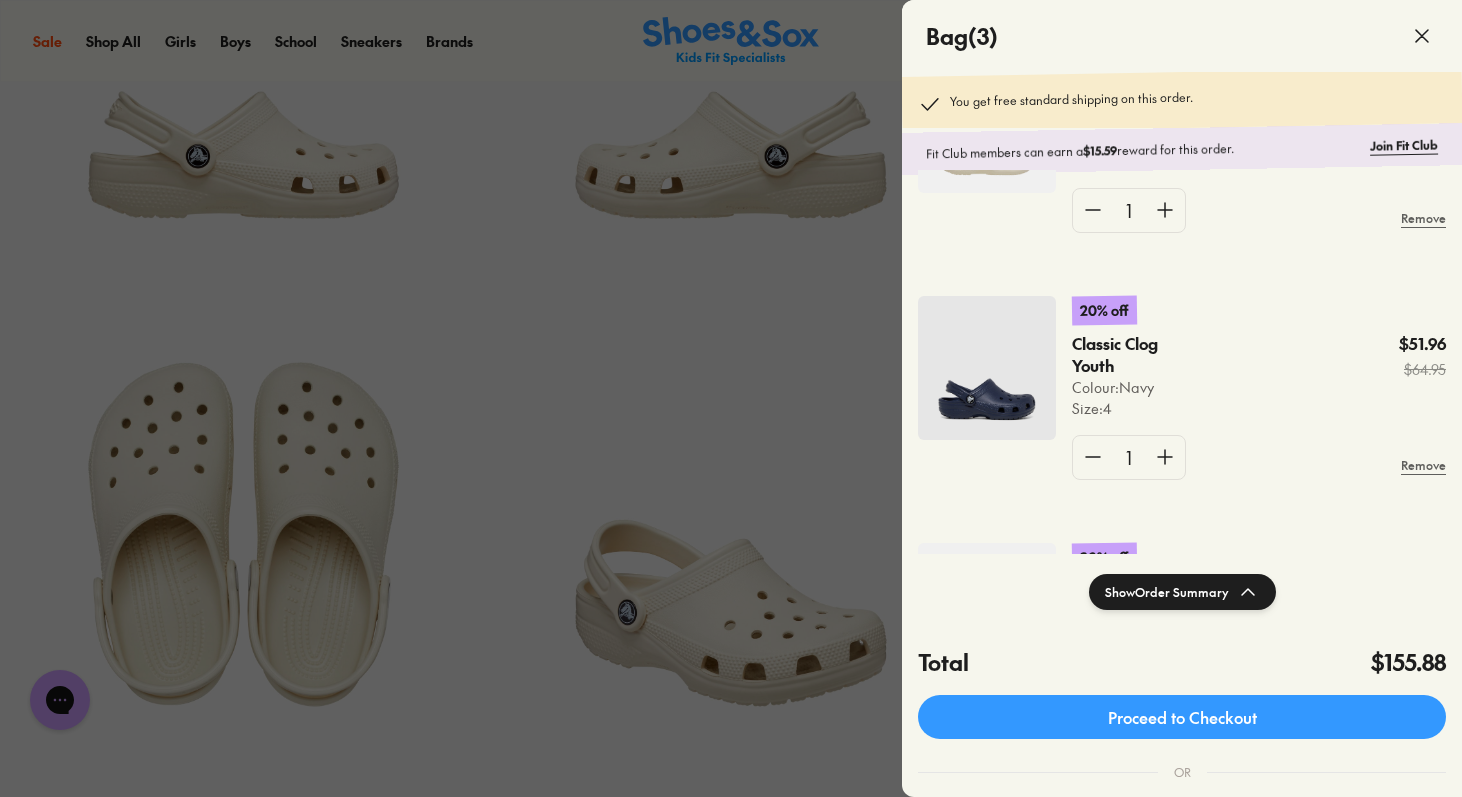click 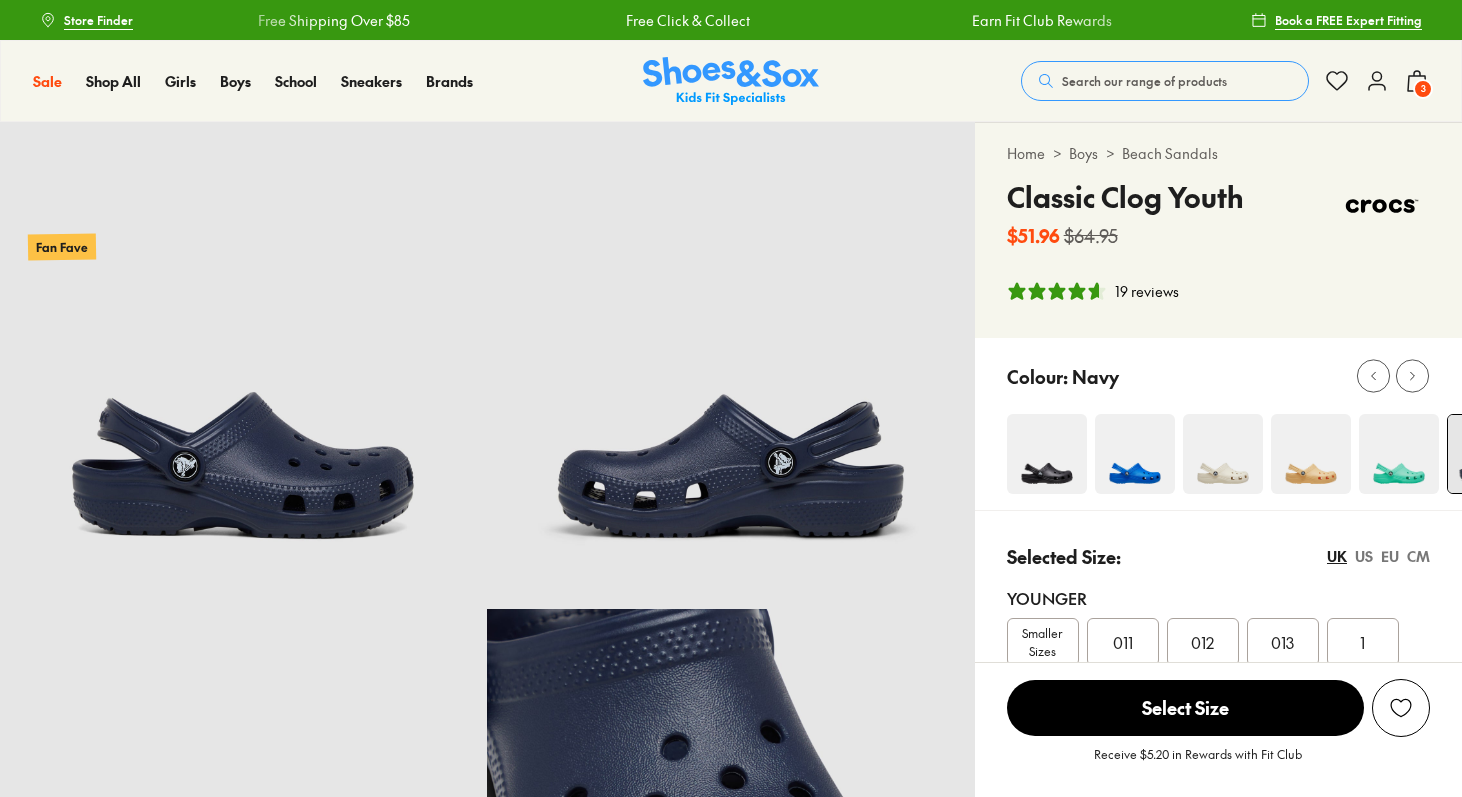 select on "*" 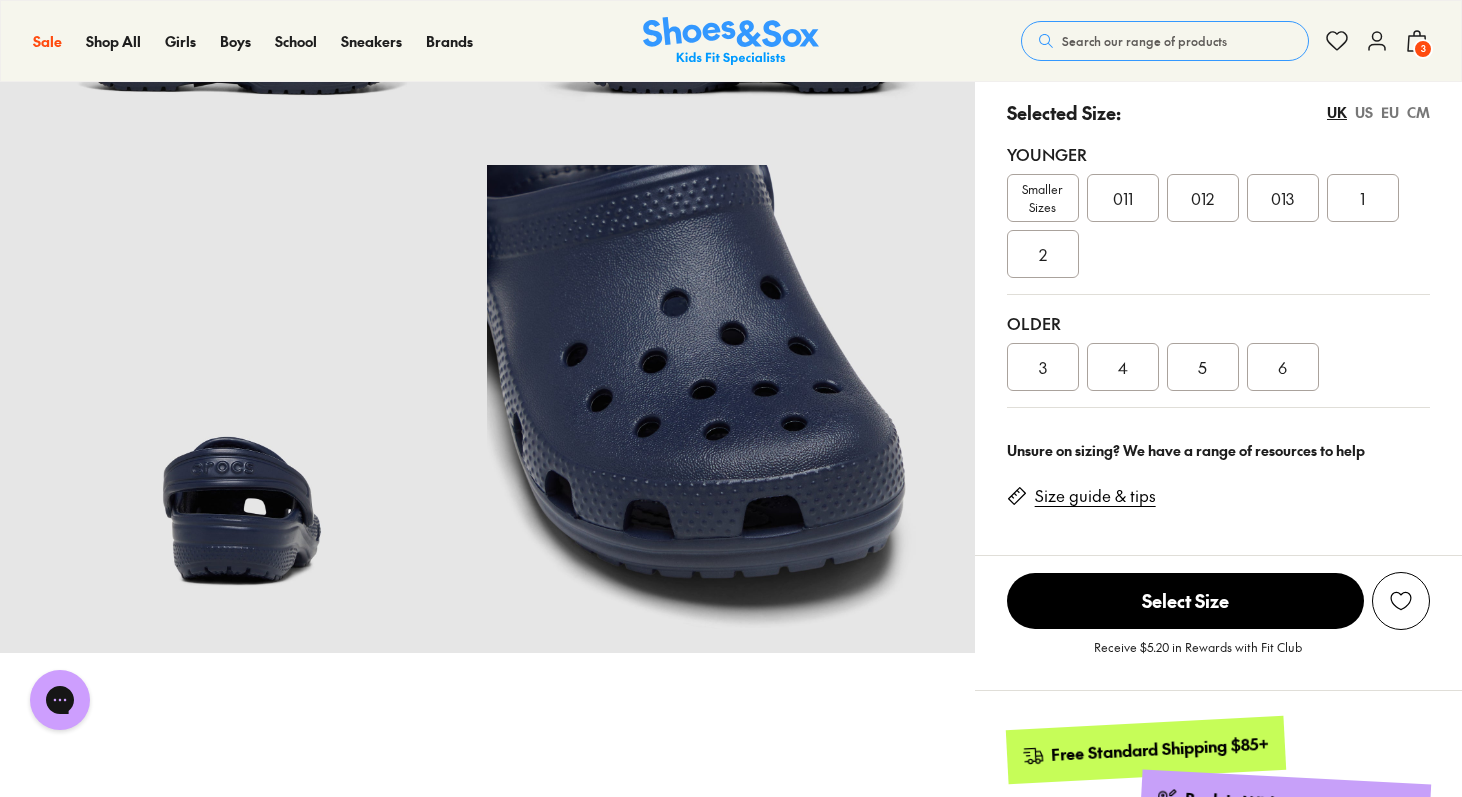 scroll, scrollTop: 329, scrollLeft: 0, axis: vertical 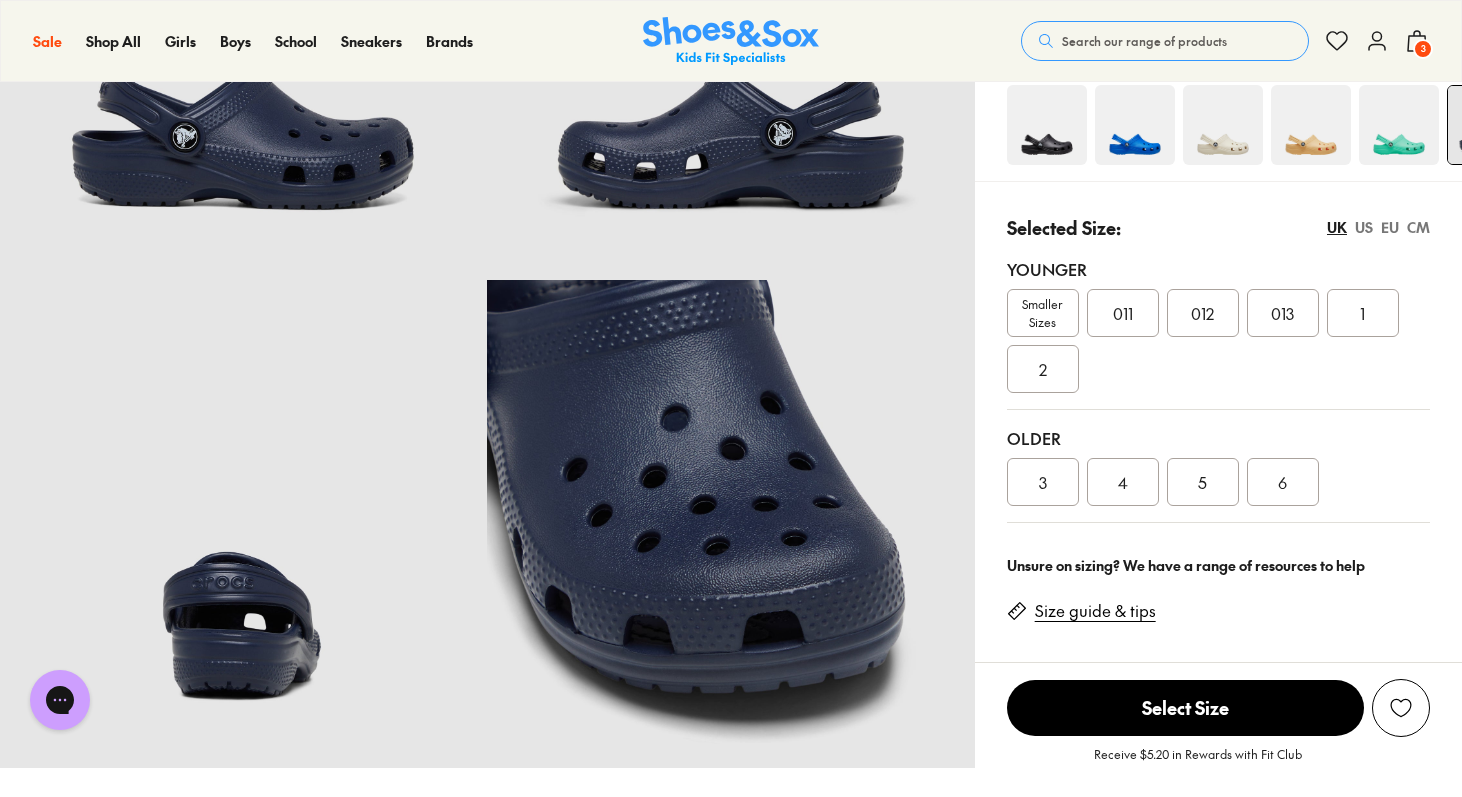 click on "US" at bounding box center [1364, 227] 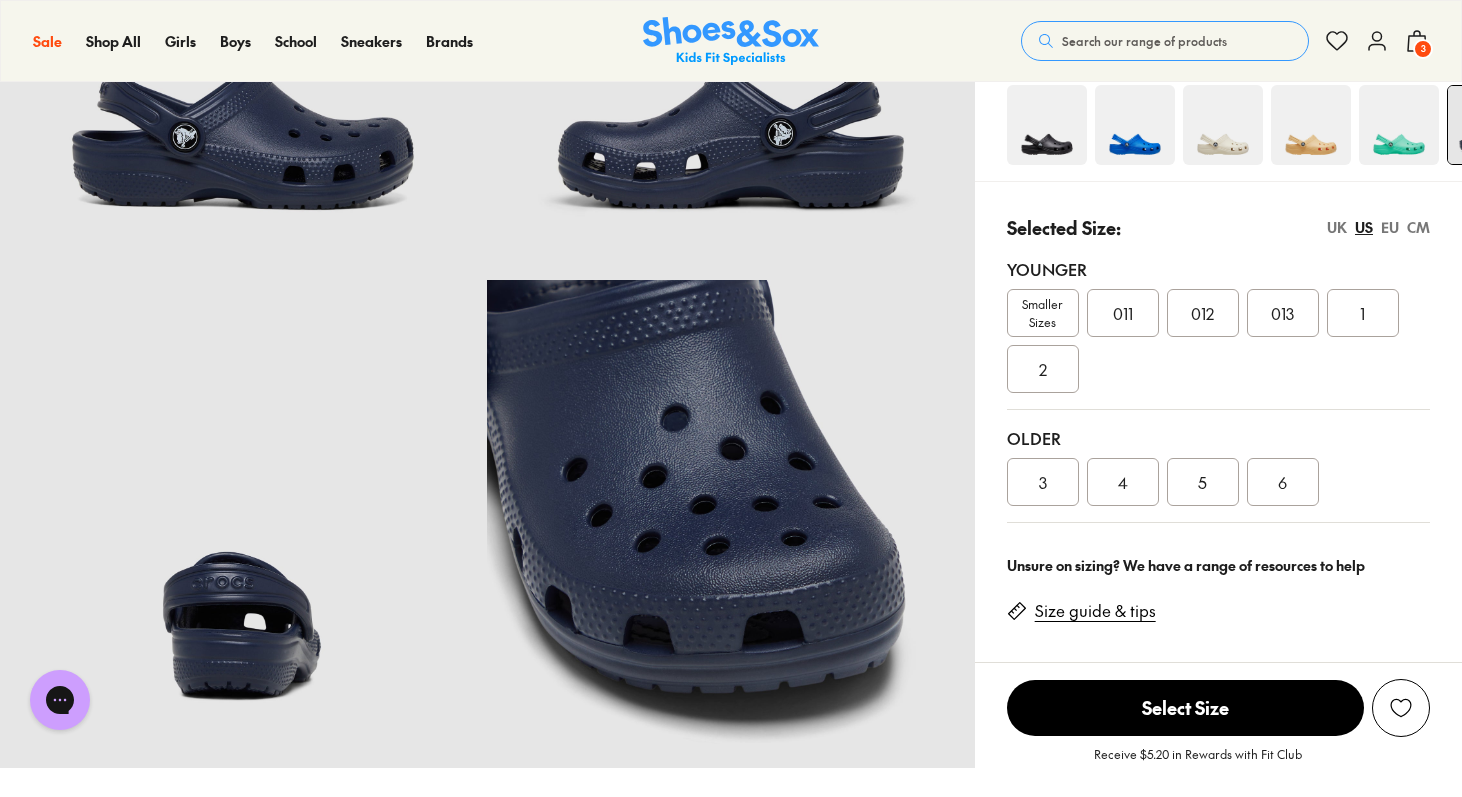 click on "4" at bounding box center [1123, 482] 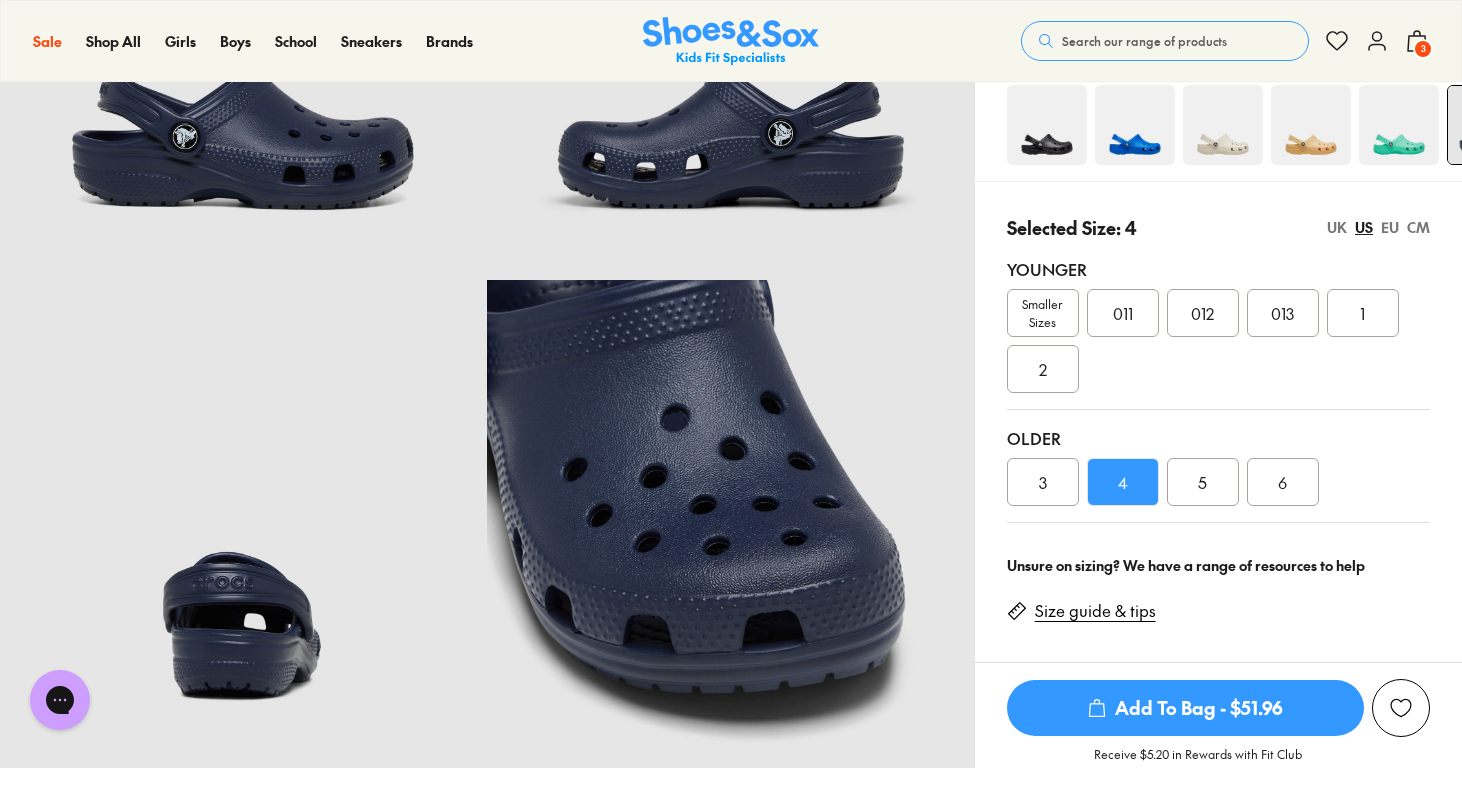 click on "Add To Bag - $51.96" at bounding box center (1185, 708) 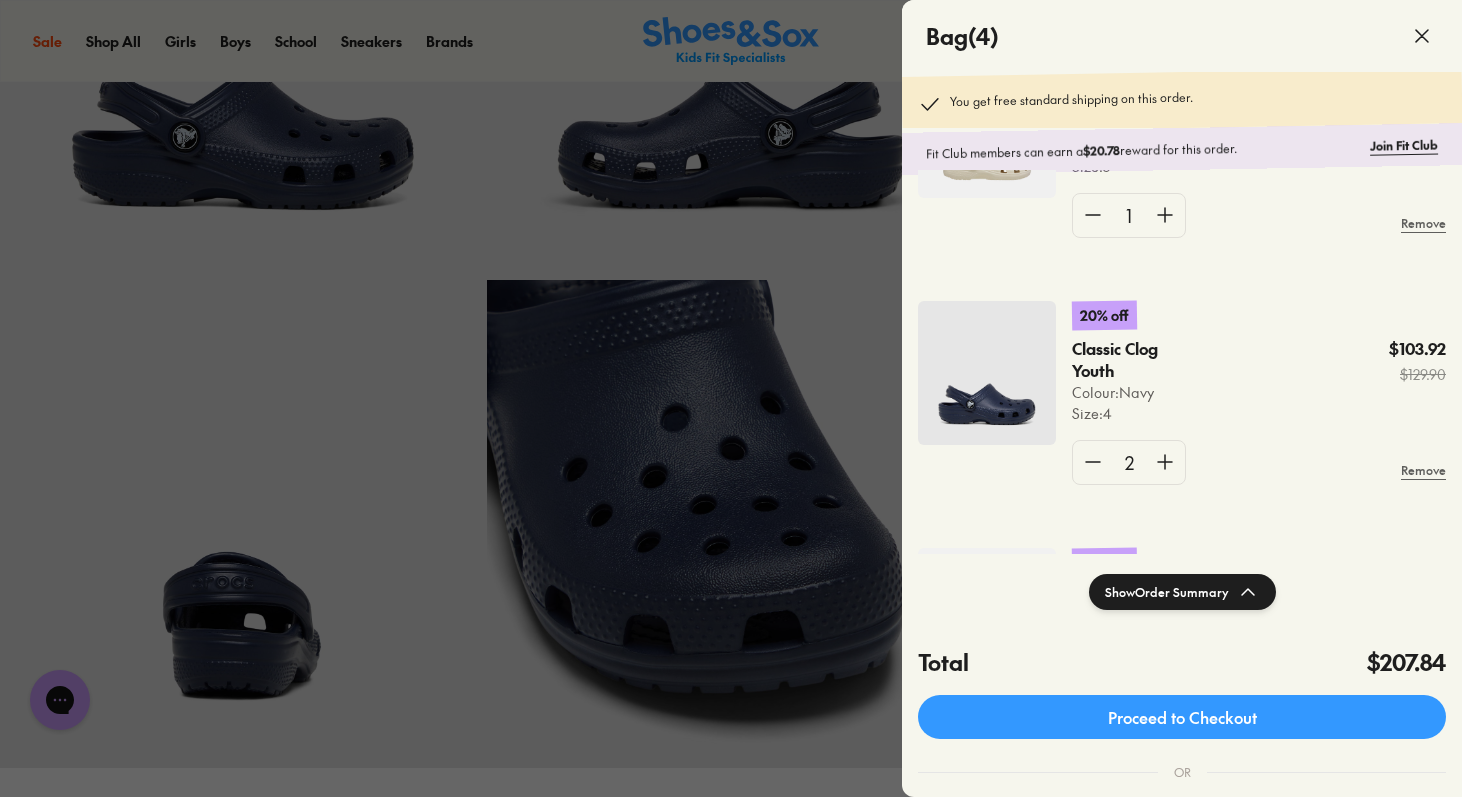 scroll, scrollTop: 159, scrollLeft: 0, axis: vertical 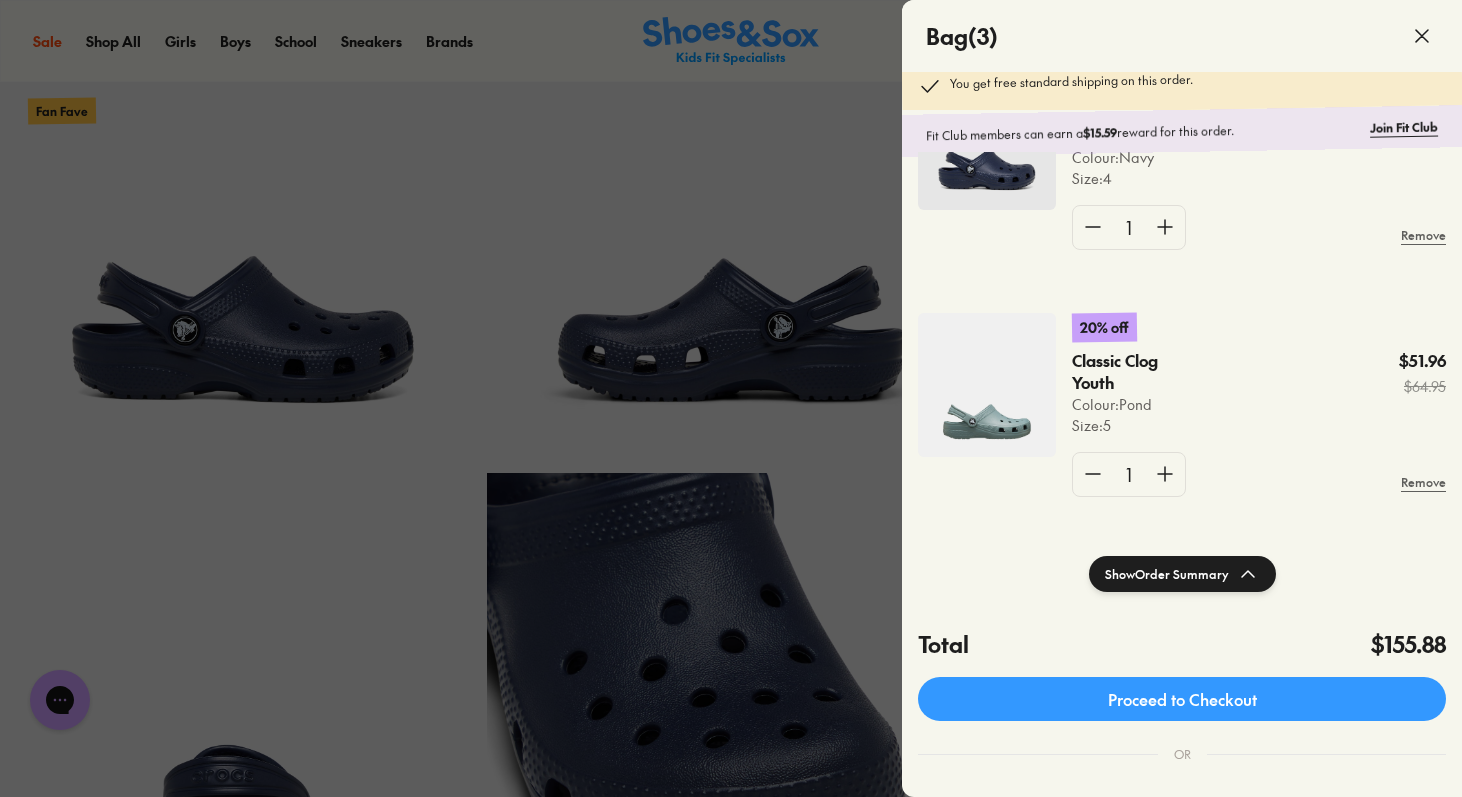 click 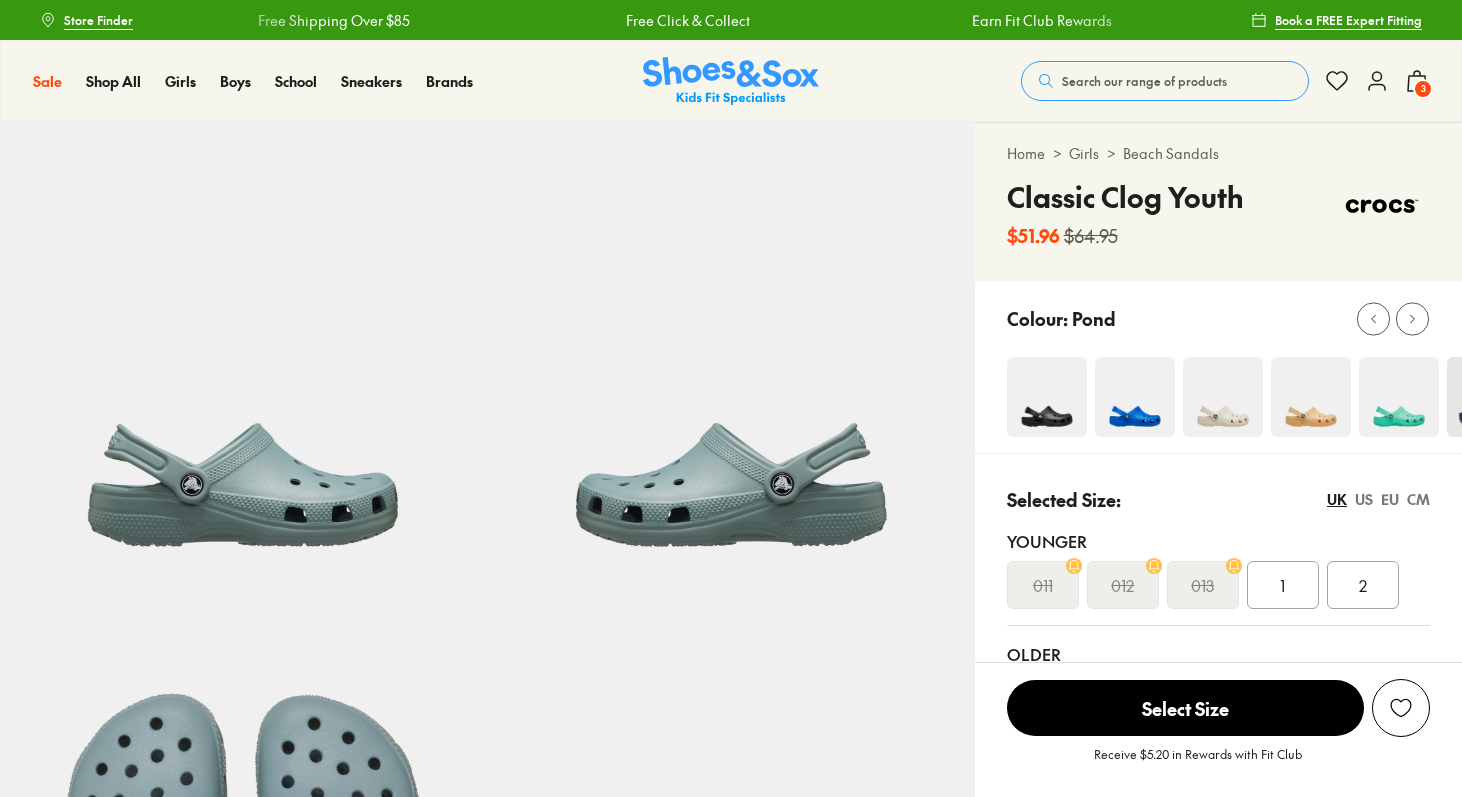 select on "*" 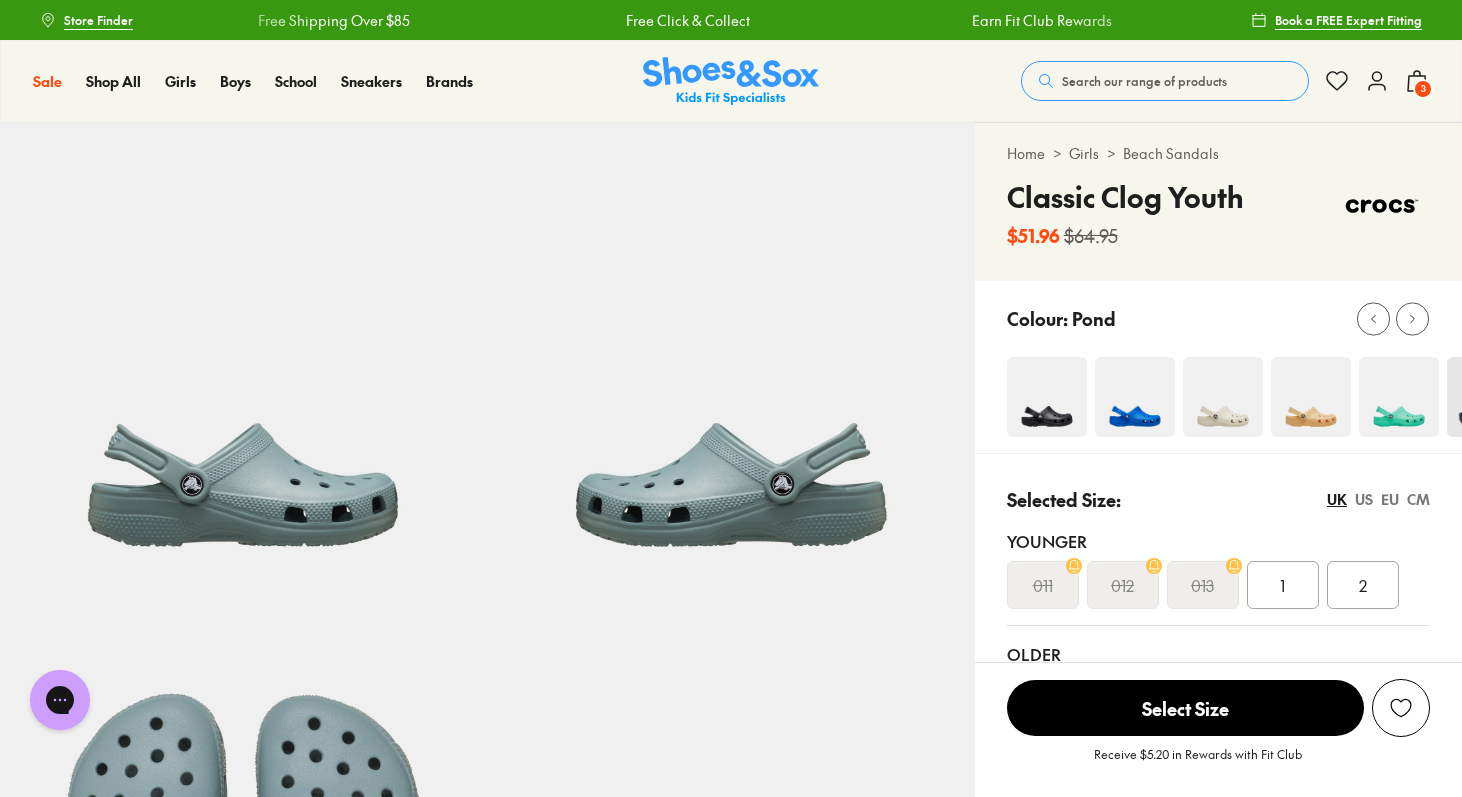 scroll, scrollTop: 0, scrollLeft: 0, axis: both 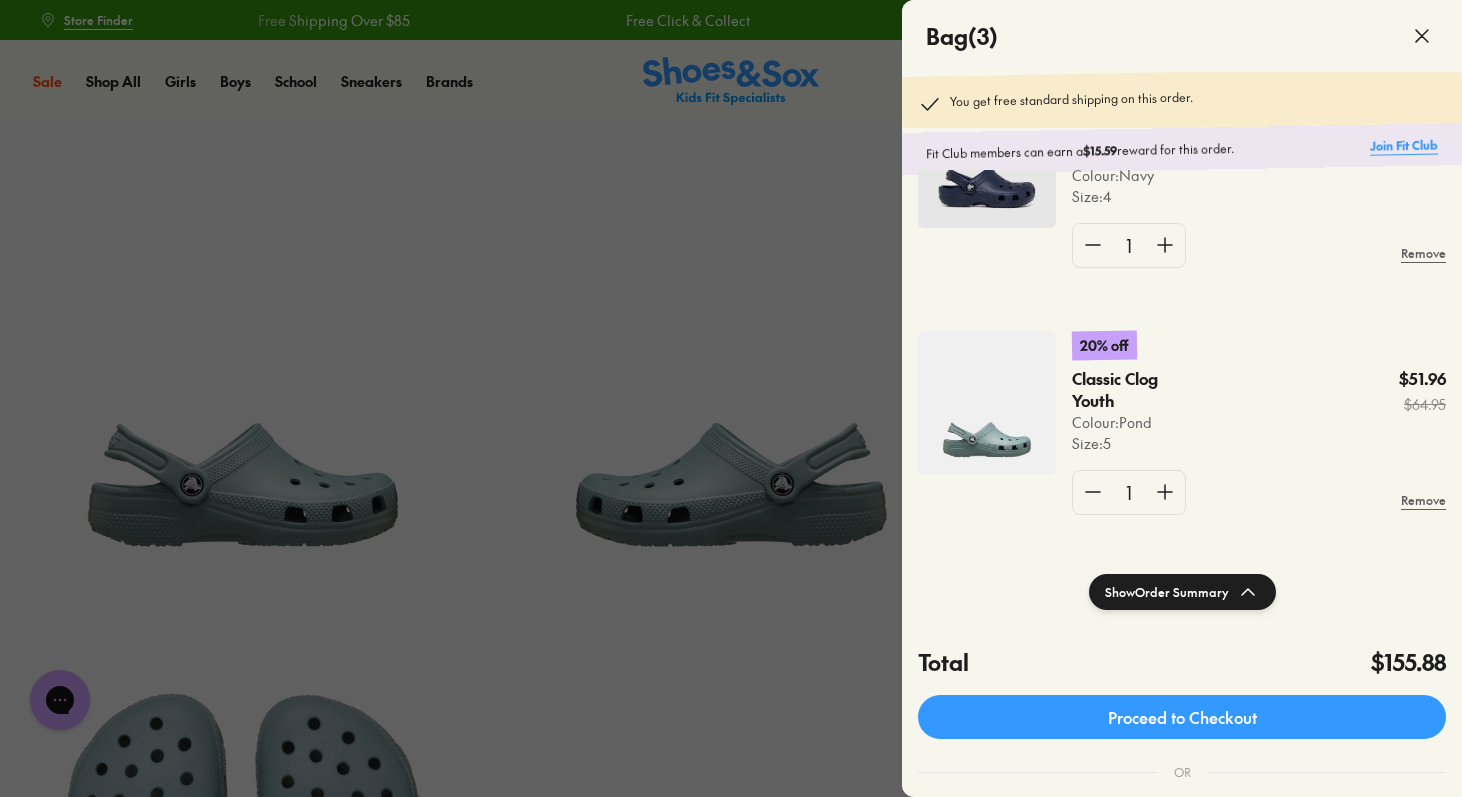 click on "Join Fit Club" 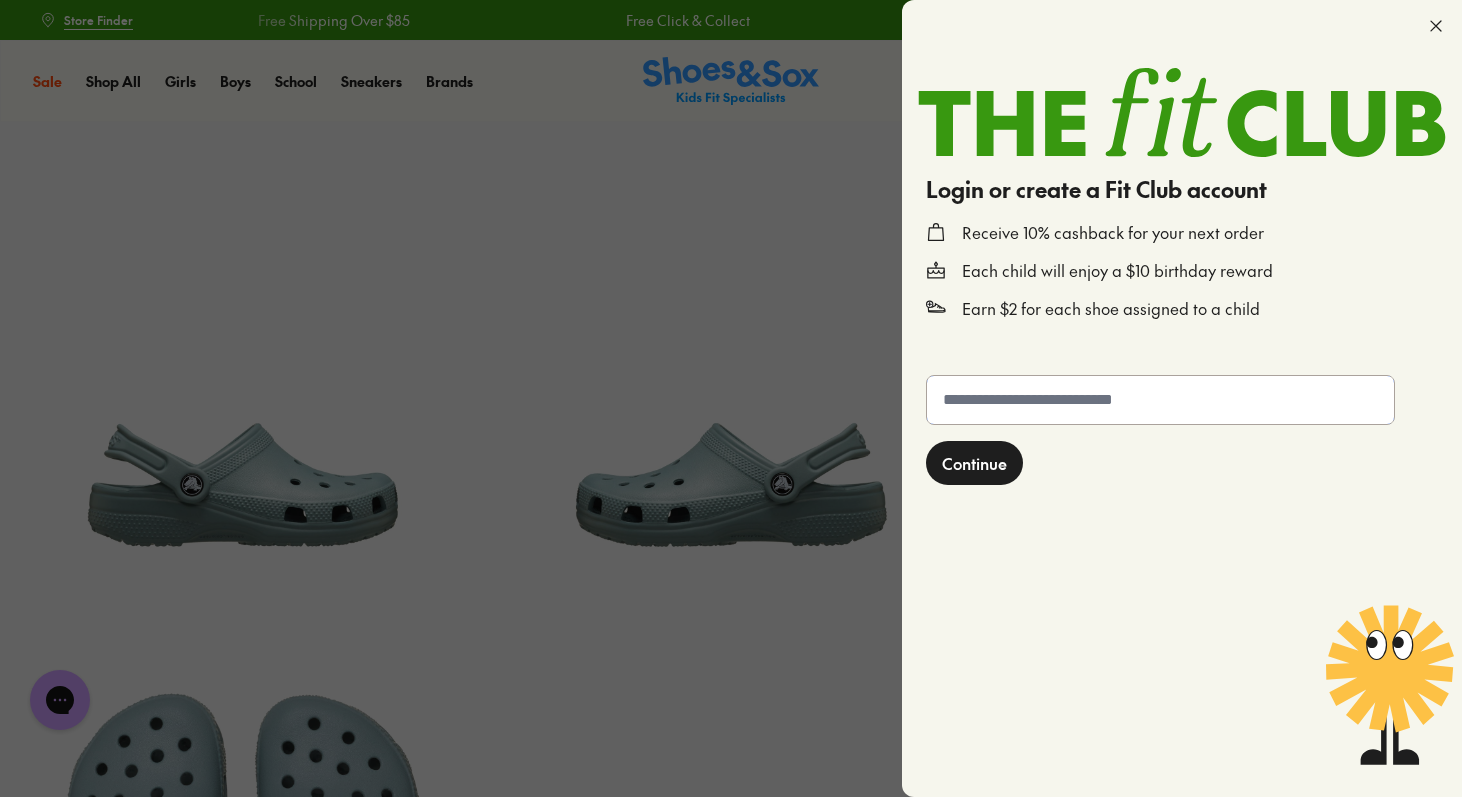 click 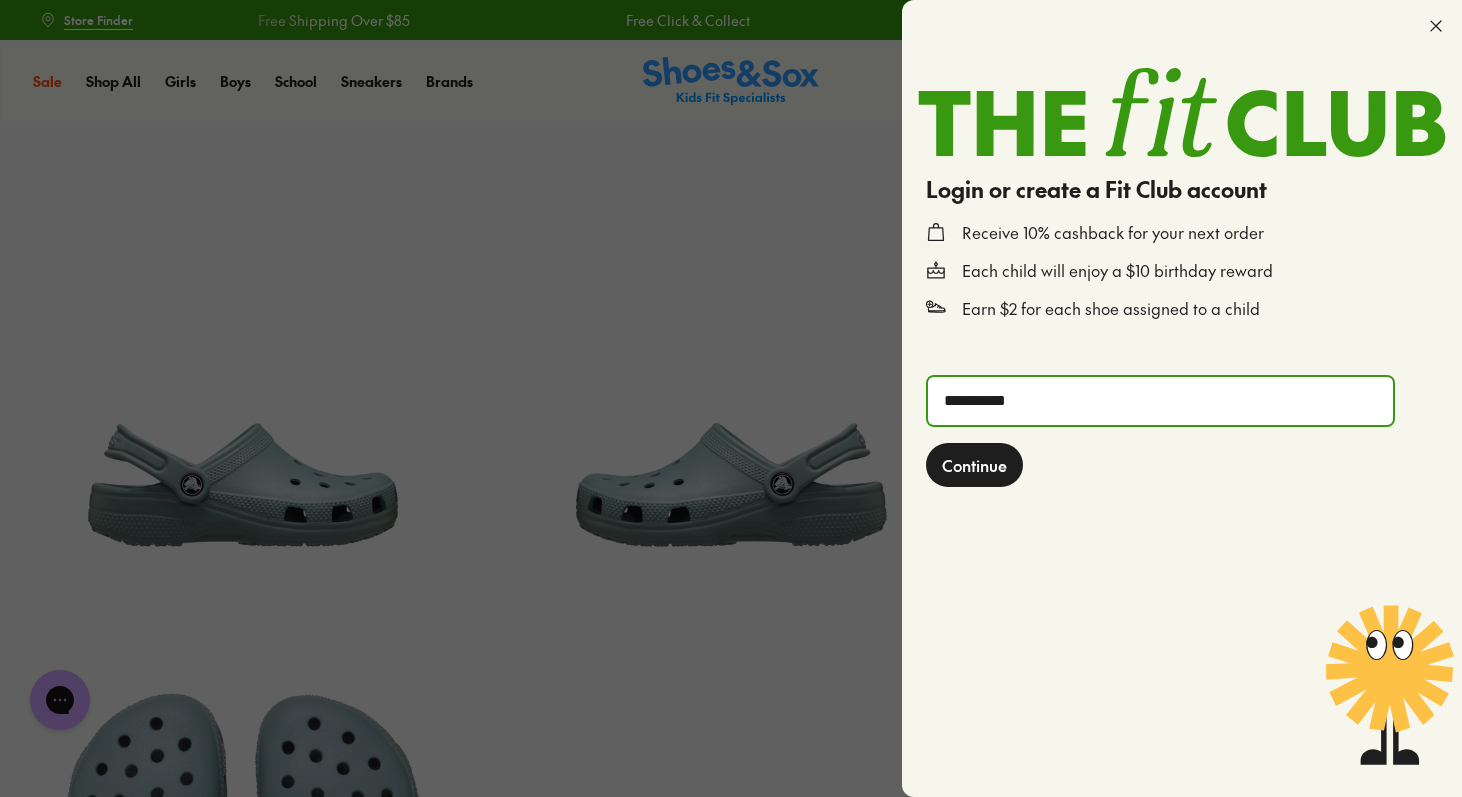 type on "**********" 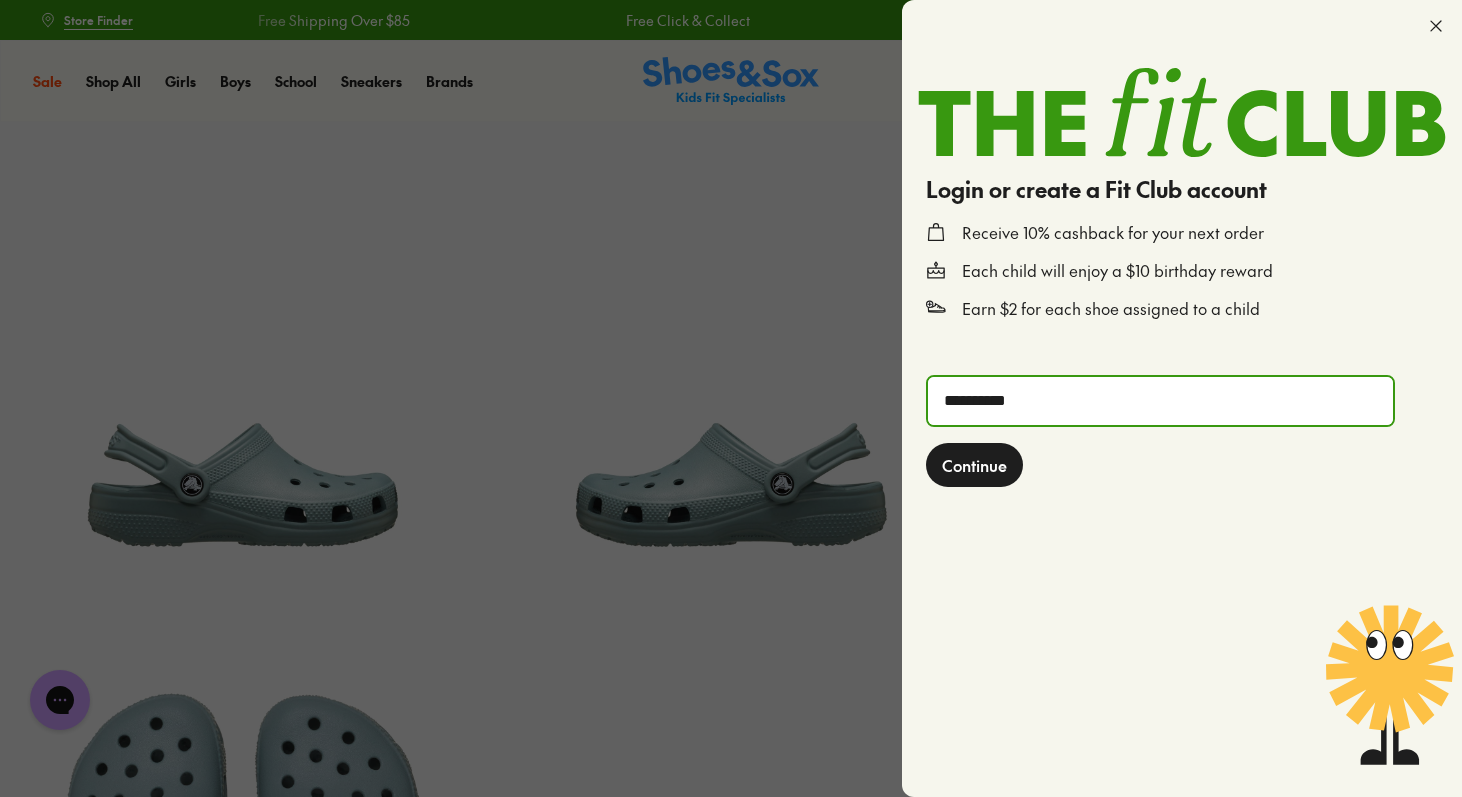 click on "Continue" 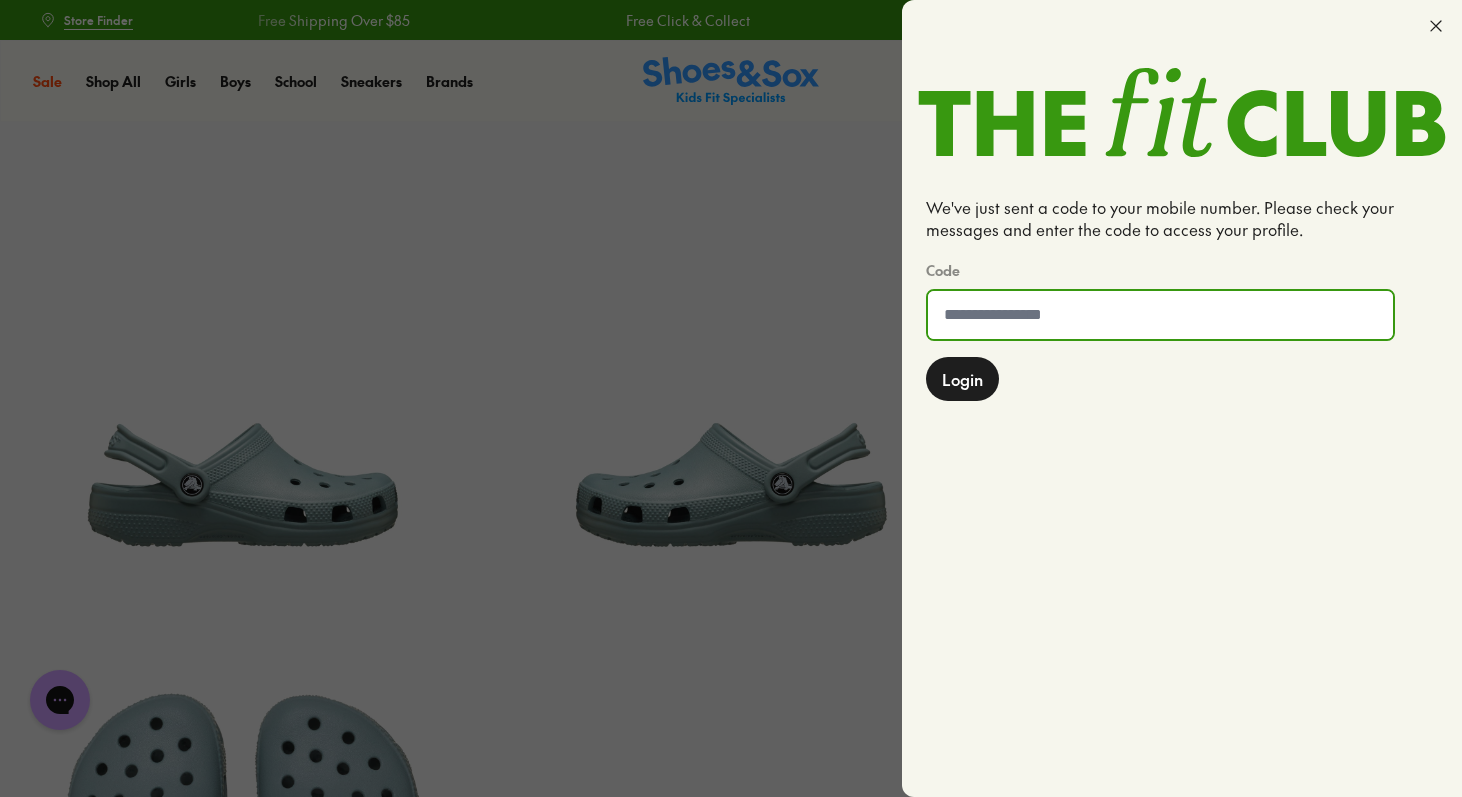 click 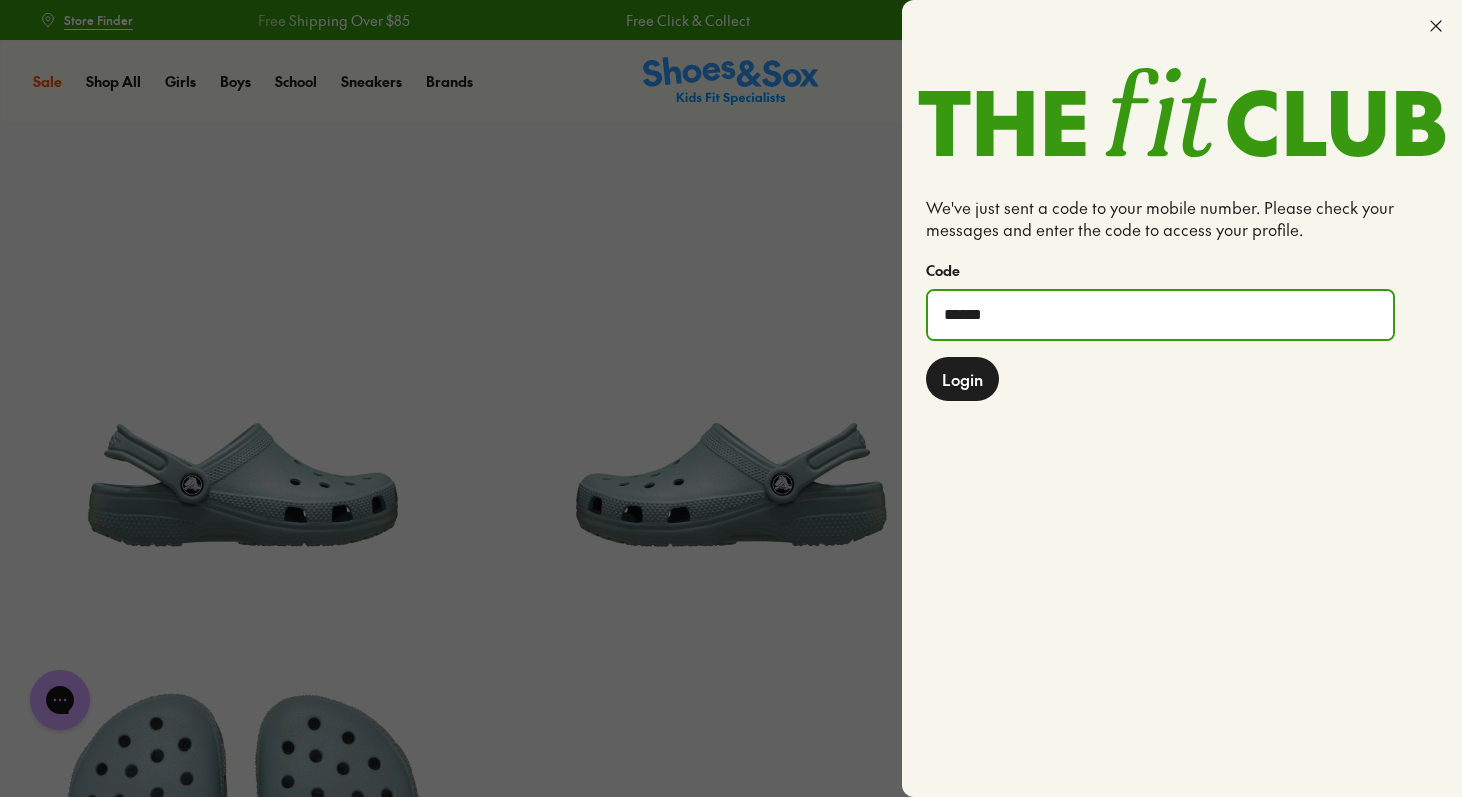 type on "******" 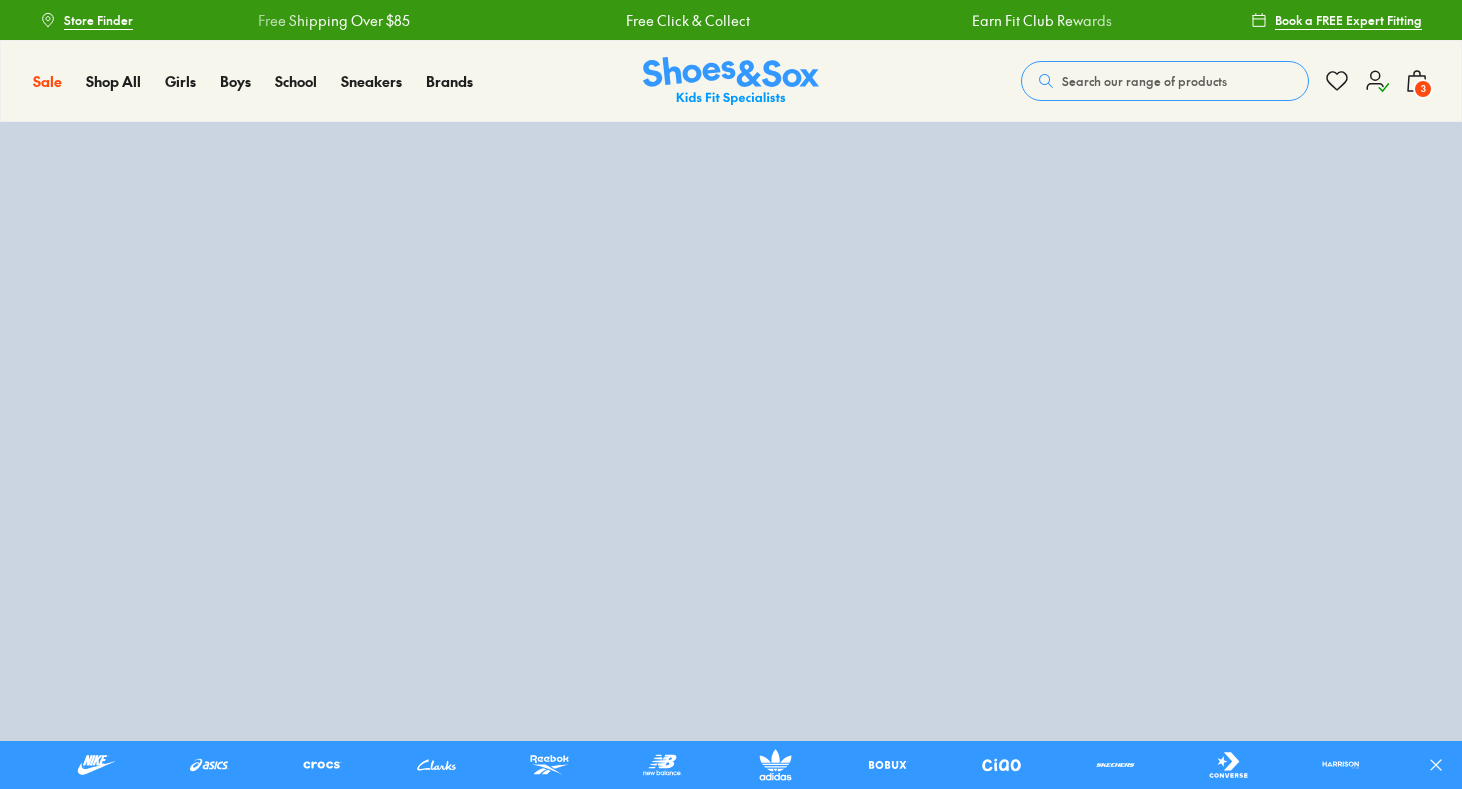 scroll, scrollTop: 0, scrollLeft: 0, axis: both 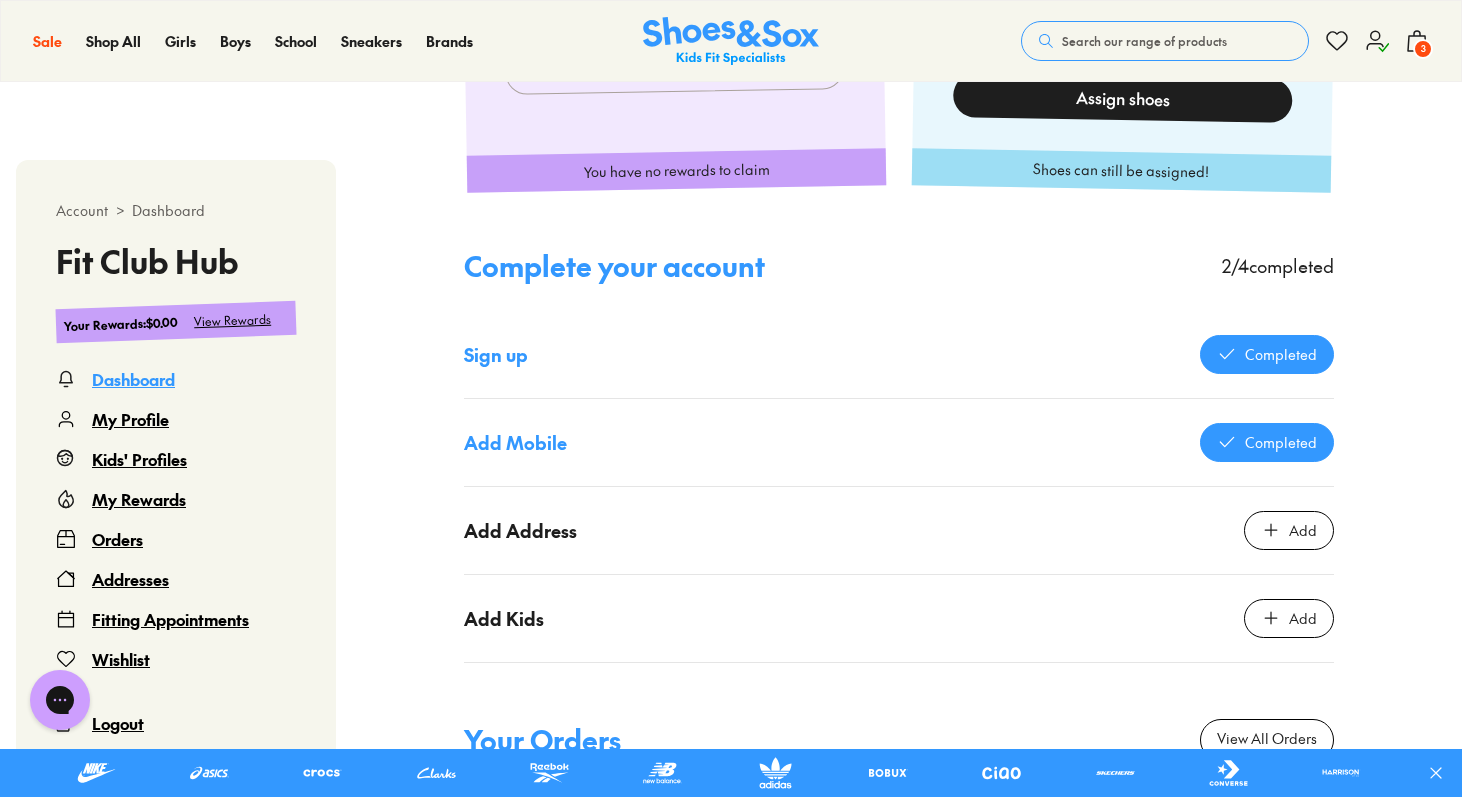 click on "Add" at bounding box center [1303, 530] 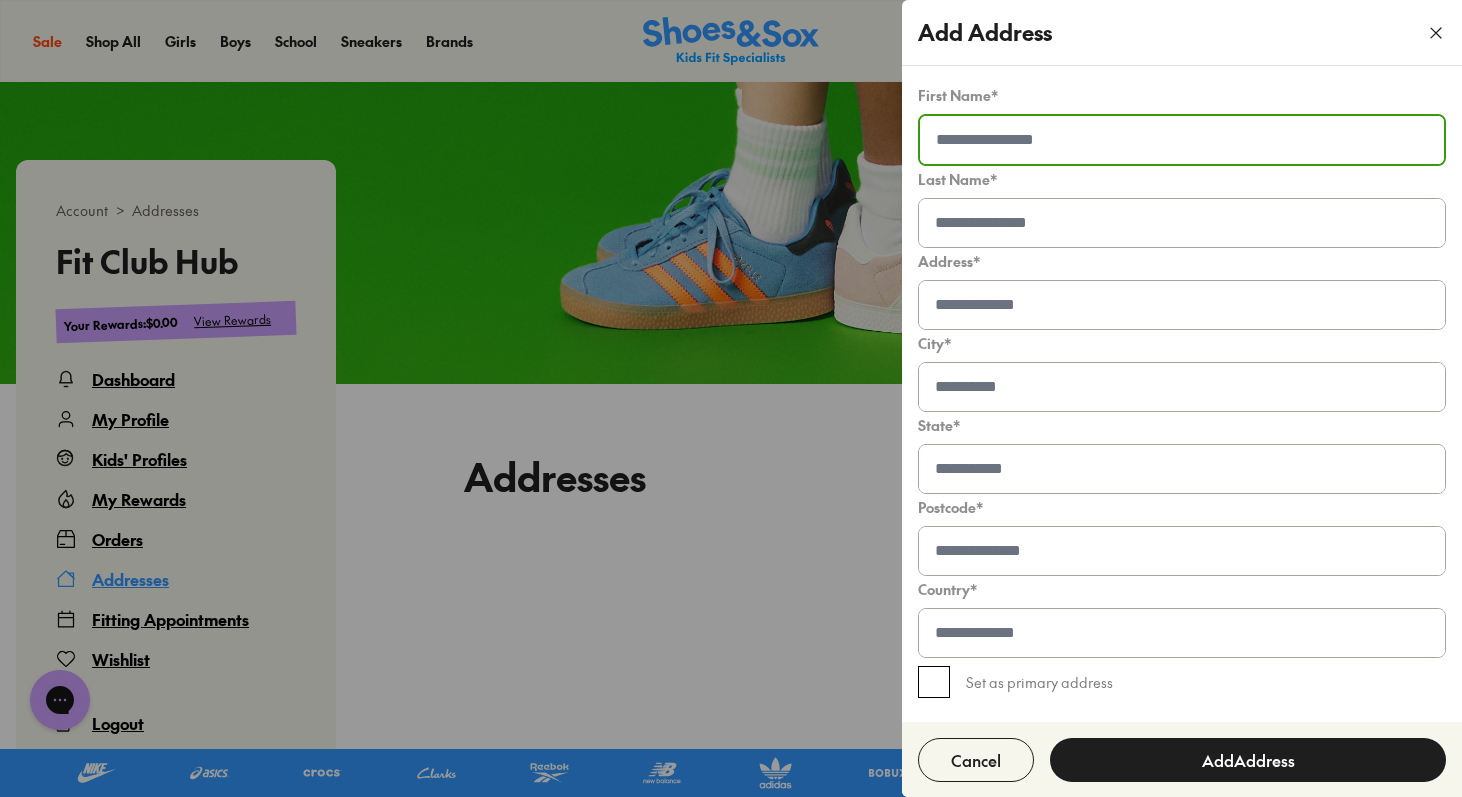 click at bounding box center (1182, 140) 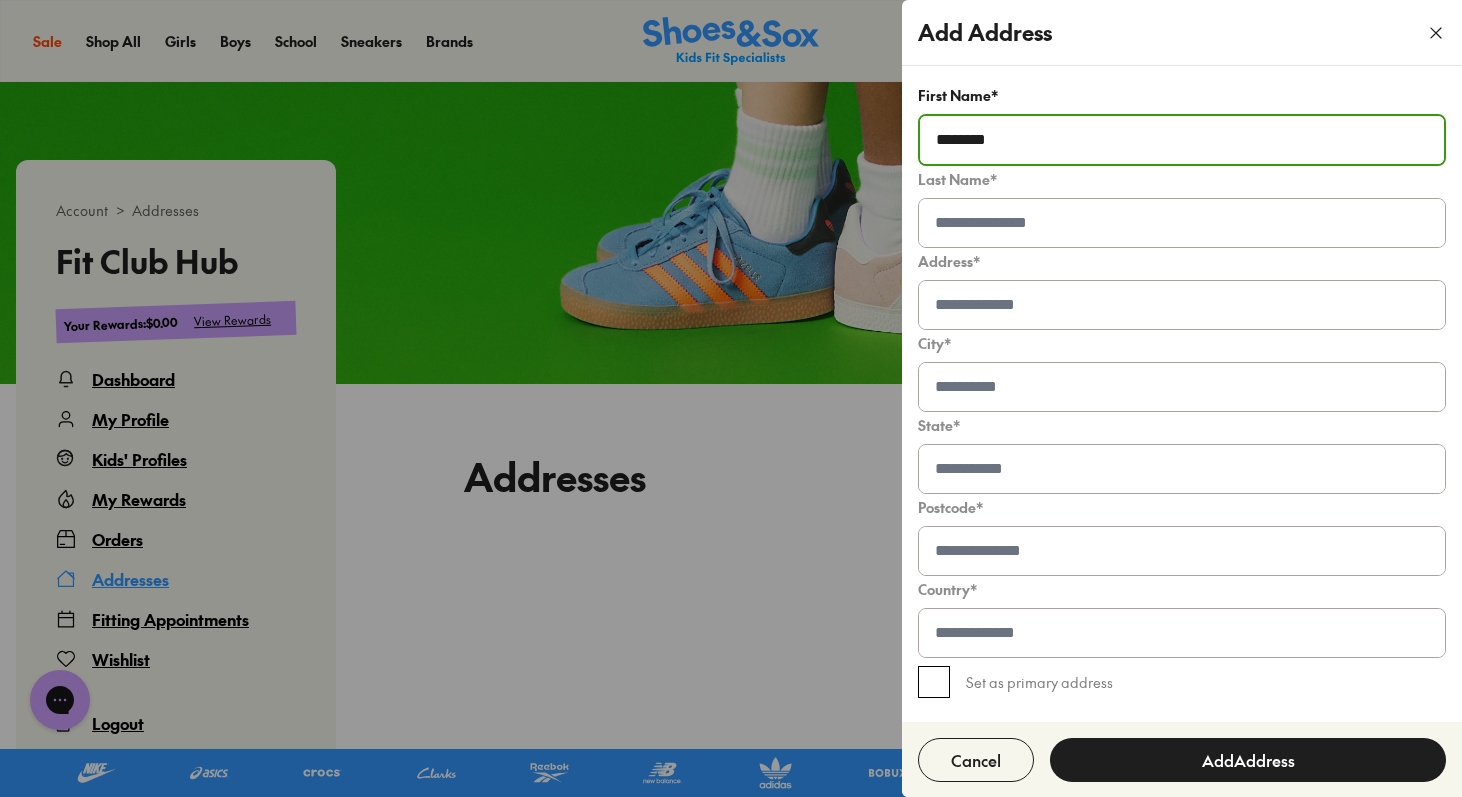 type on "********" 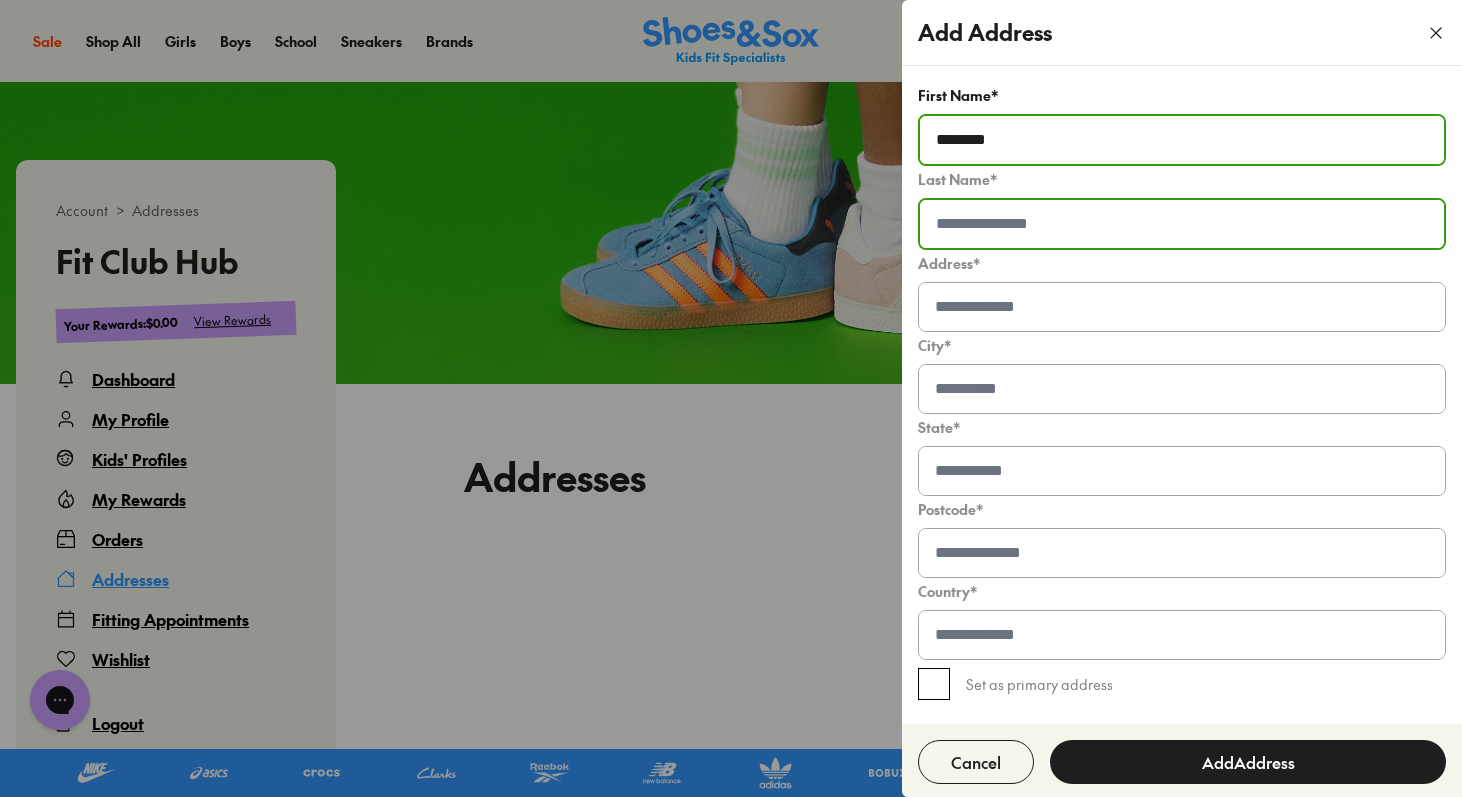 click at bounding box center (1182, 224) 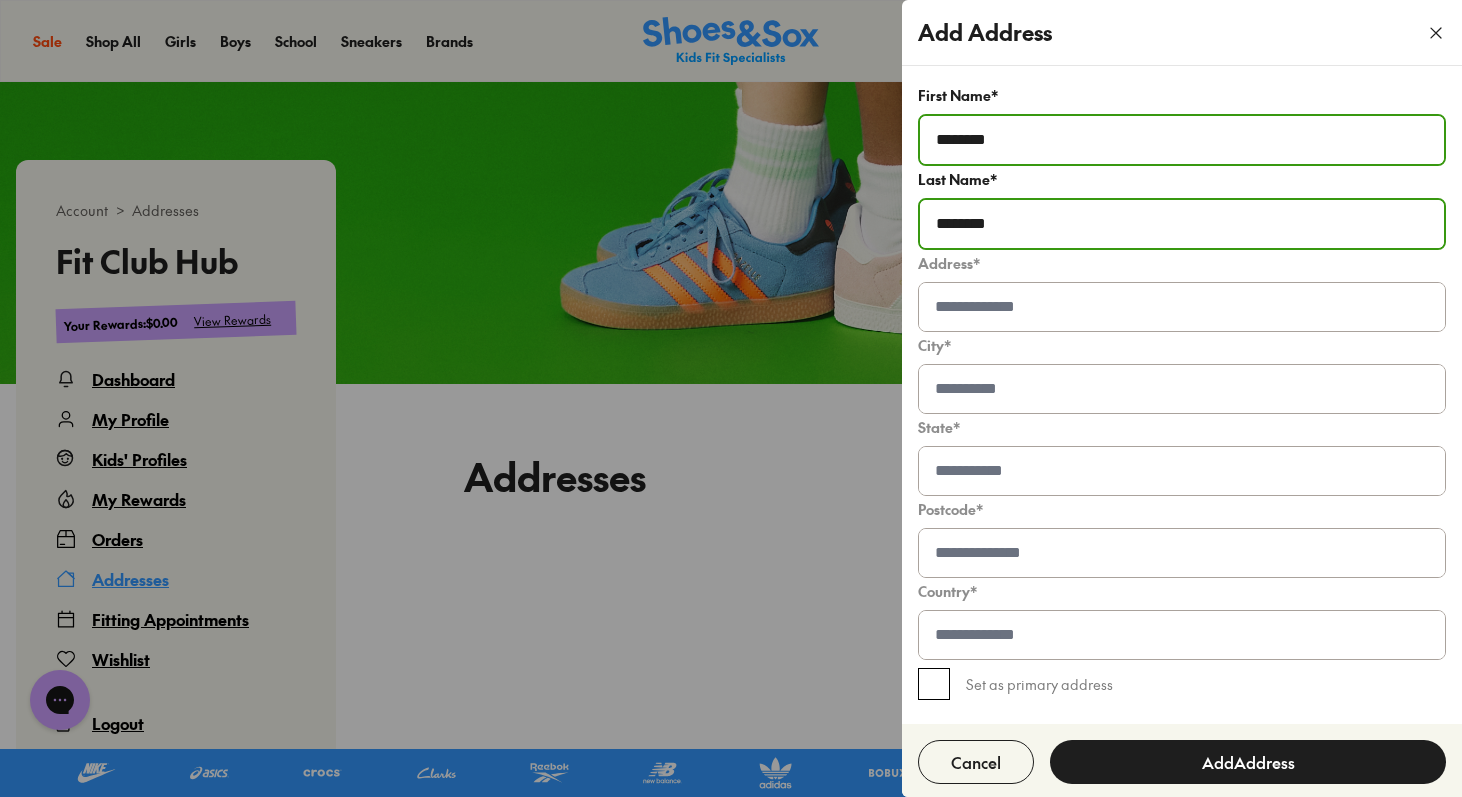 type on "********" 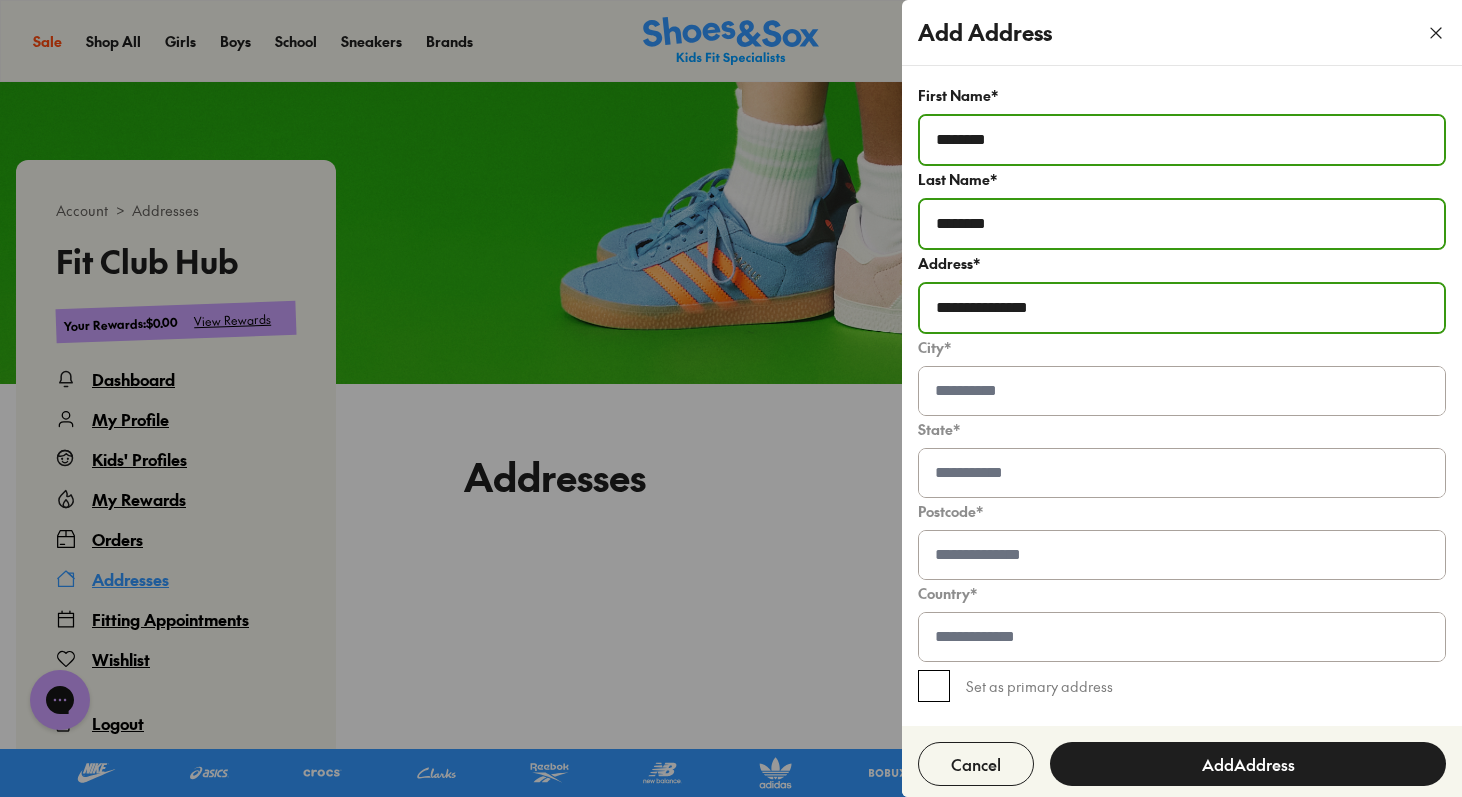 type on "**********" 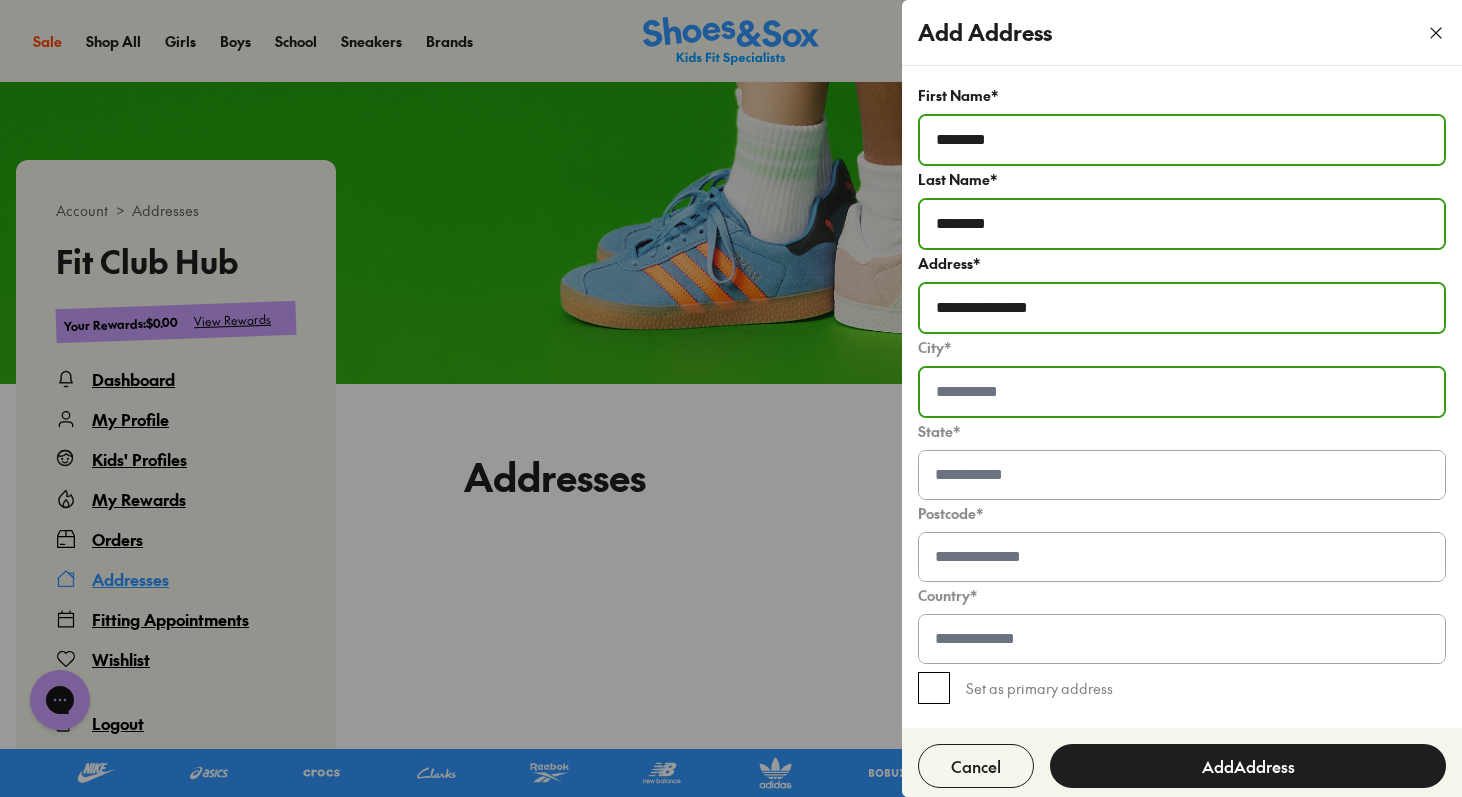 type on "**********" 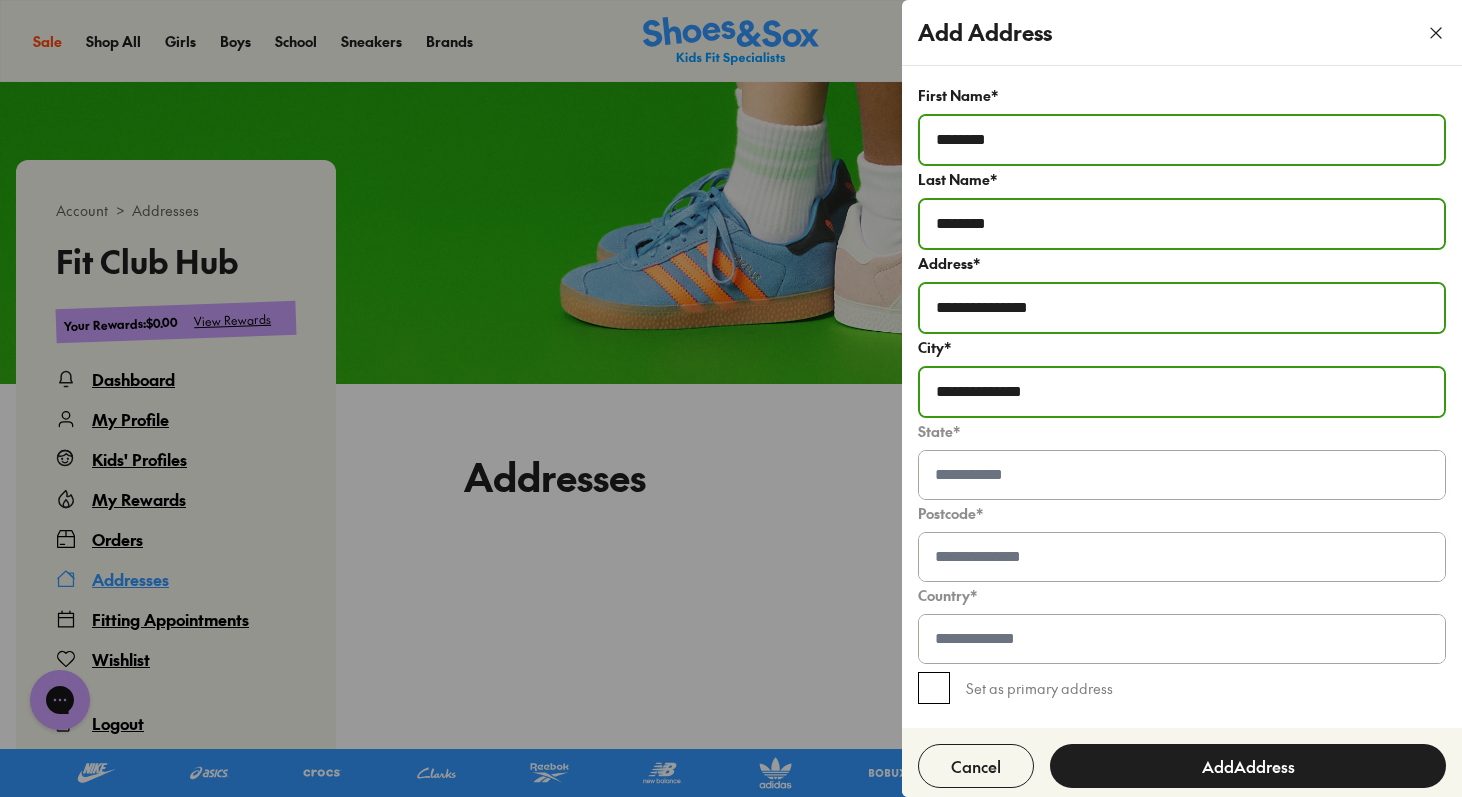 click at bounding box center (1182, 475) 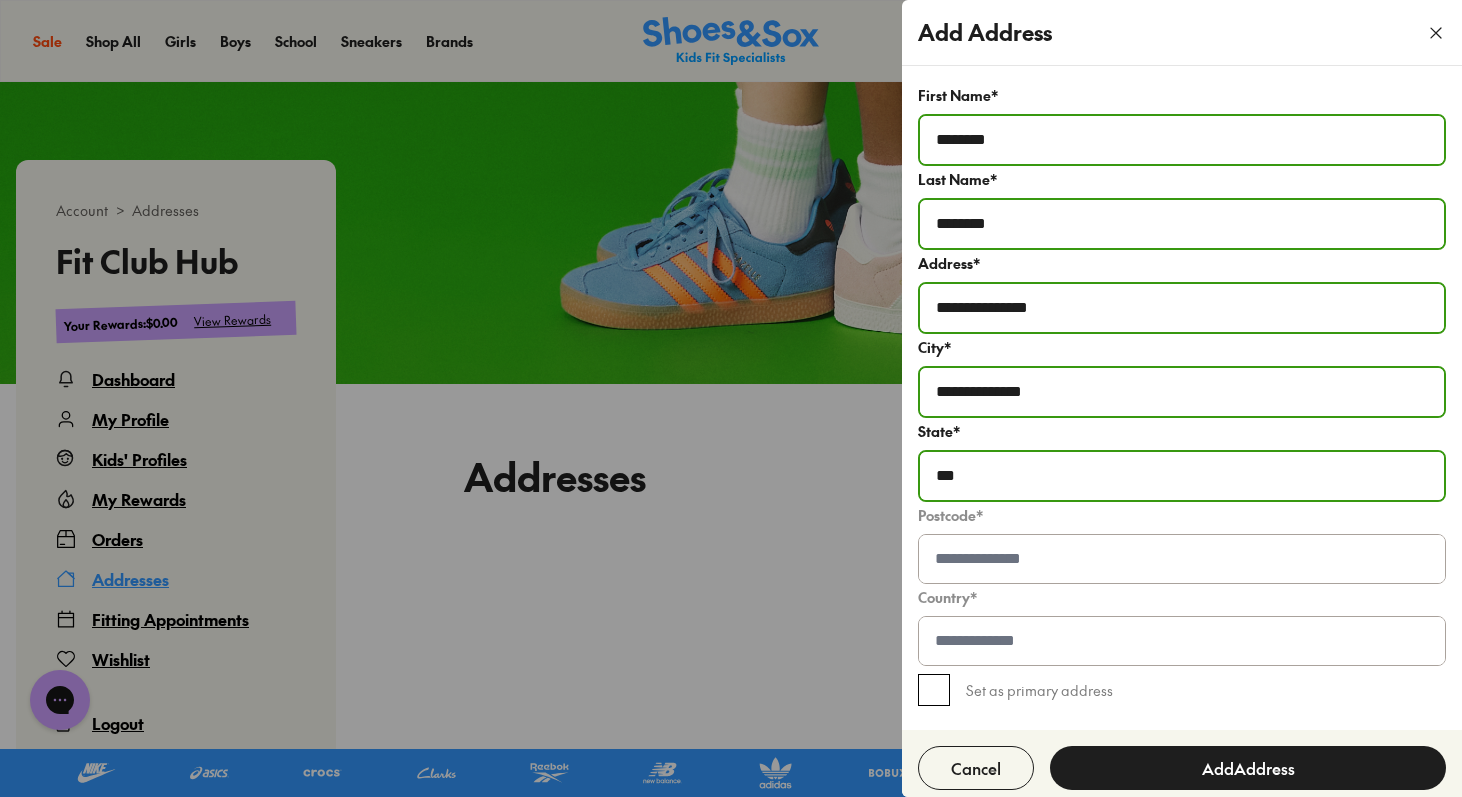 type on "***" 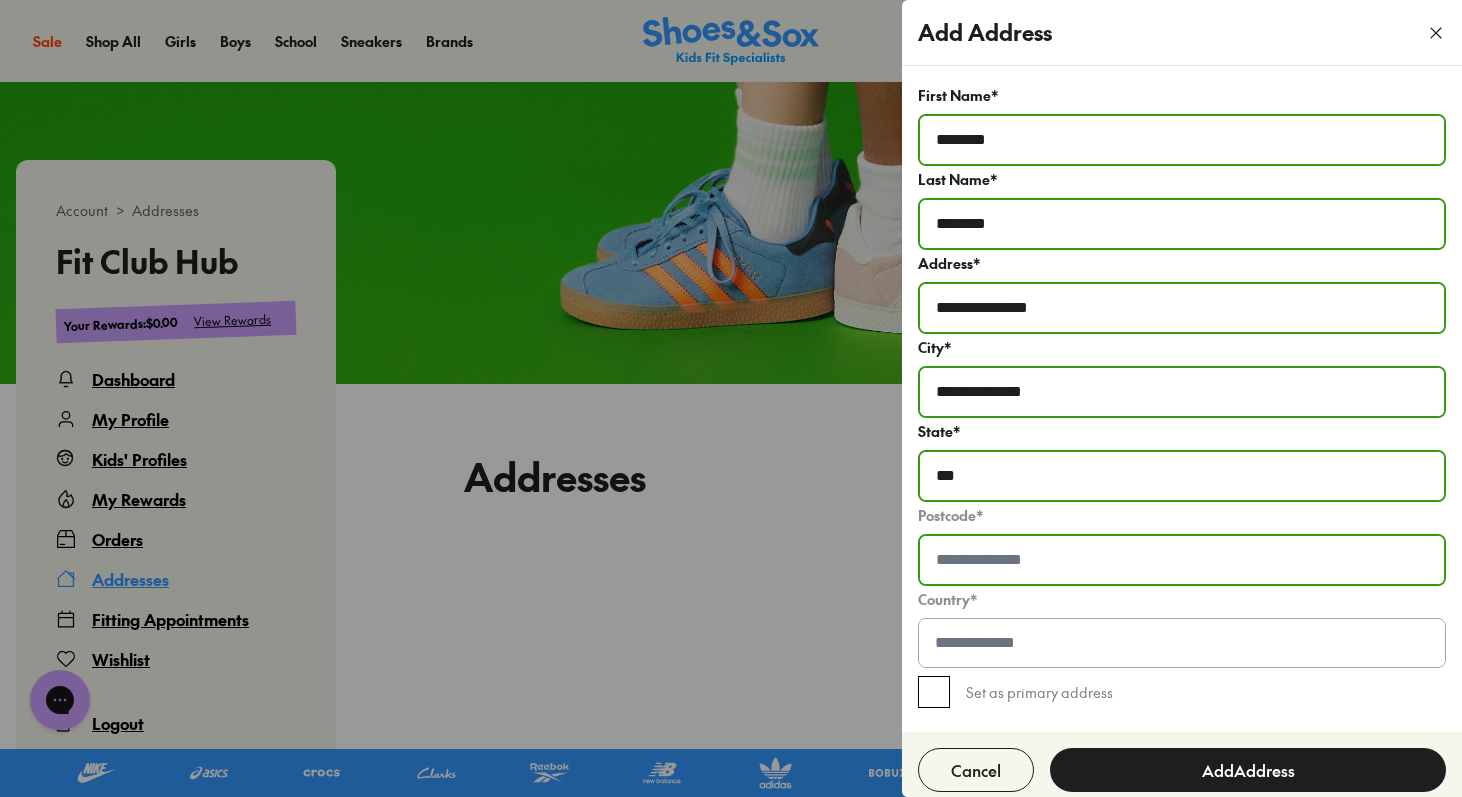 click at bounding box center [1182, 560] 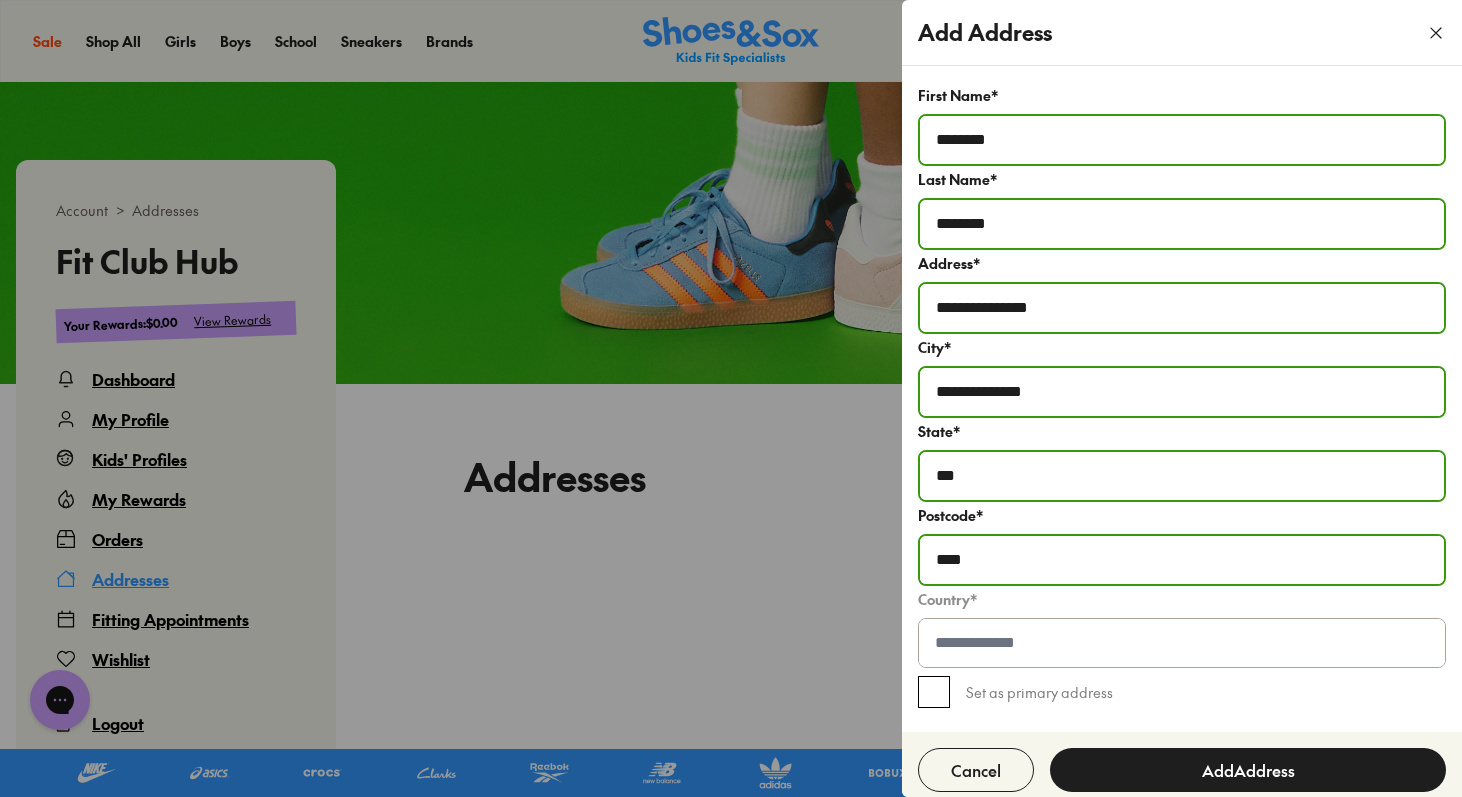 type on "****" 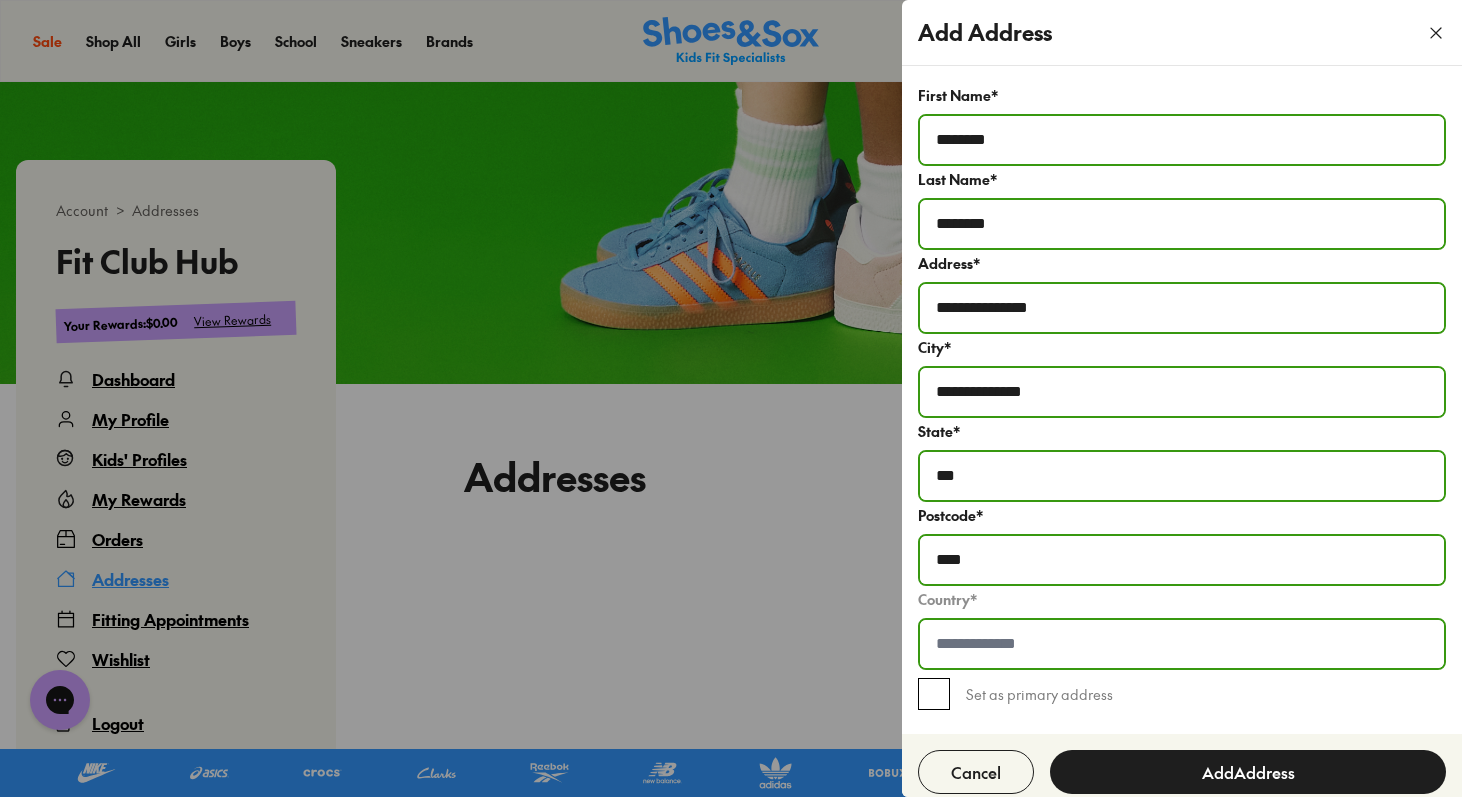 click at bounding box center (1182, 644) 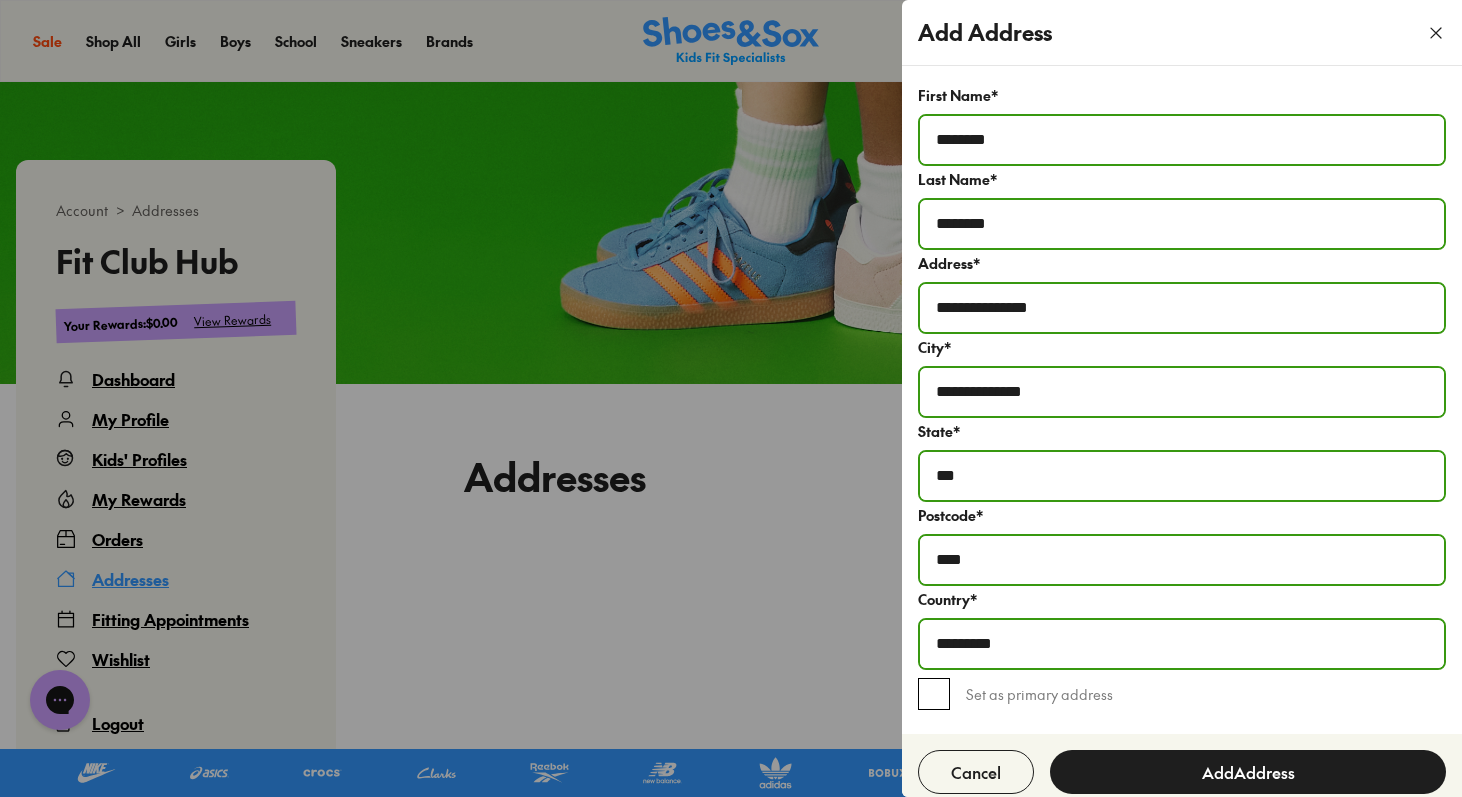 type on "*********" 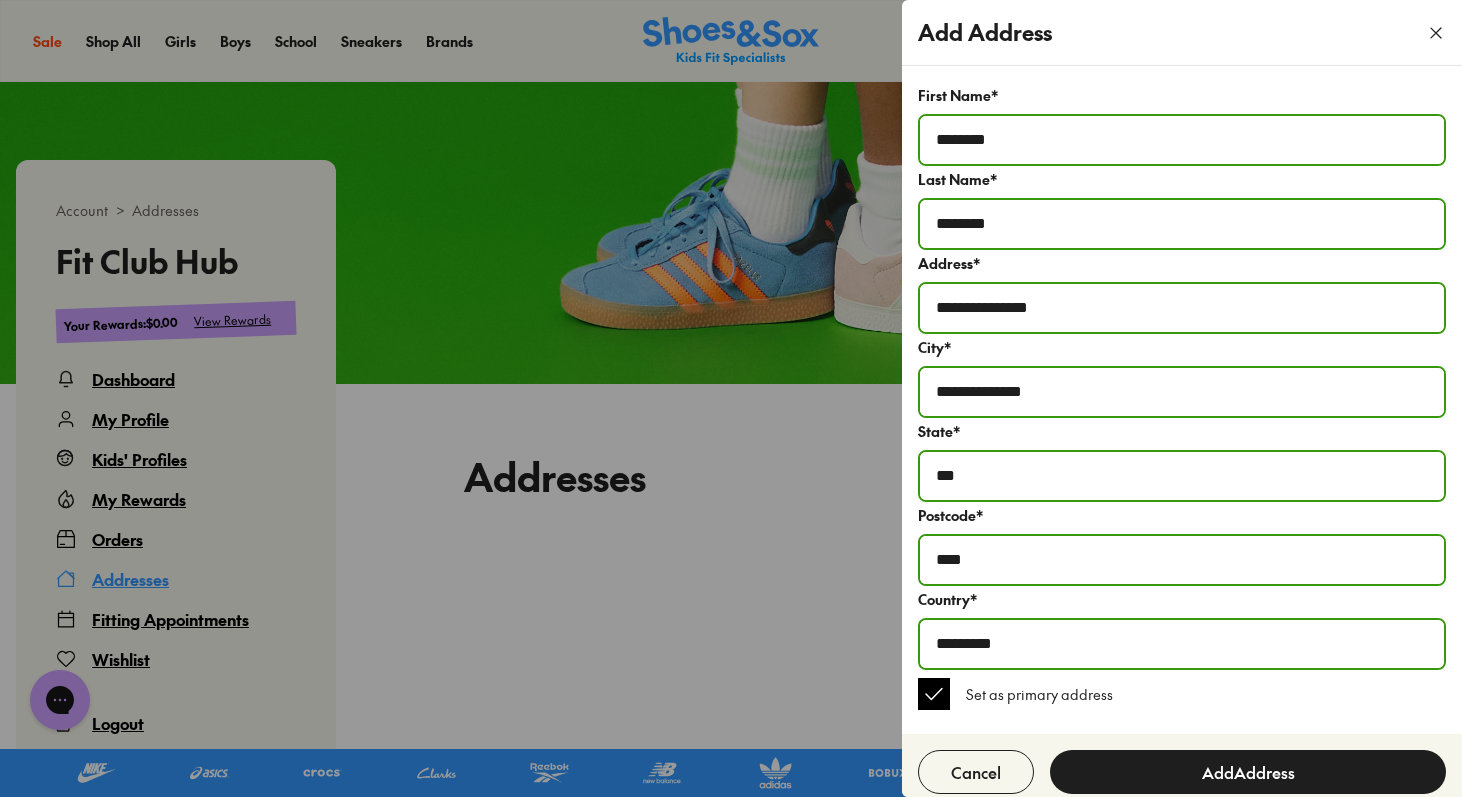scroll, scrollTop: 13, scrollLeft: 0, axis: vertical 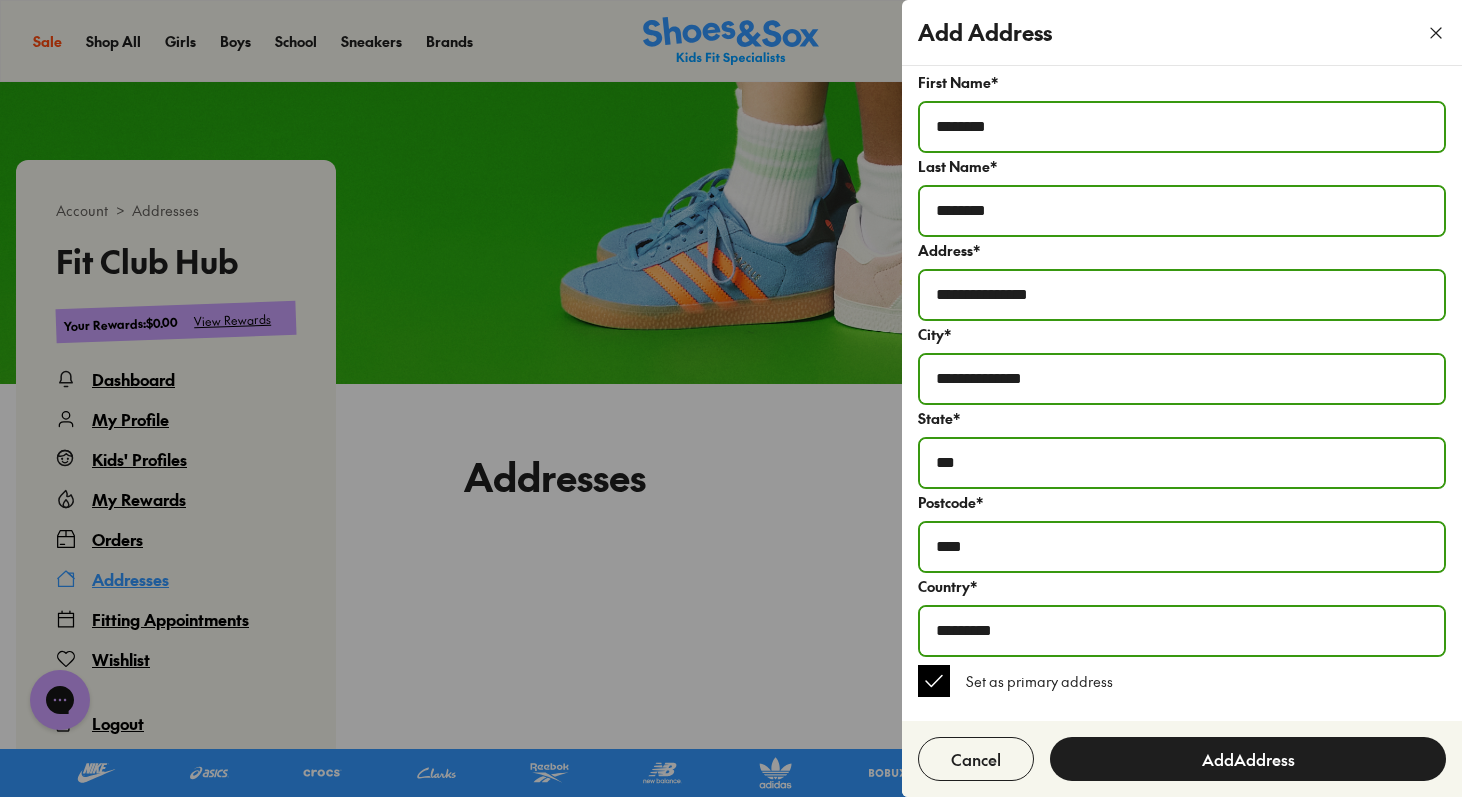click on "Add  Address" at bounding box center [1248, 759] 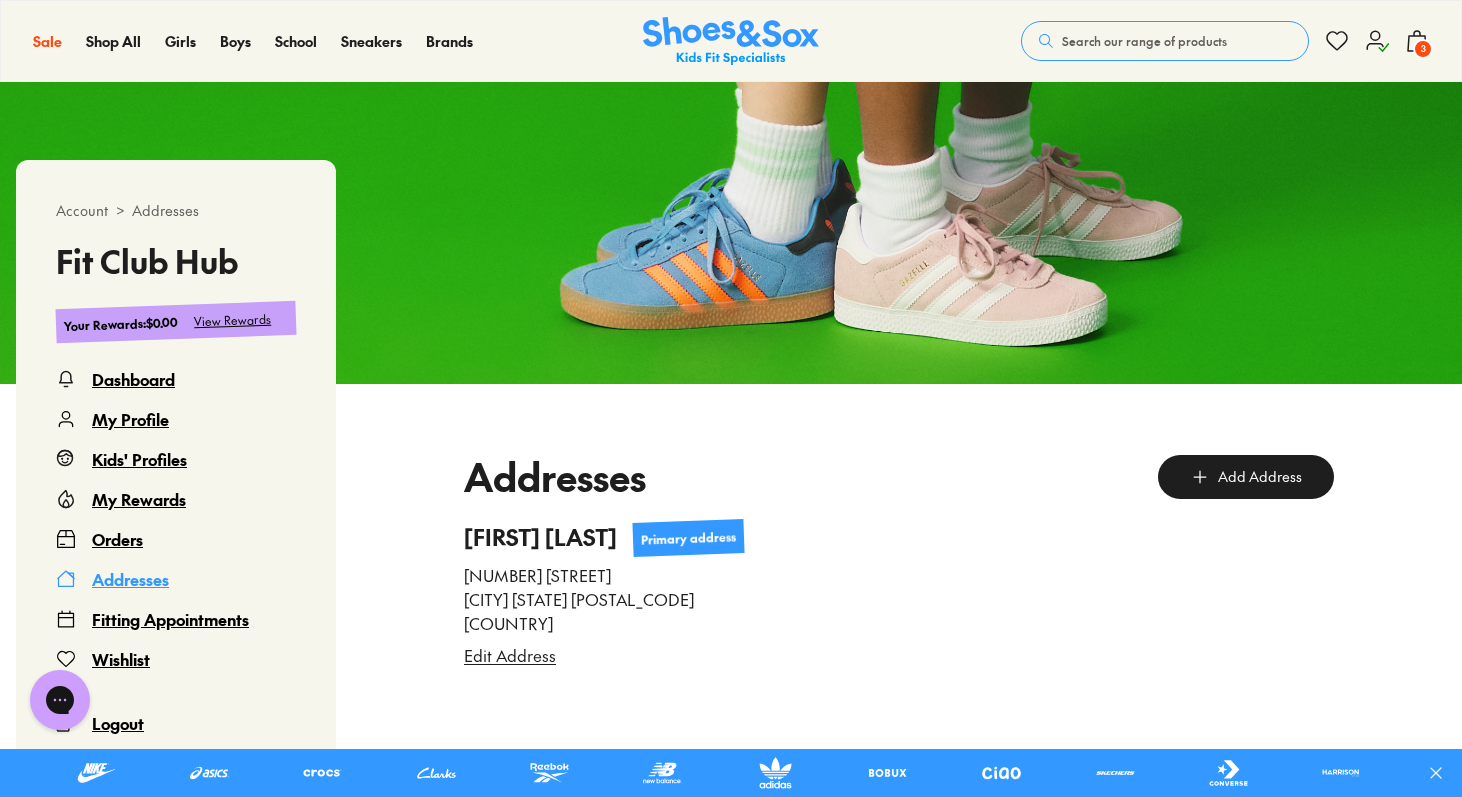 click on "3" at bounding box center (1423, 49) 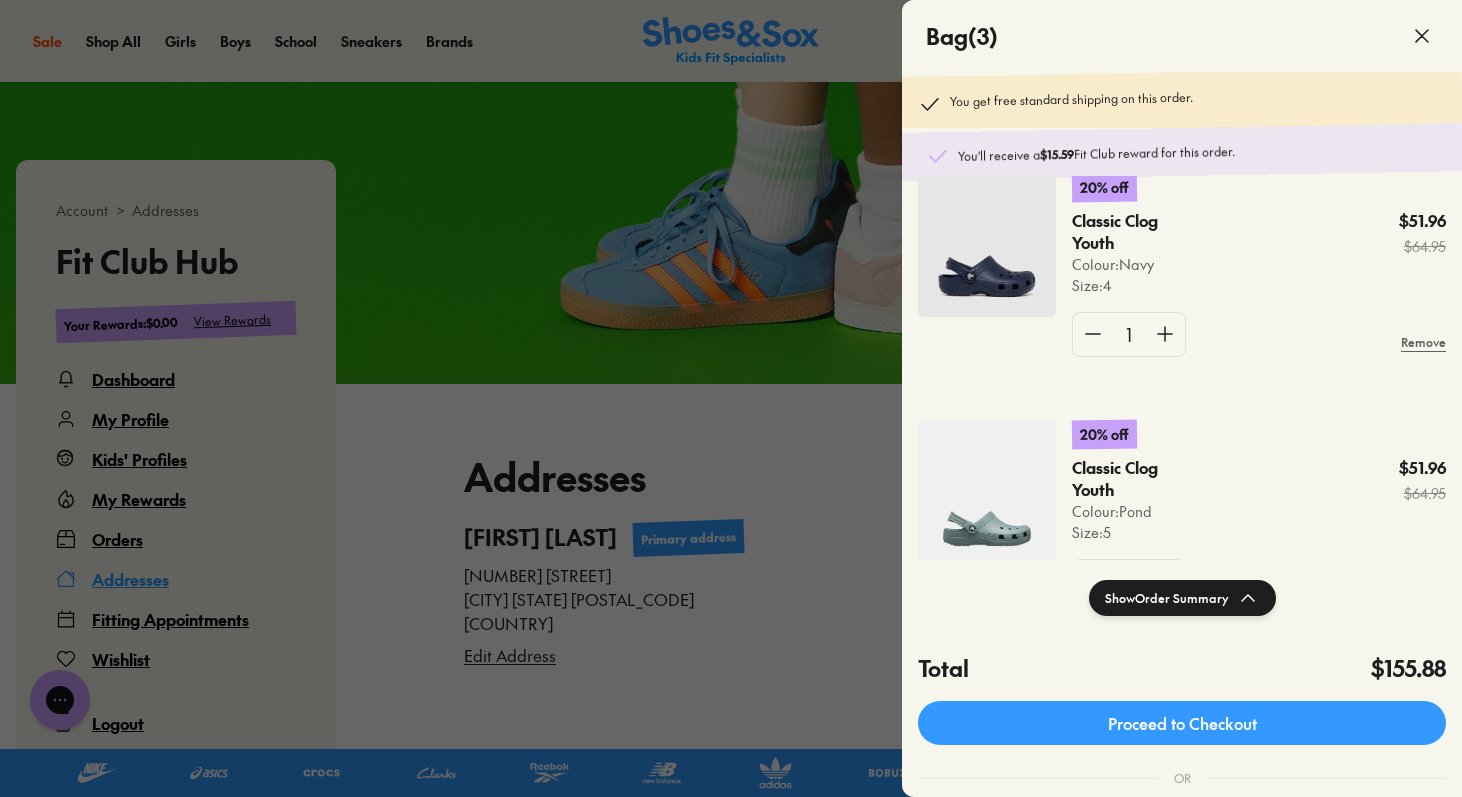 scroll, scrollTop: 294, scrollLeft: 0, axis: vertical 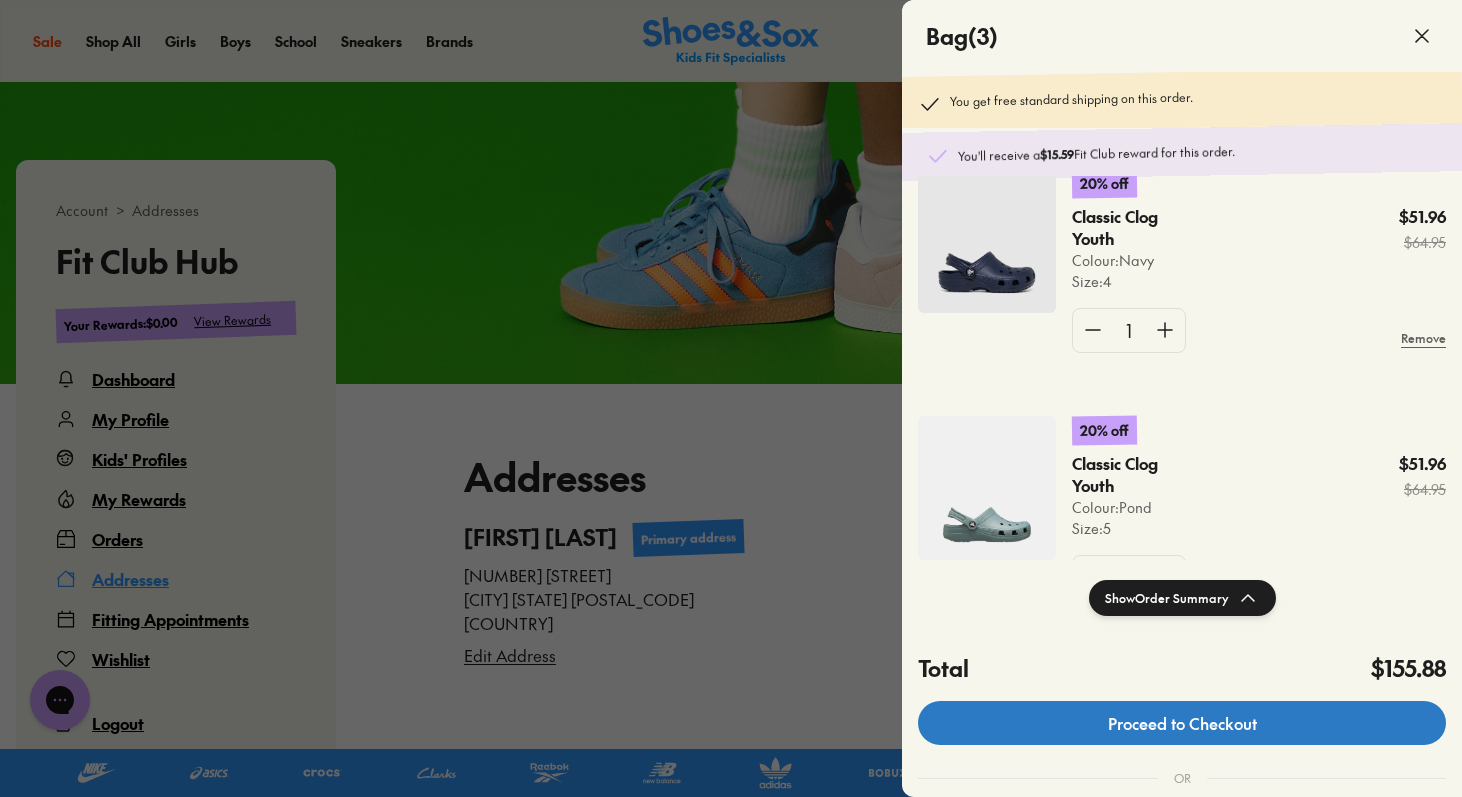 click on "Proceed to Checkout" 